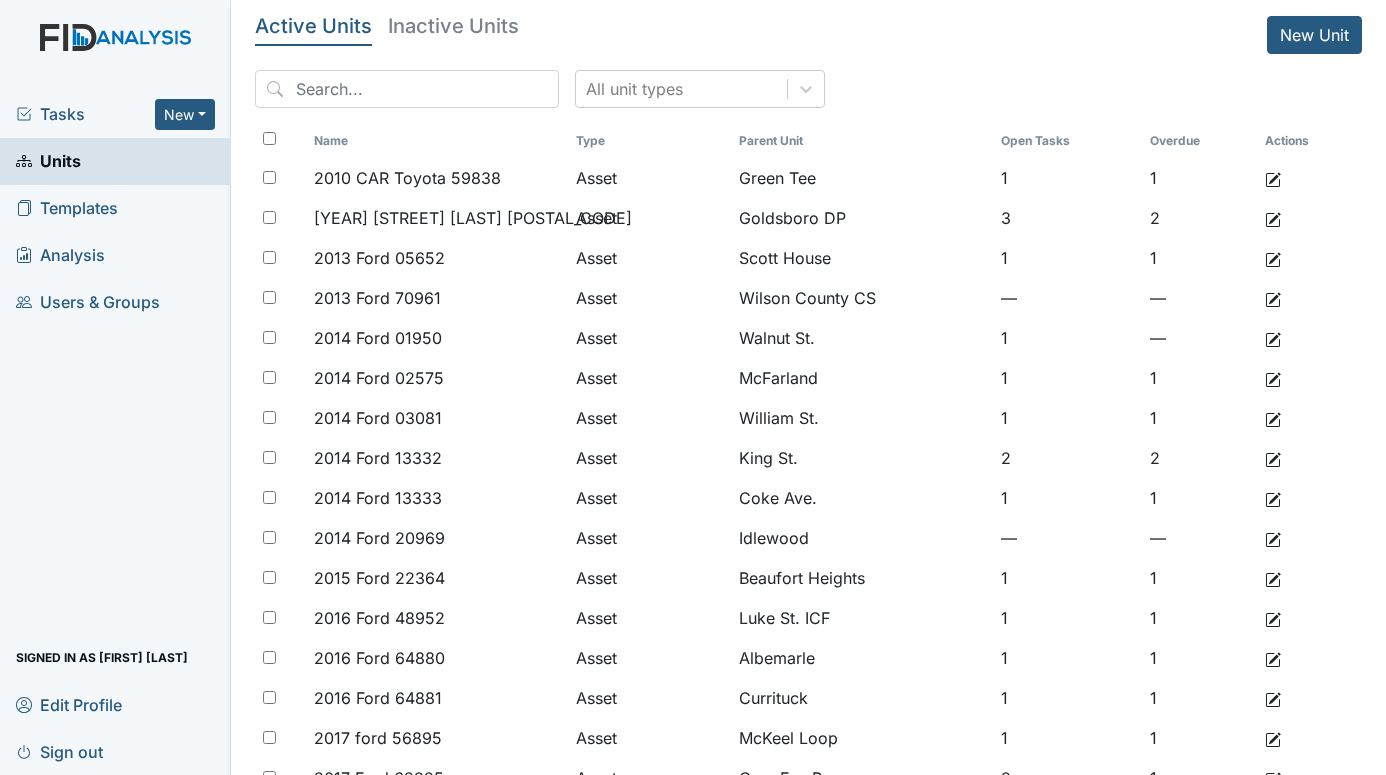 scroll, scrollTop: 0, scrollLeft: 0, axis: both 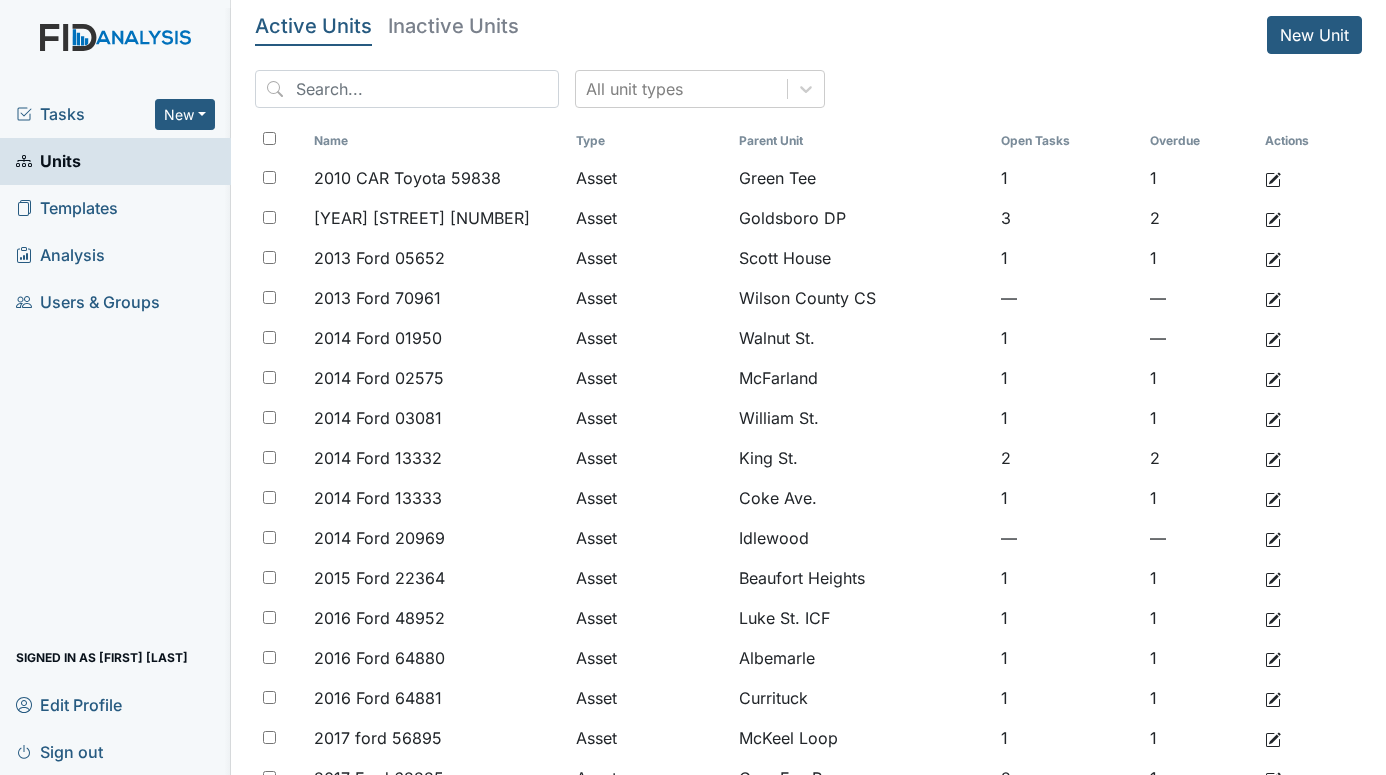 click on "Tasks" at bounding box center [85, 114] 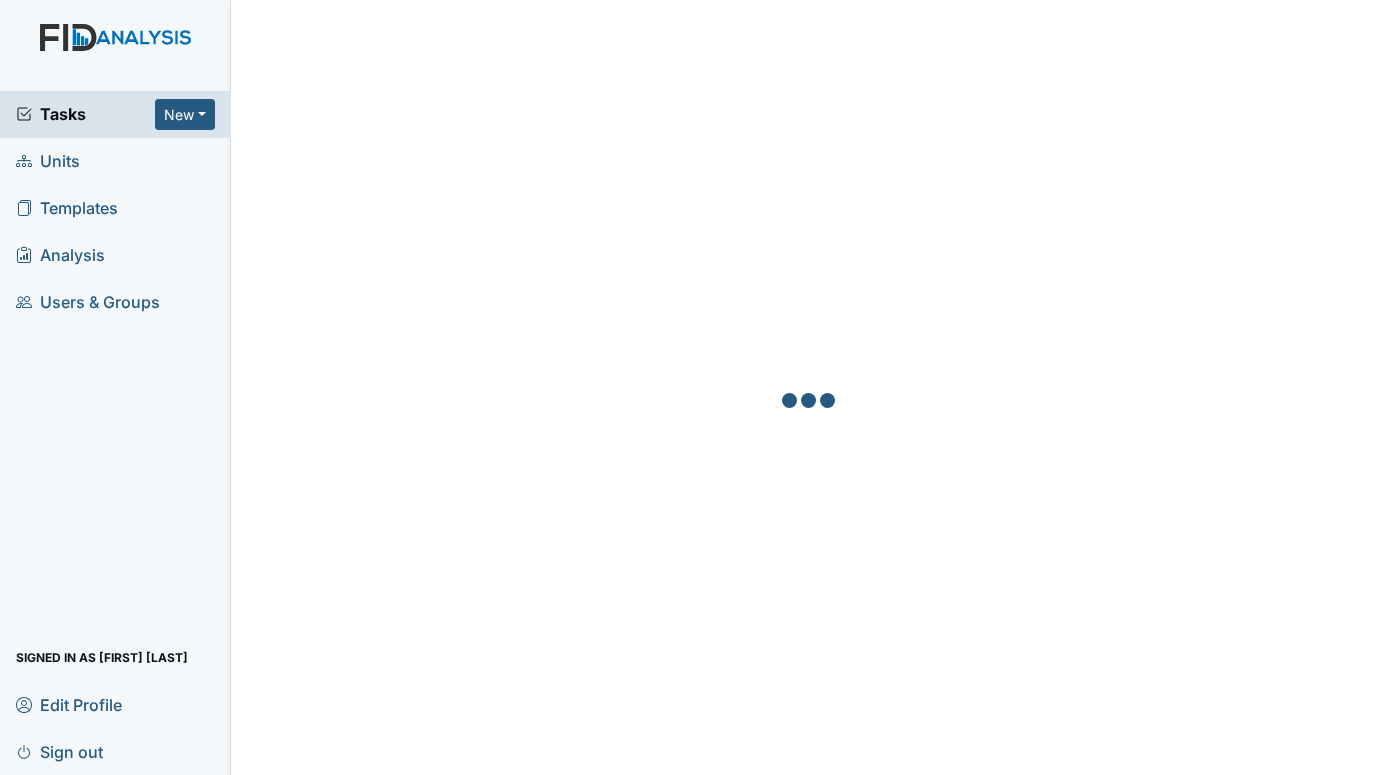 scroll, scrollTop: 0, scrollLeft: 0, axis: both 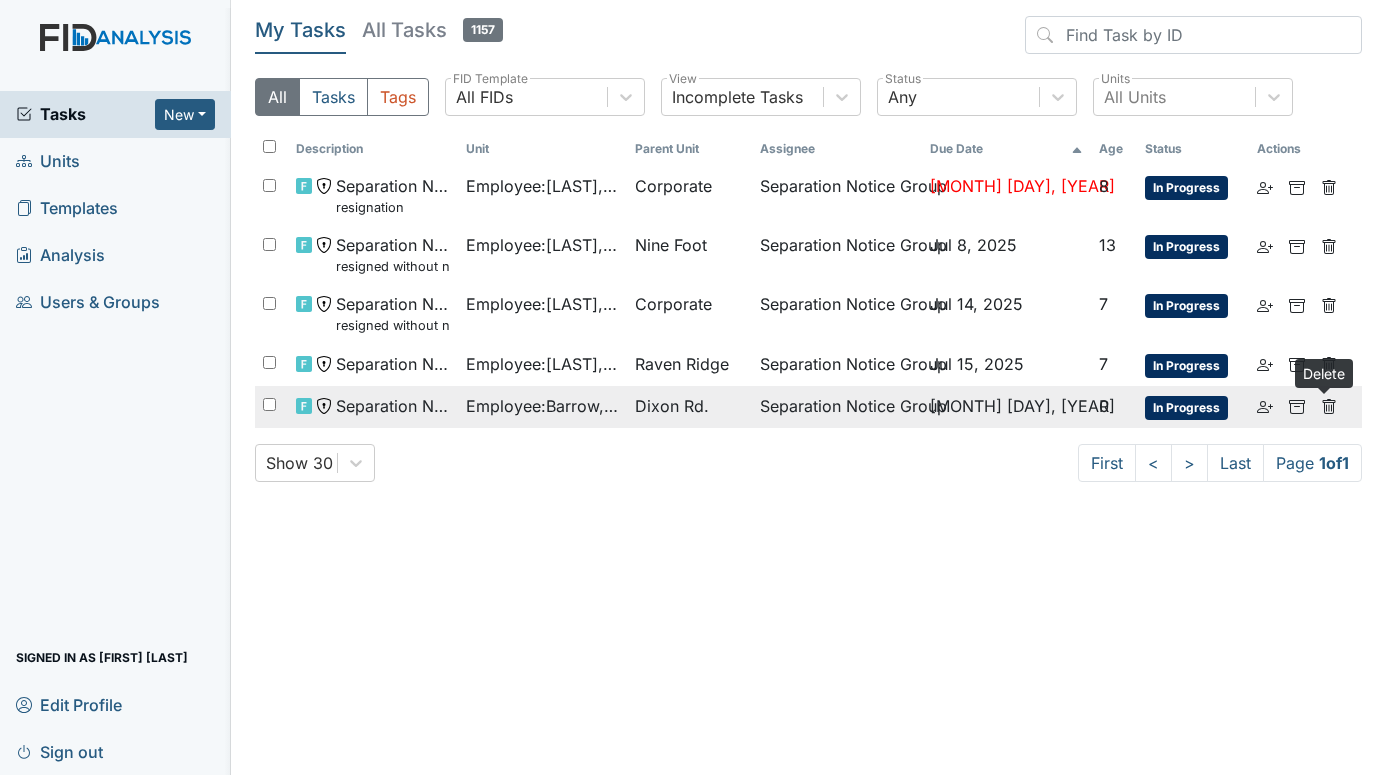 click at bounding box center [1265, 188] 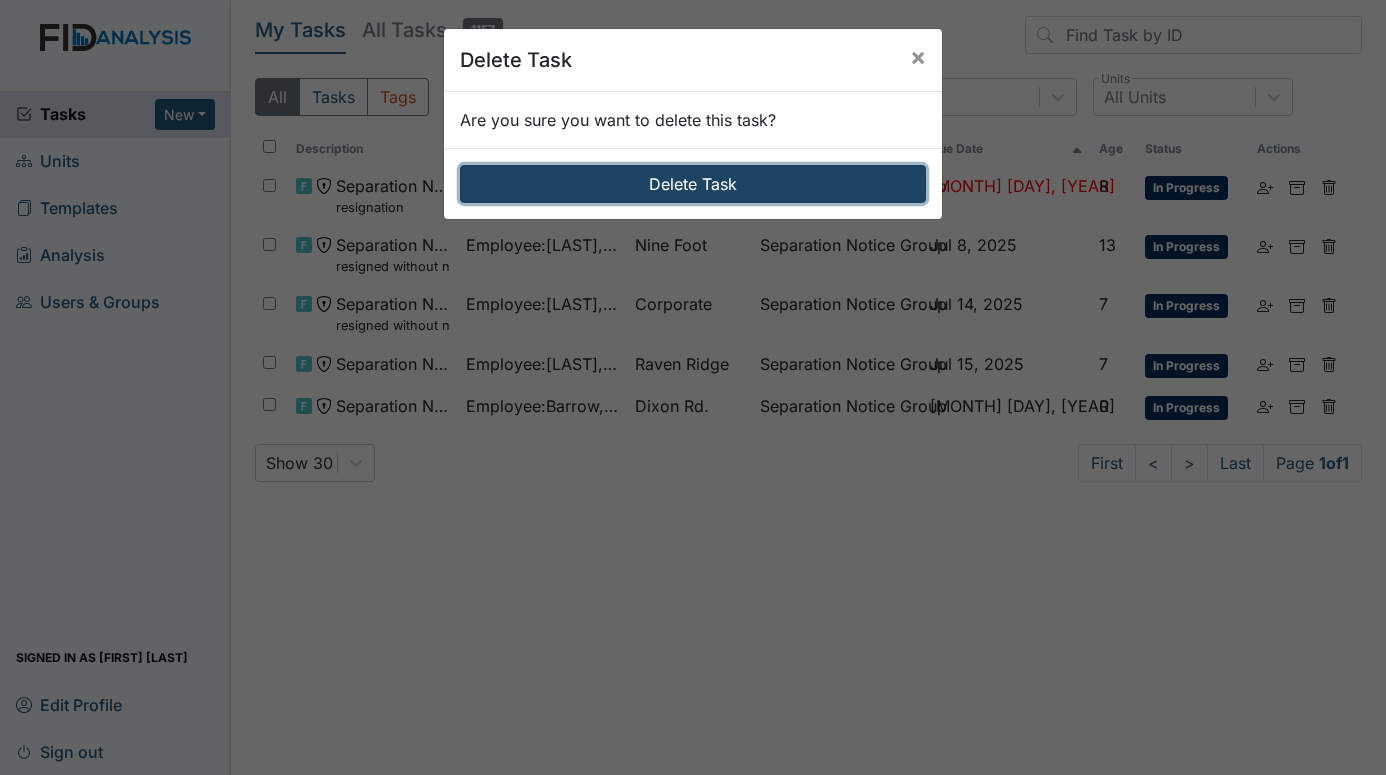 click on "Delete Task" at bounding box center [693, 184] 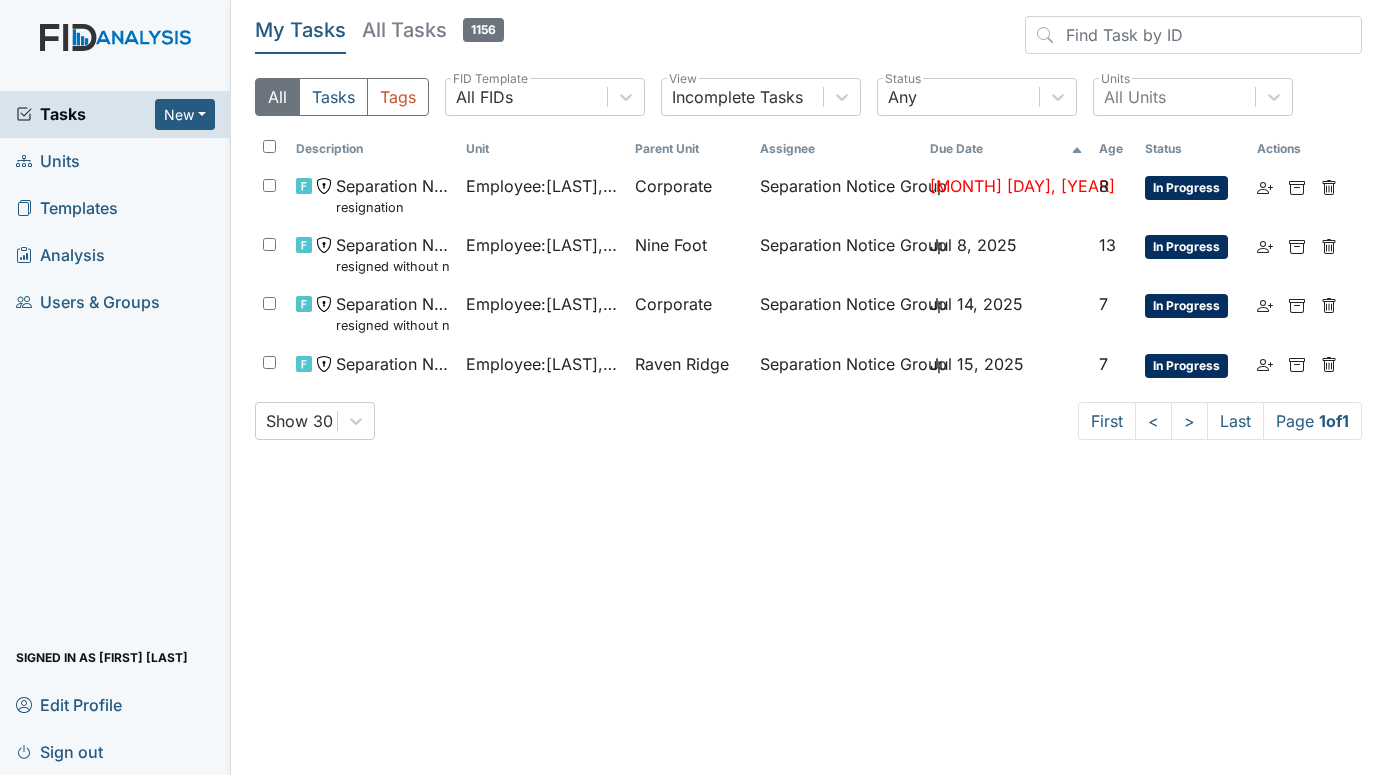 click on "Units" at bounding box center (48, 161) 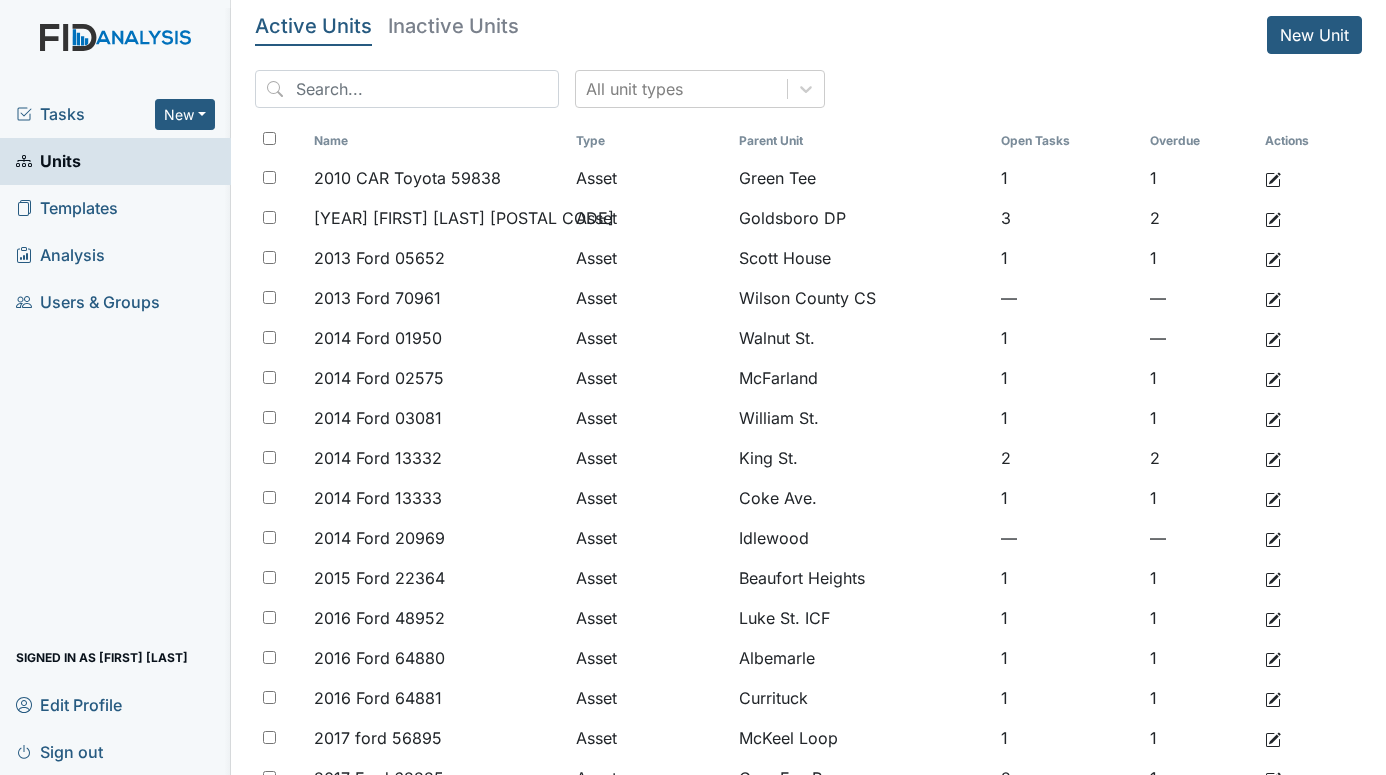 scroll, scrollTop: 0, scrollLeft: 0, axis: both 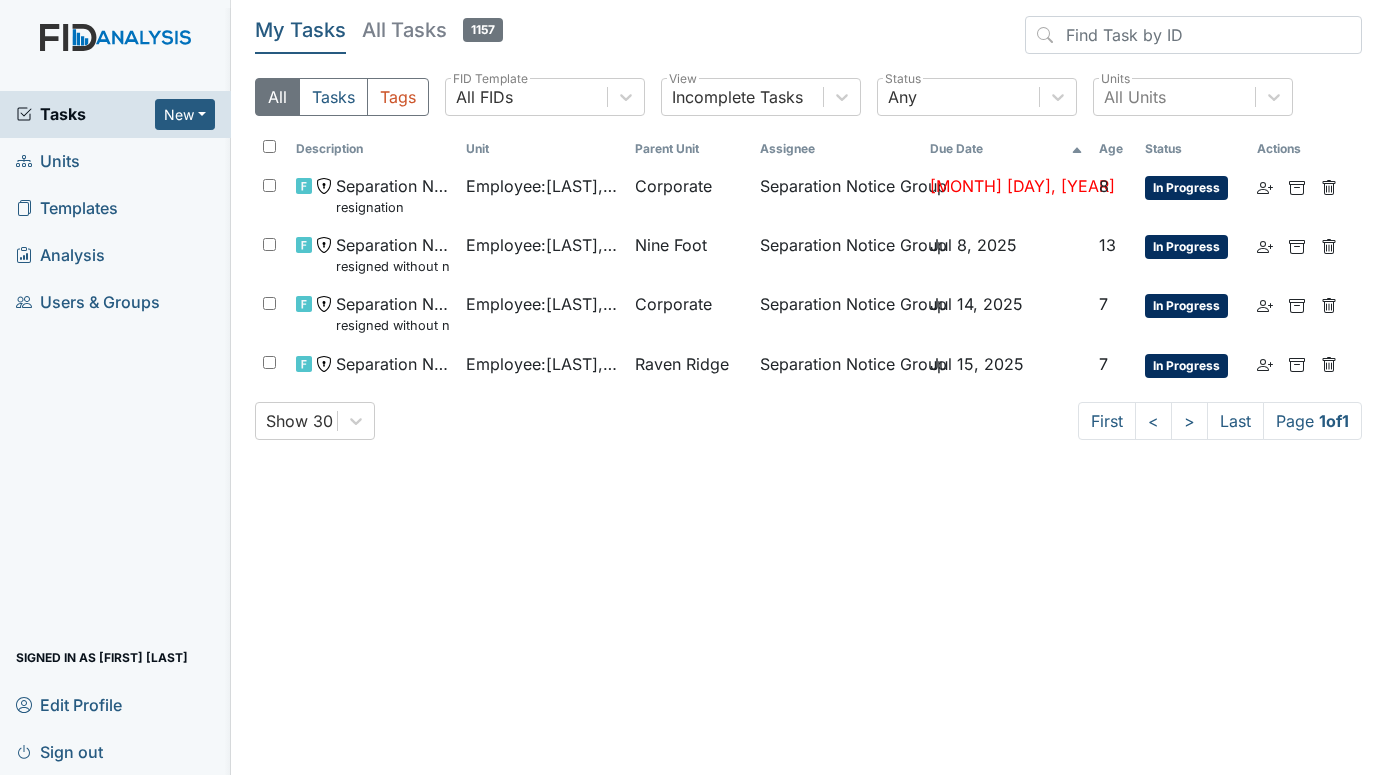 click on "Units" at bounding box center [48, 161] 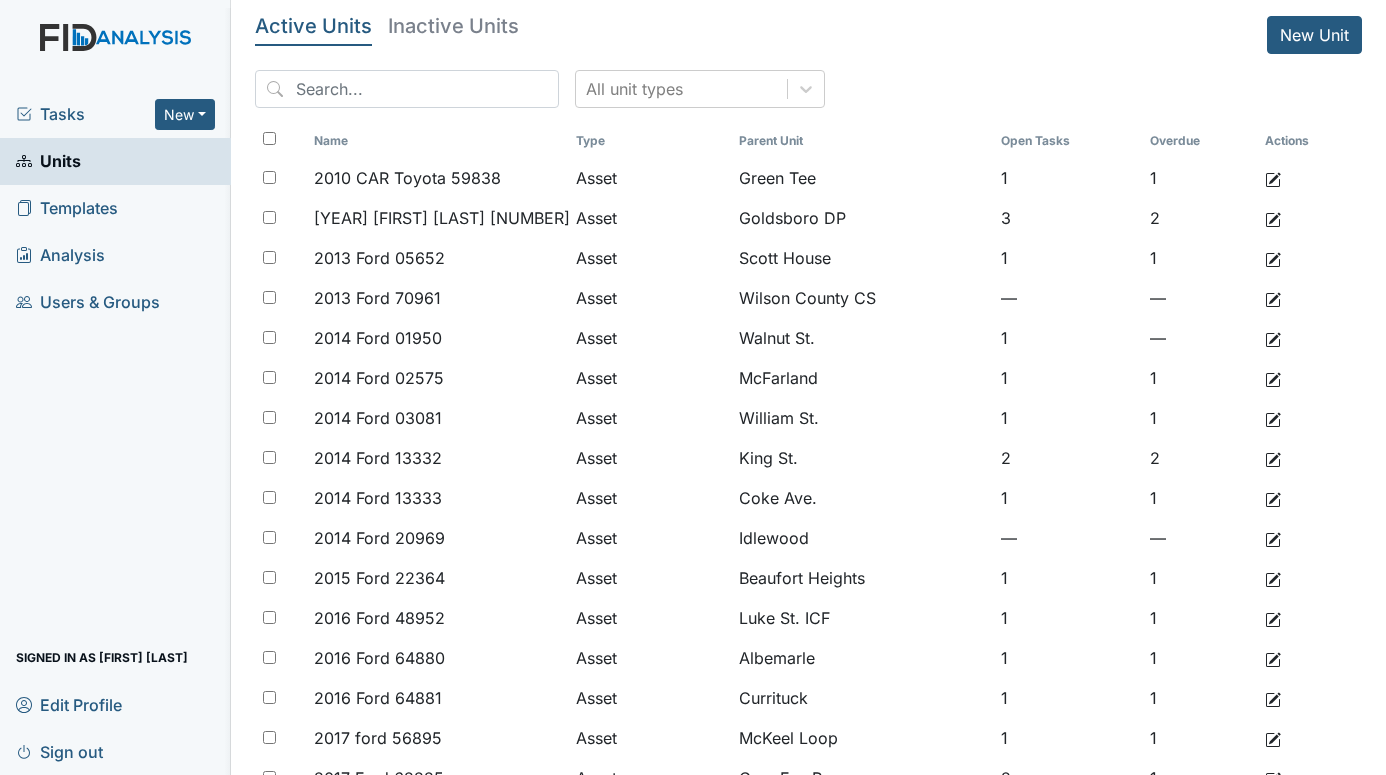 scroll, scrollTop: 0, scrollLeft: 0, axis: both 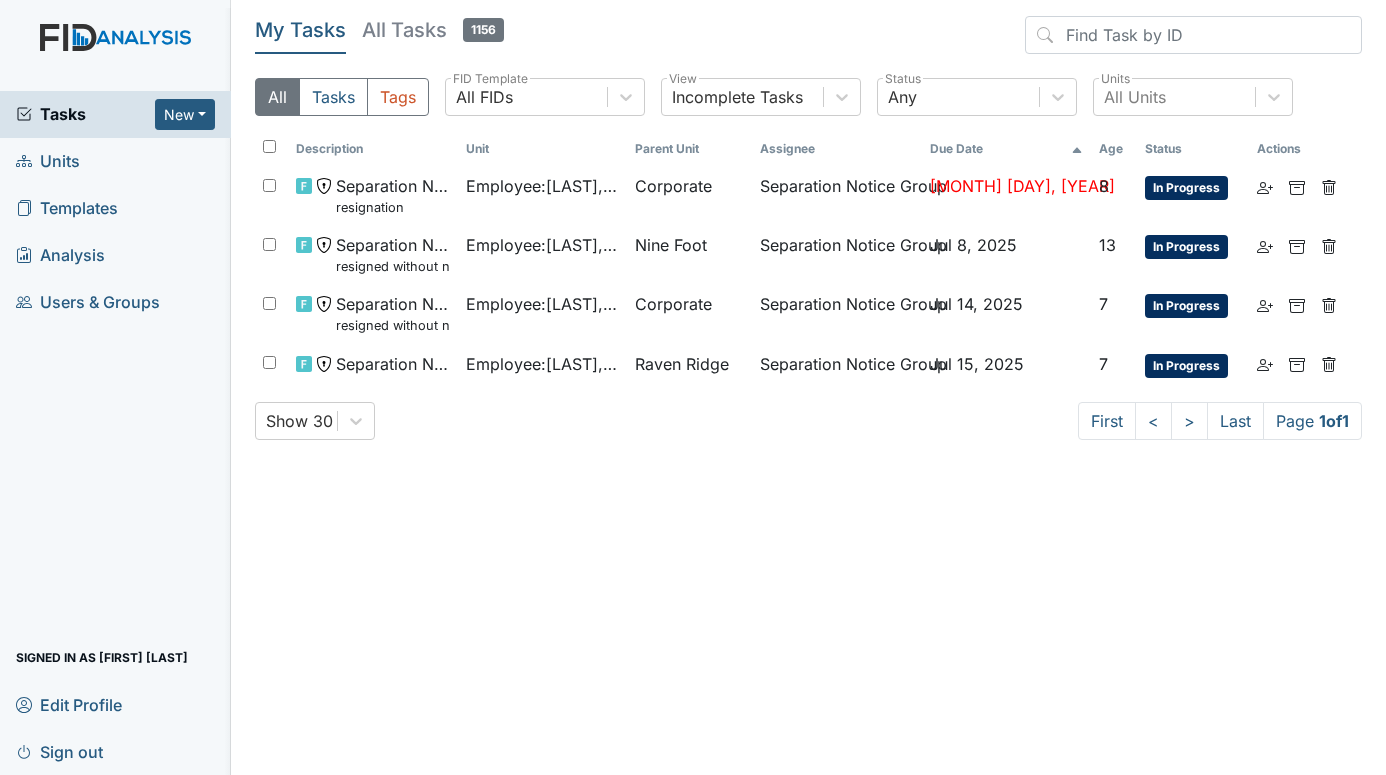 click on "Units" at bounding box center [48, 161] 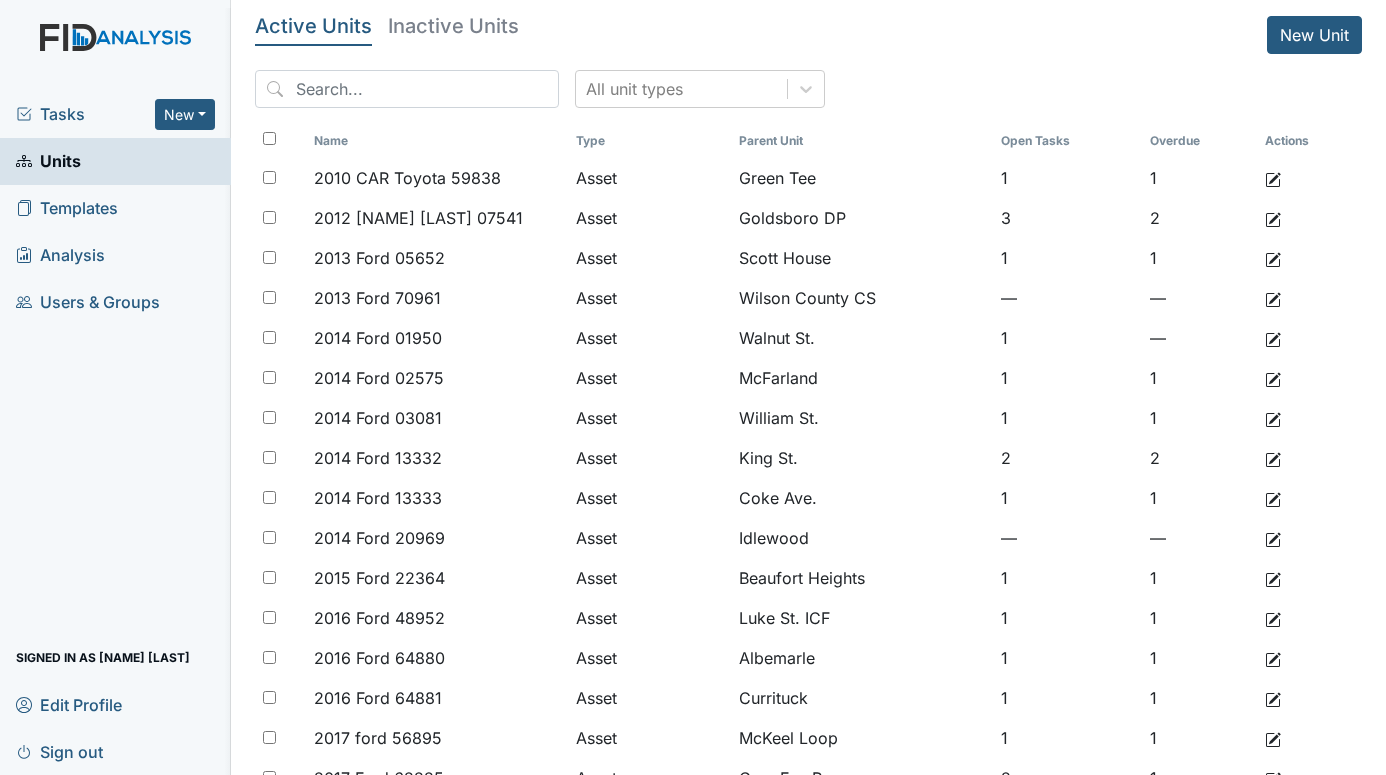 scroll, scrollTop: 0, scrollLeft: 0, axis: both 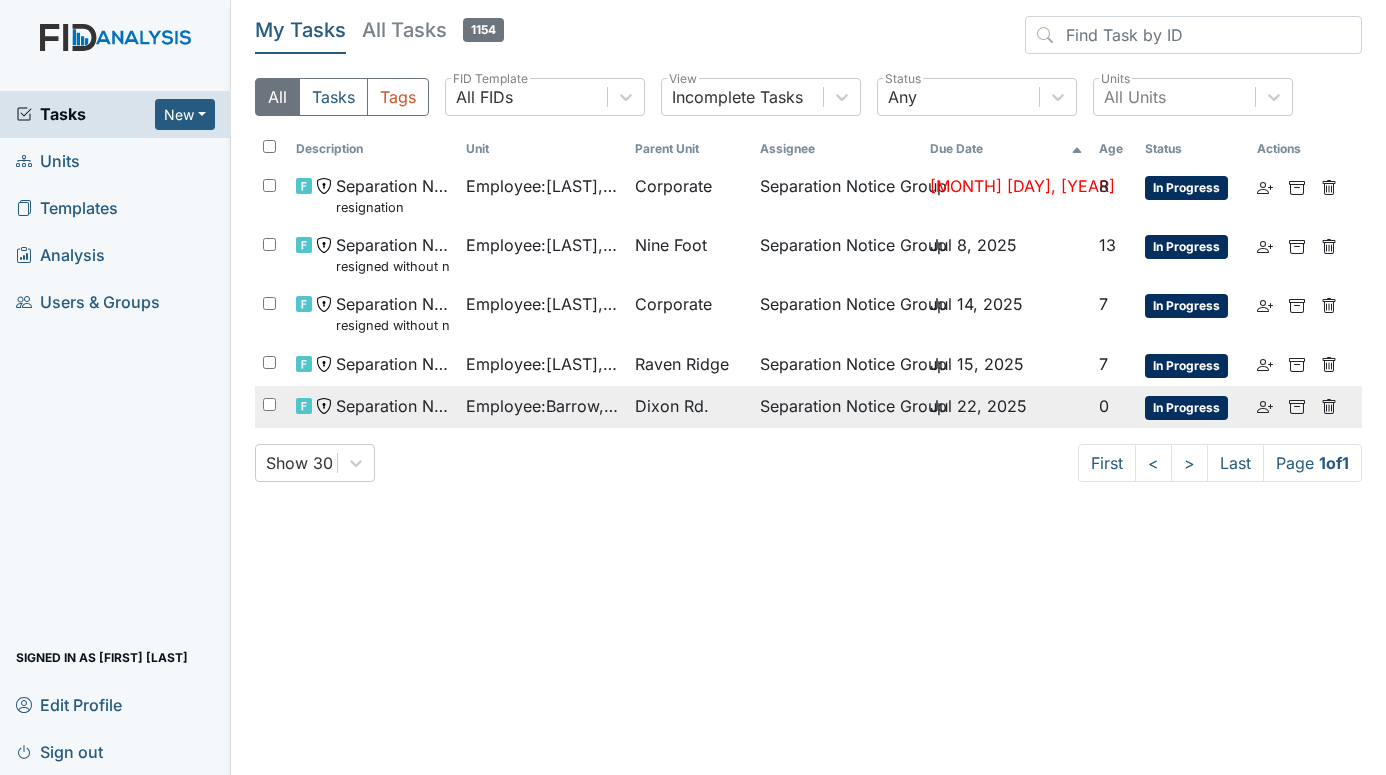 click on "Employee :  Barrow, Brandon" at bounding box center [543, 195] 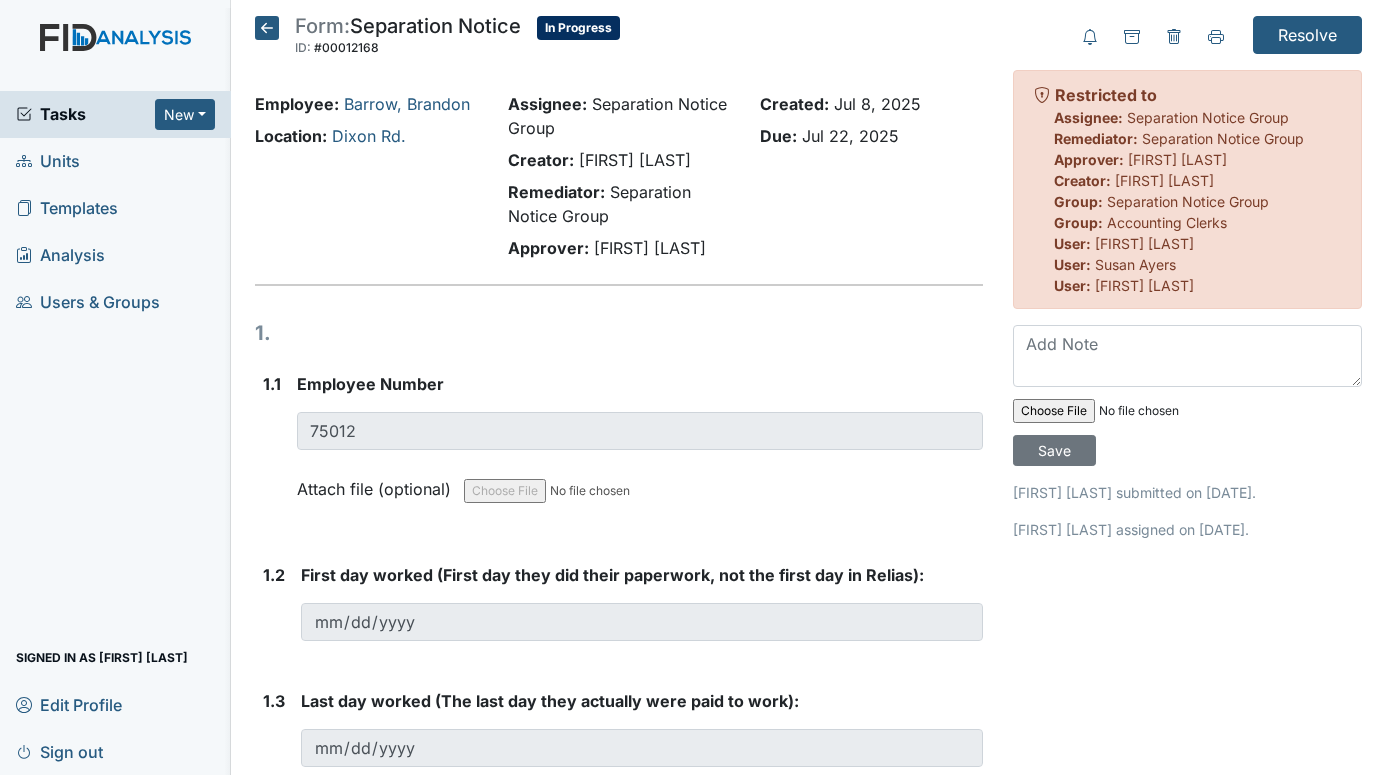 scroll, scrollTop: 0, scrollLeft: 0, axis: both 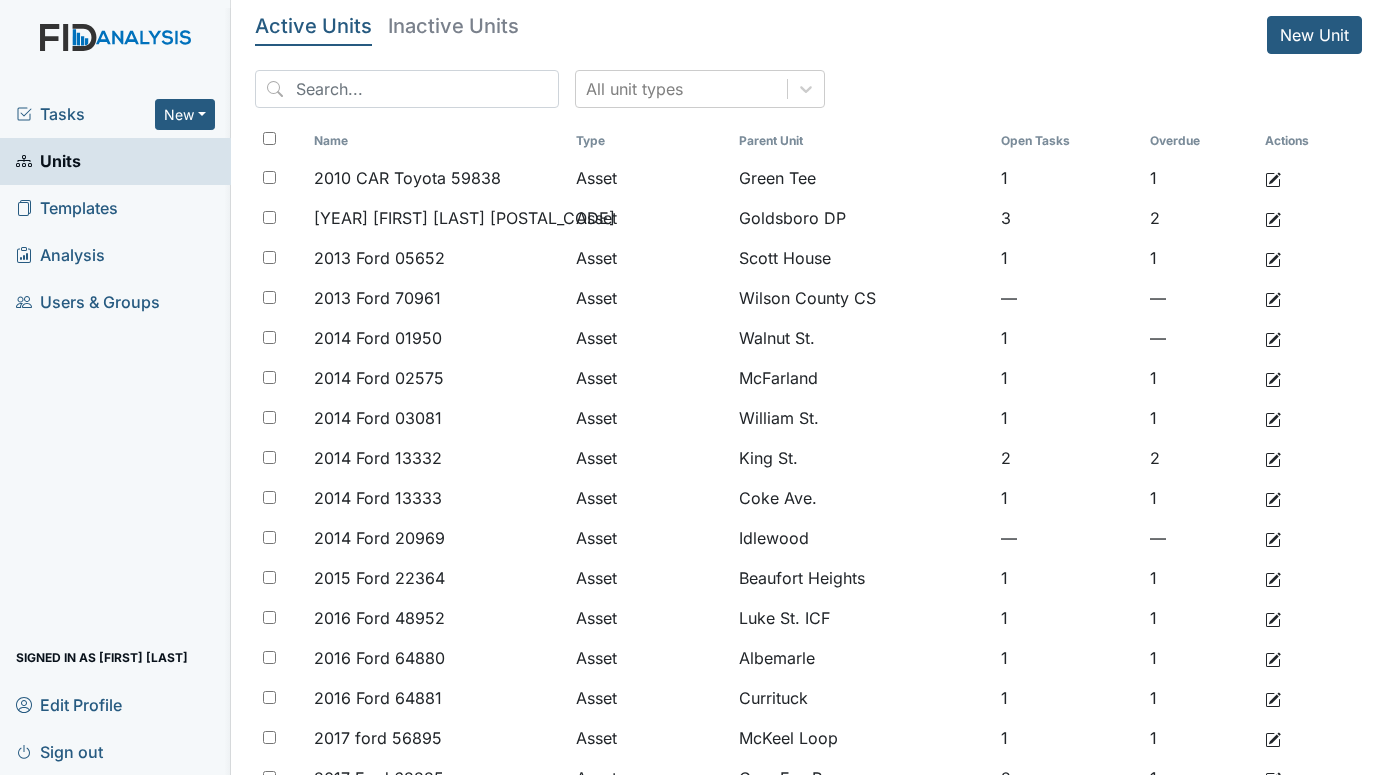 click on "Tasks" at bounding box center [85, 114] 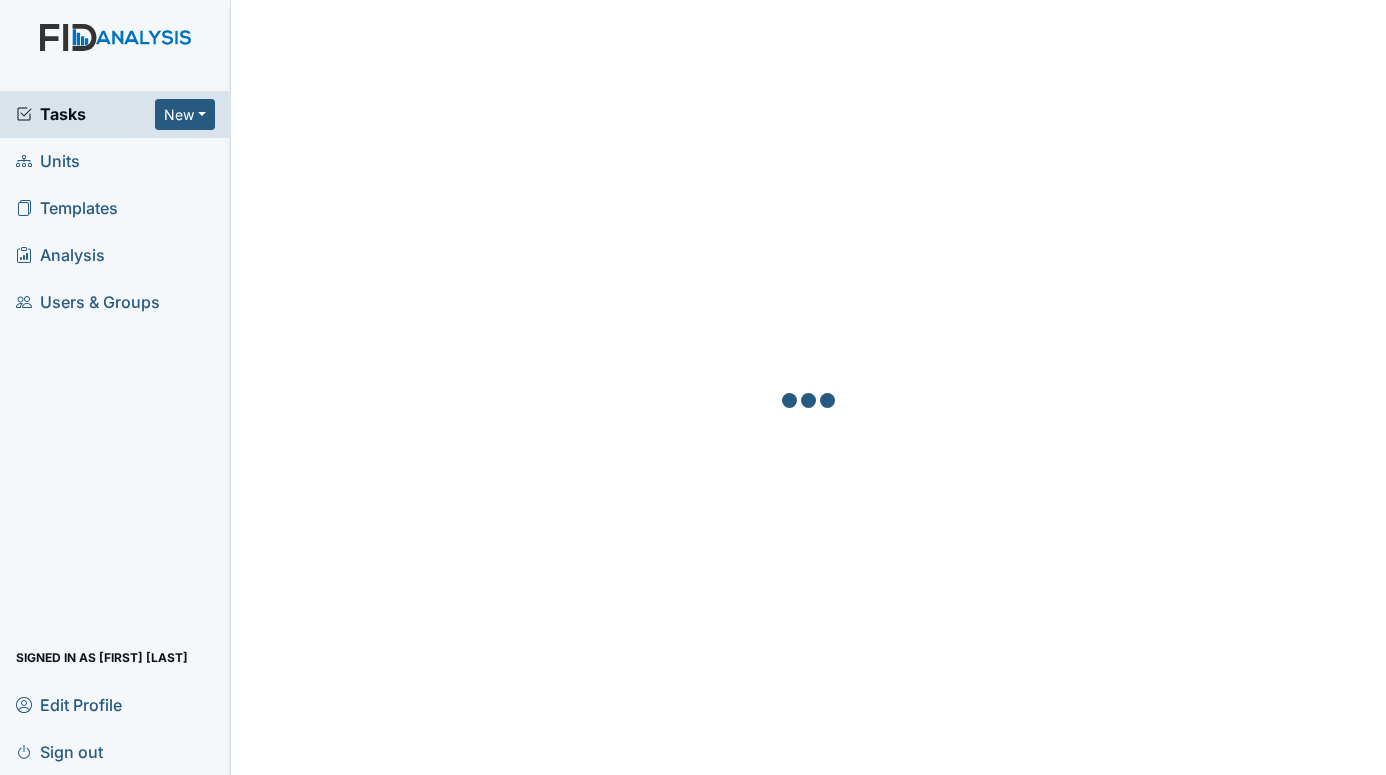 scroll, scrollTop: 0, scrollLeft: 0, axis: both 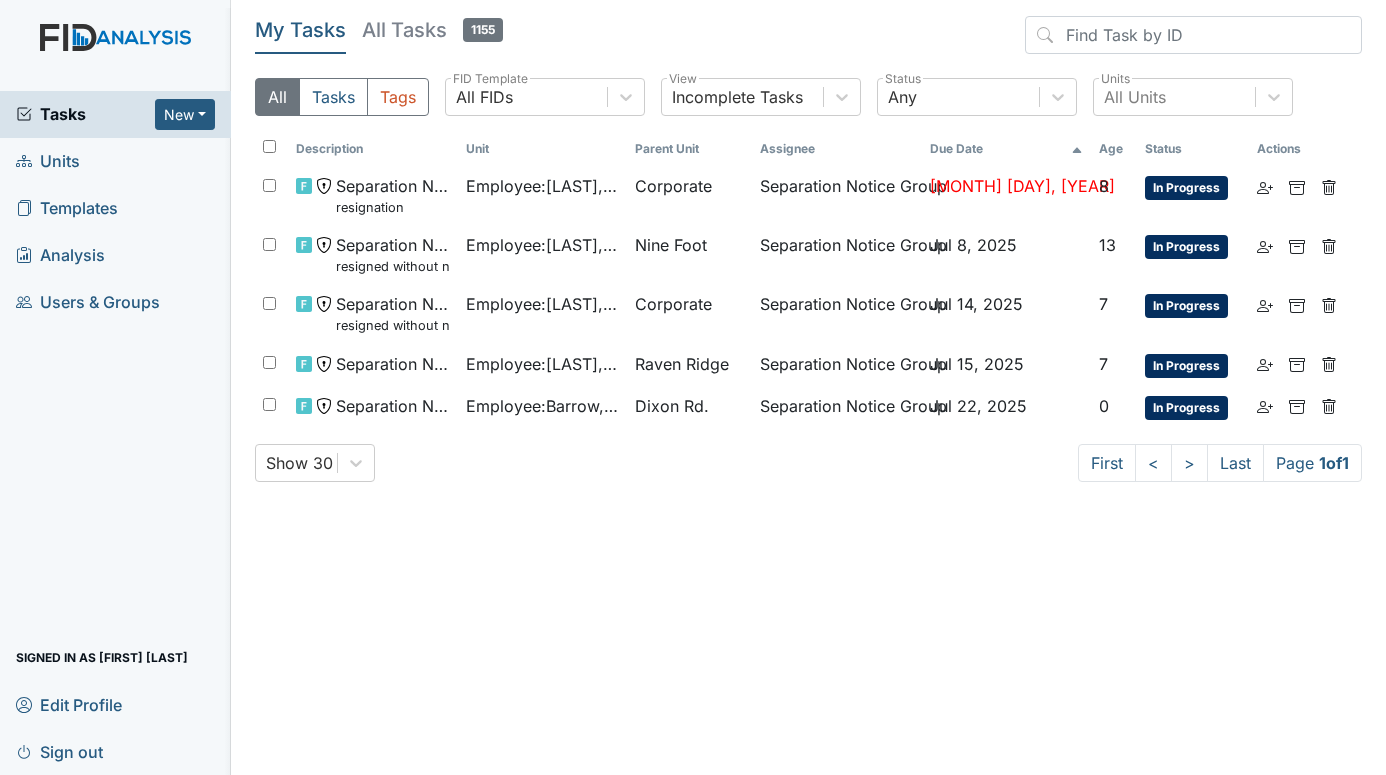click on "Units" at bounding box center [48, 161] 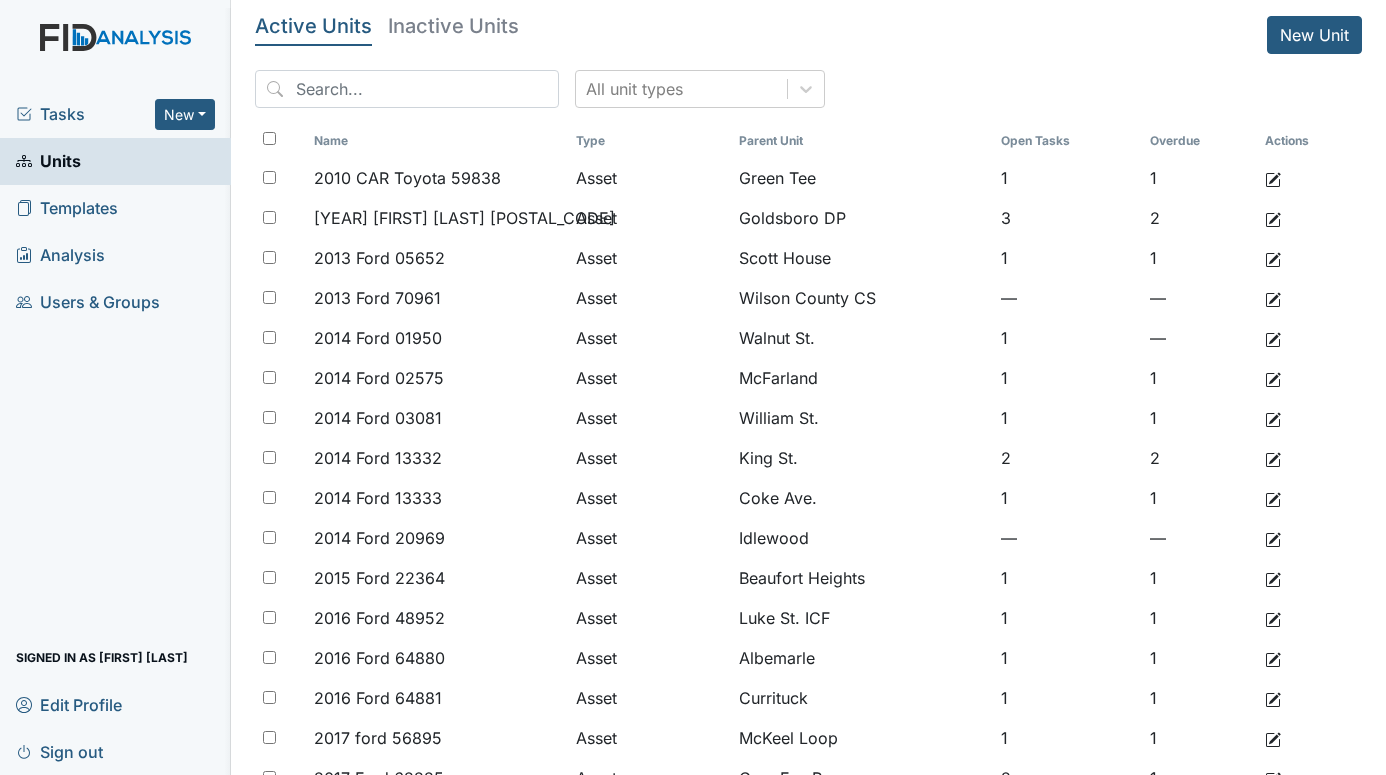 scroll, scrollTop: 0, scrollLeft: 0, axis: both 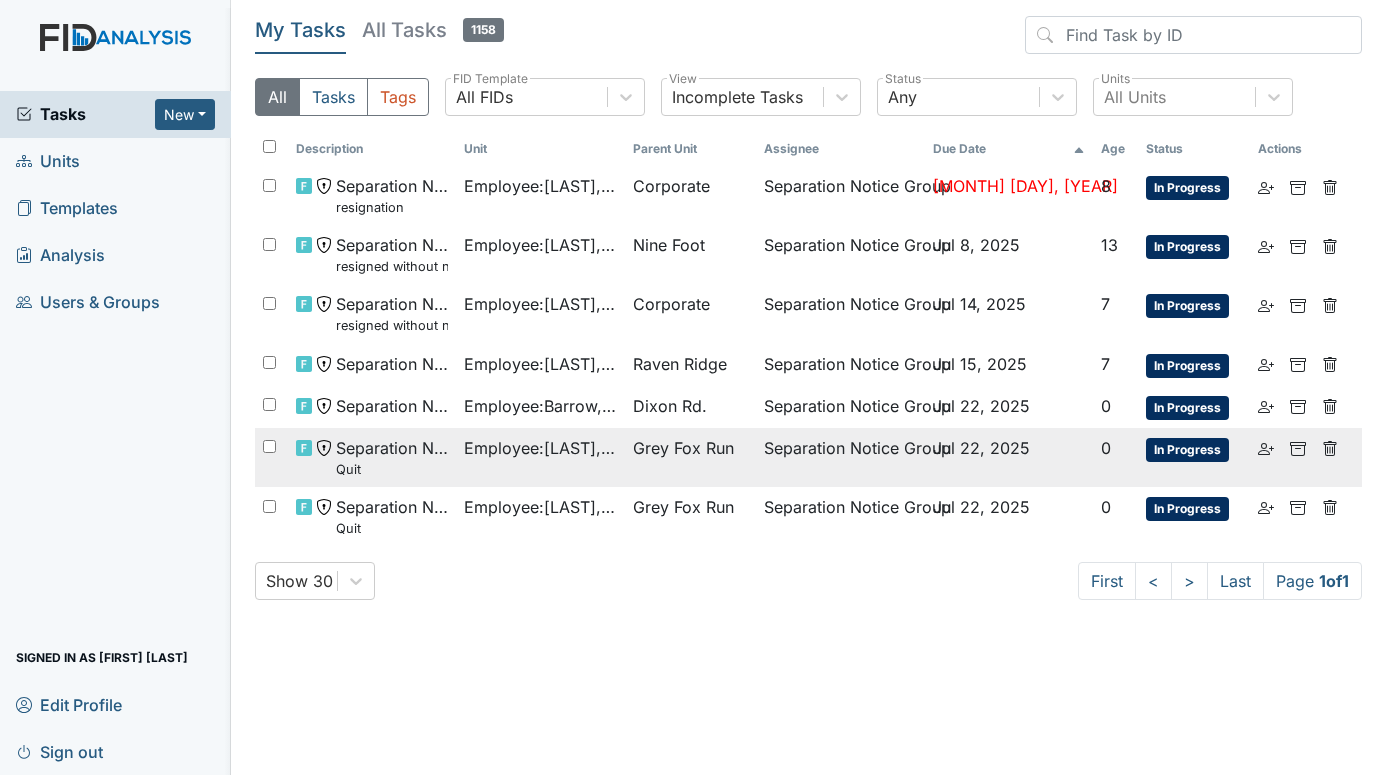click on "Employee :  Cortez, Deanna" at bounding box center [540, 186] 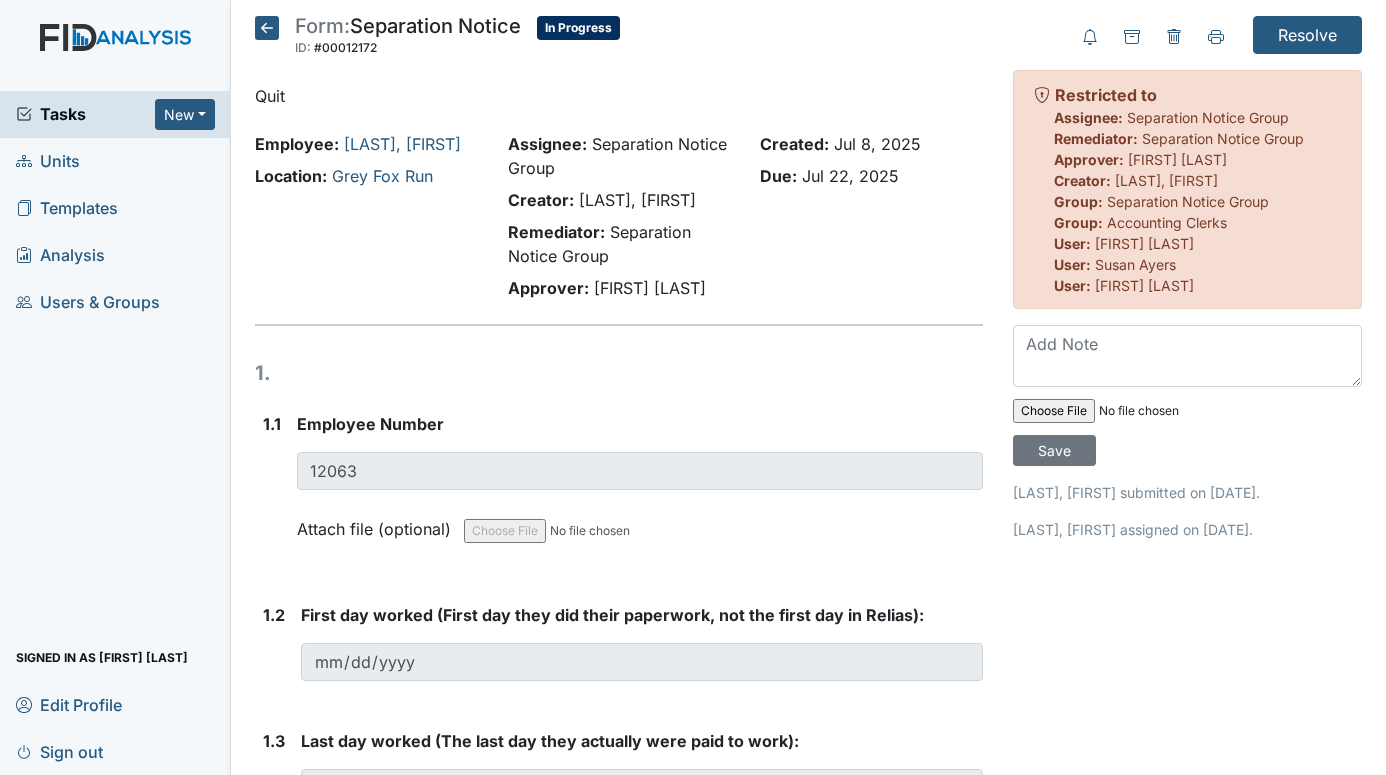 scroll, scrollTop: 0, scrollLeft: 0, axis: both 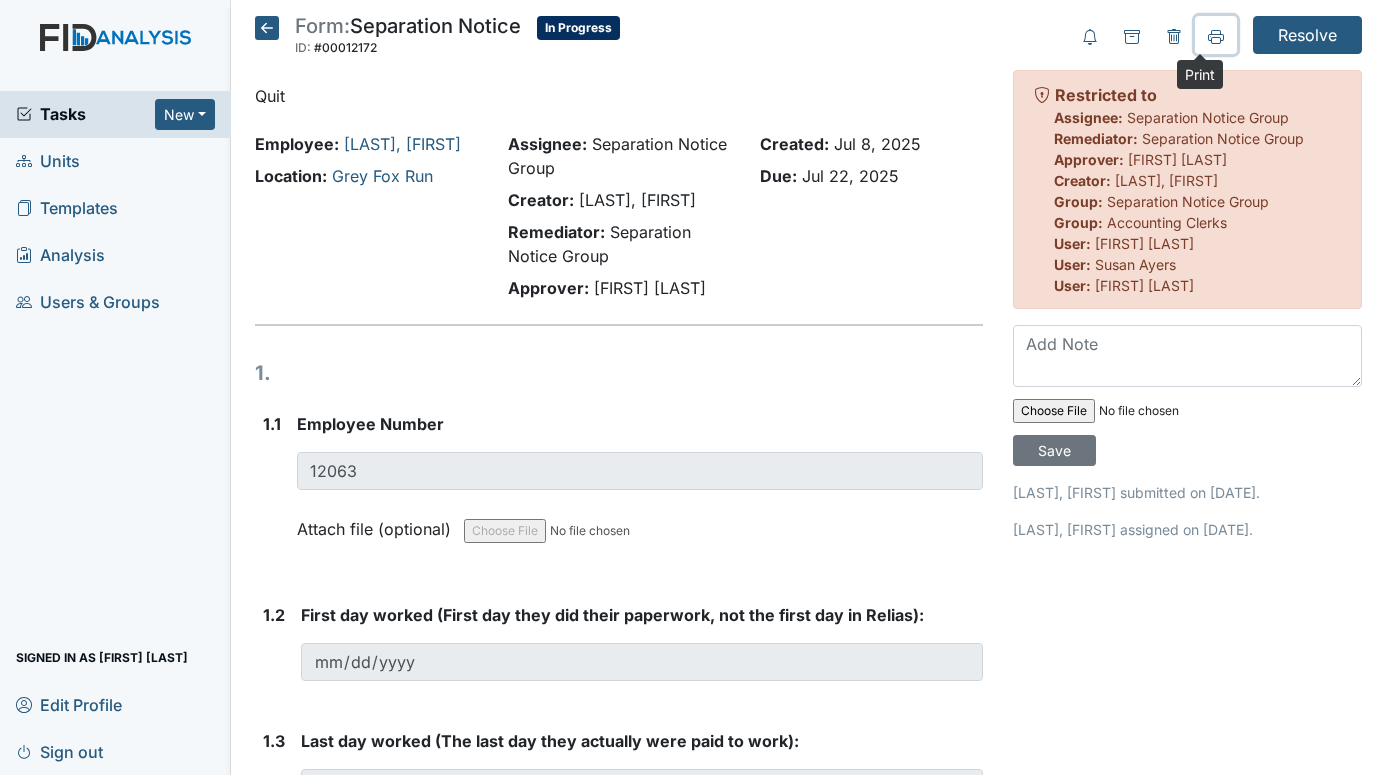 click at bounding box center (1216, 37) 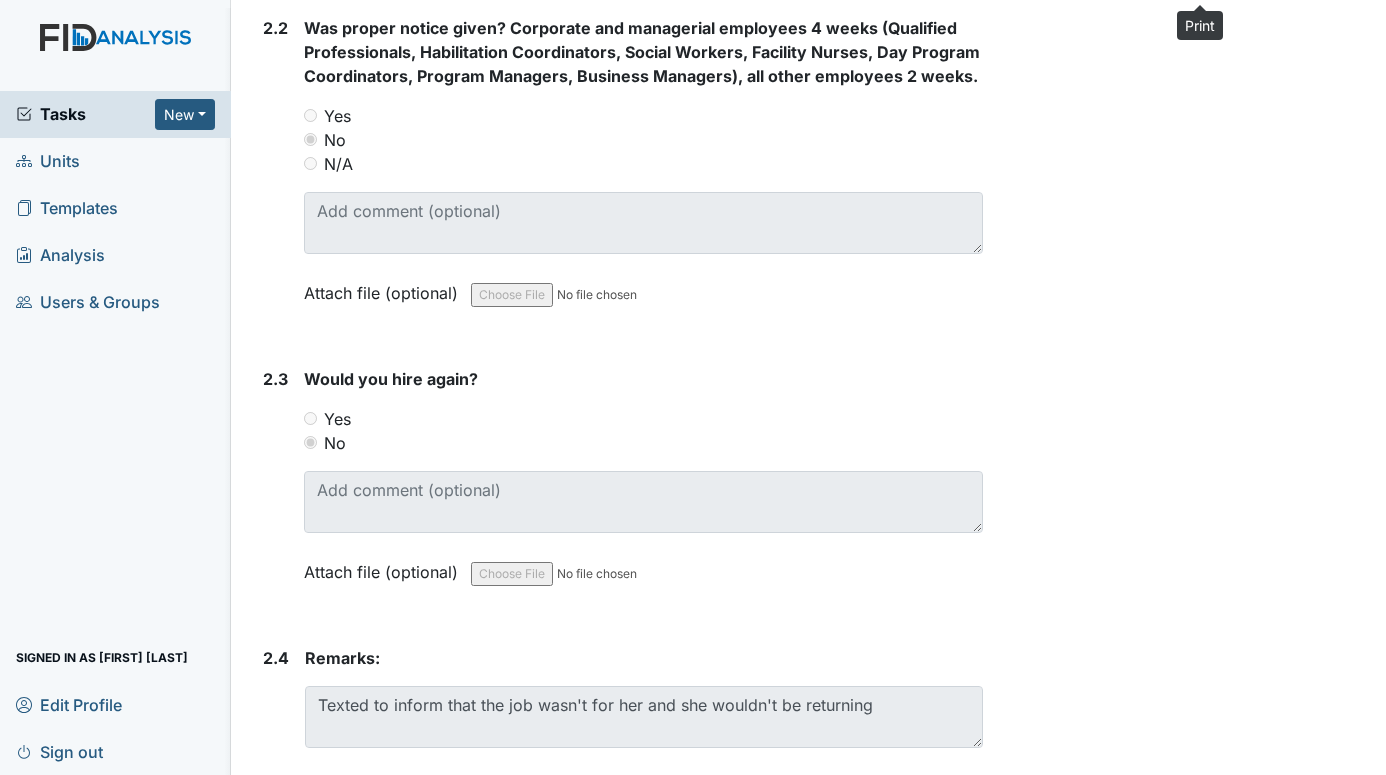 scroll, scrollTop: 1236, scrollLeft: 0, axis: vertical 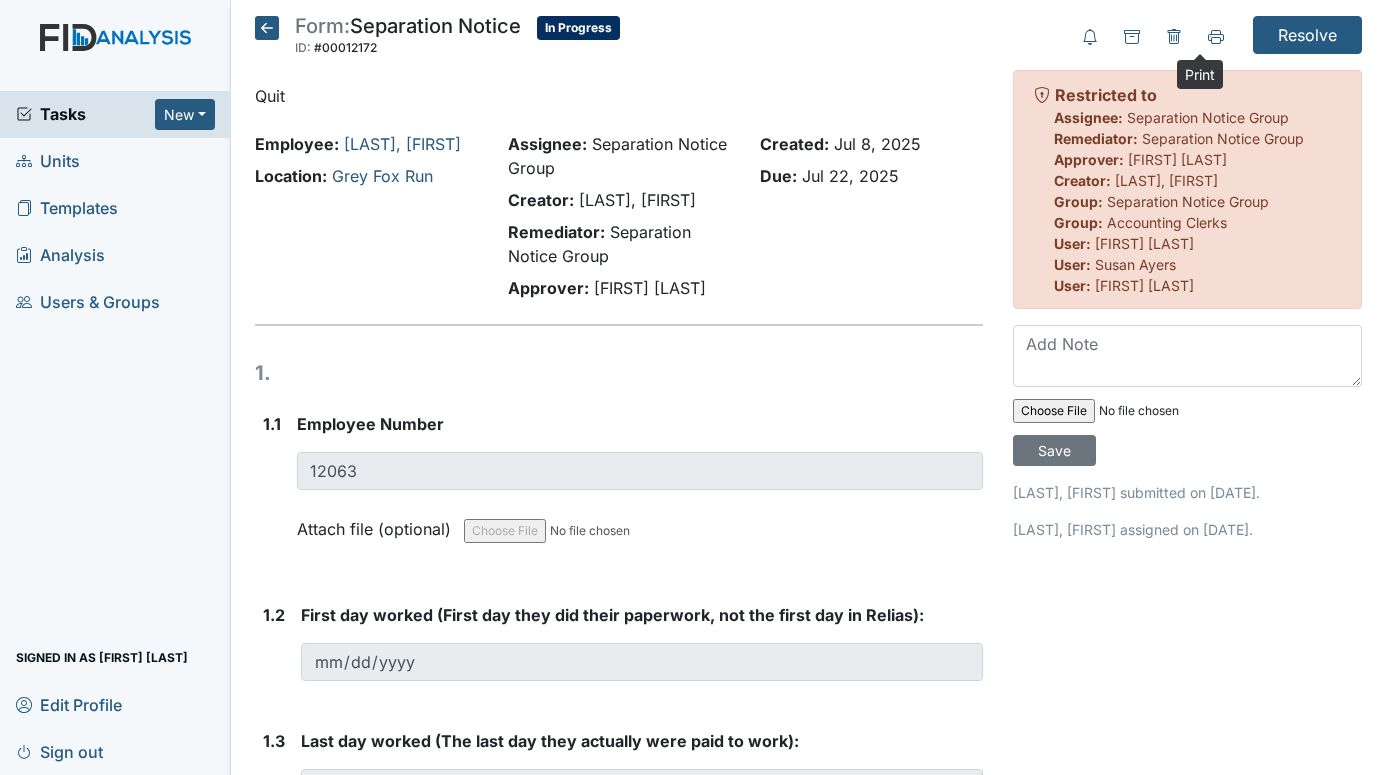 click on "Tasks" at bounding box center [85, 114] 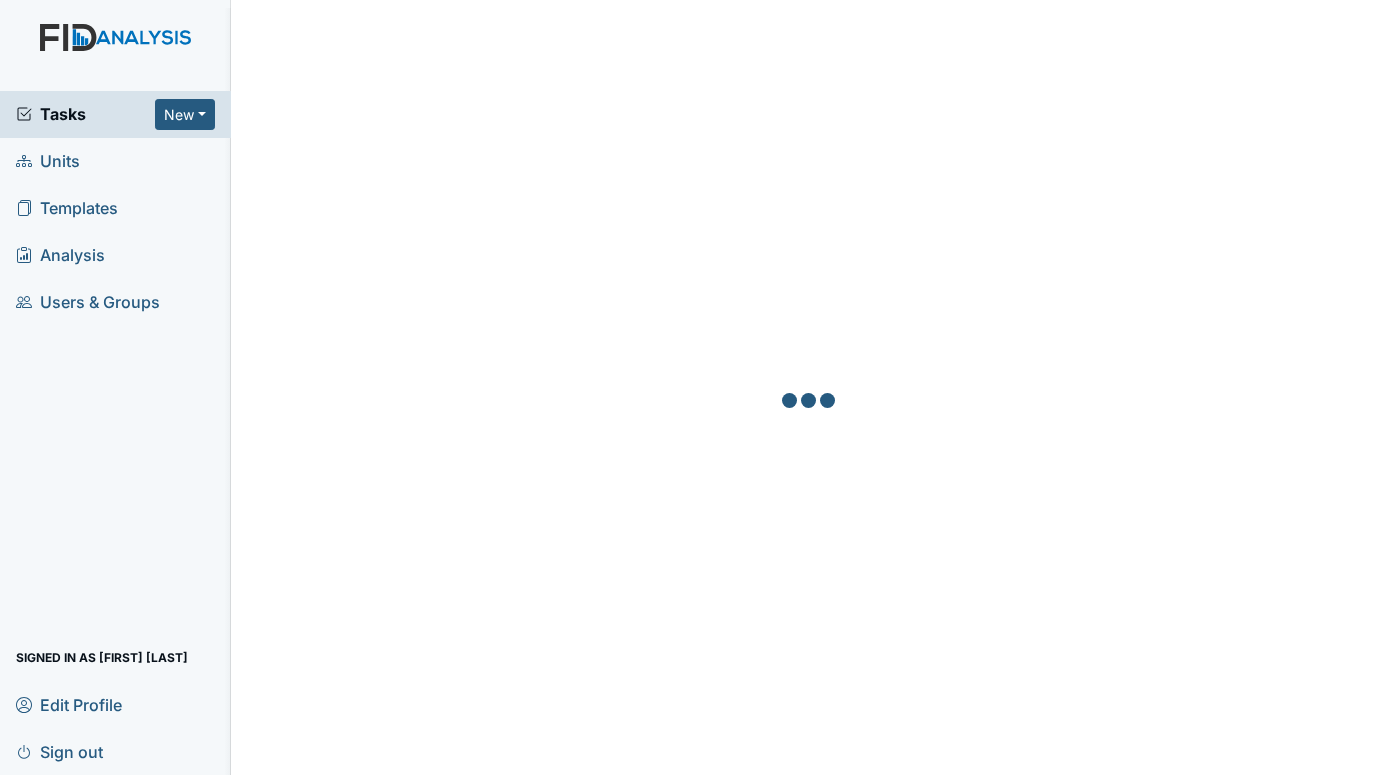 scroll, scrollTop: 0, scrollLeft: 0, axis: both 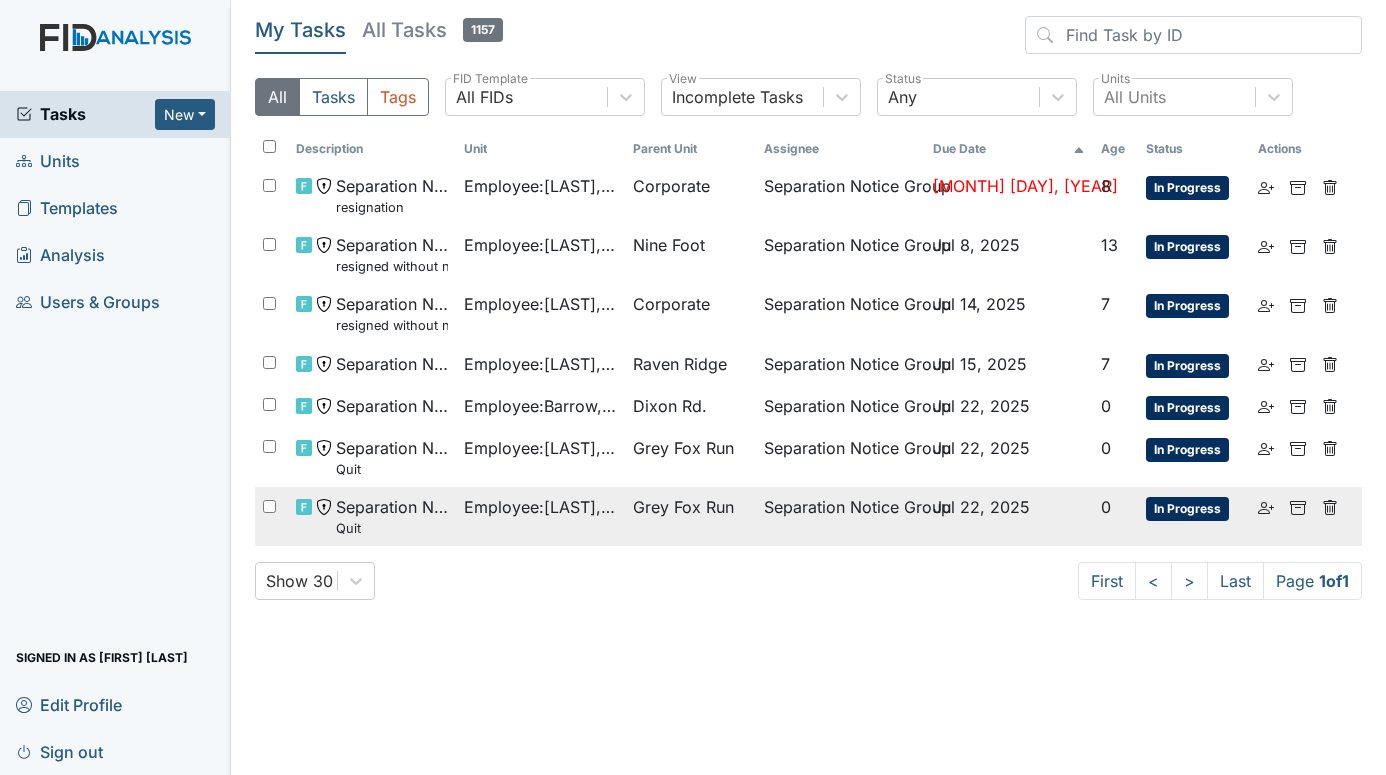 click on "Employee :  Charbonnel, Joshua" at bounding box center [540, 186] 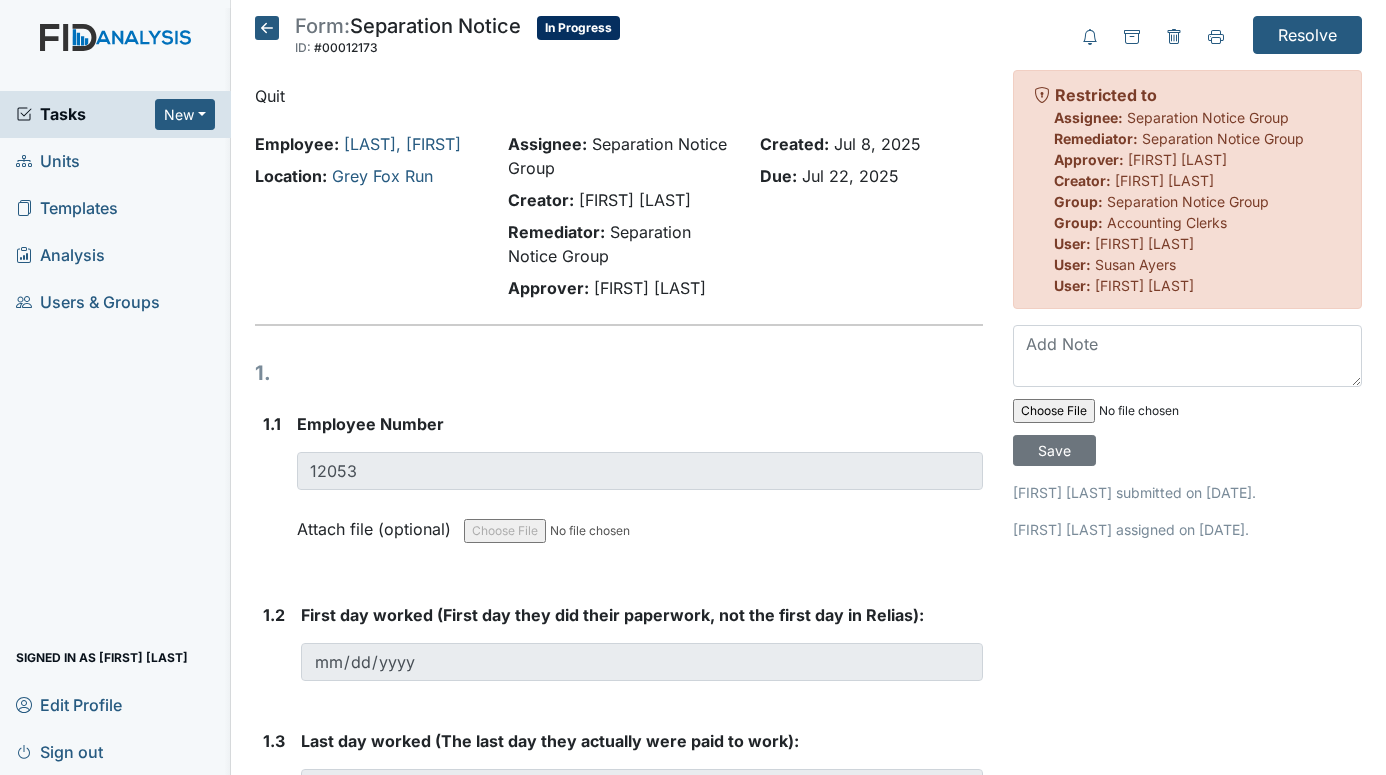 scroll, scrollTop: 0, scrollLeft: 0, axis: both 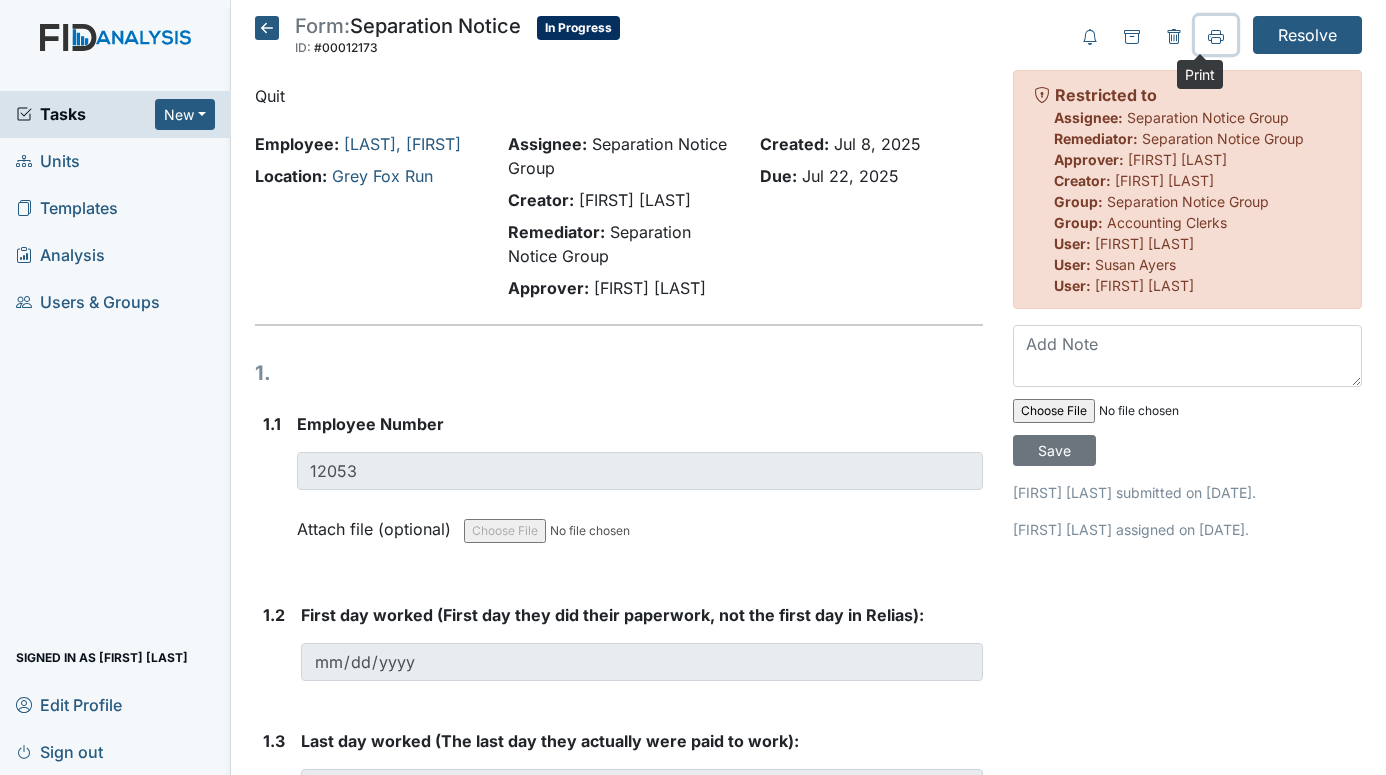 click at bounding box center [1216, 35] 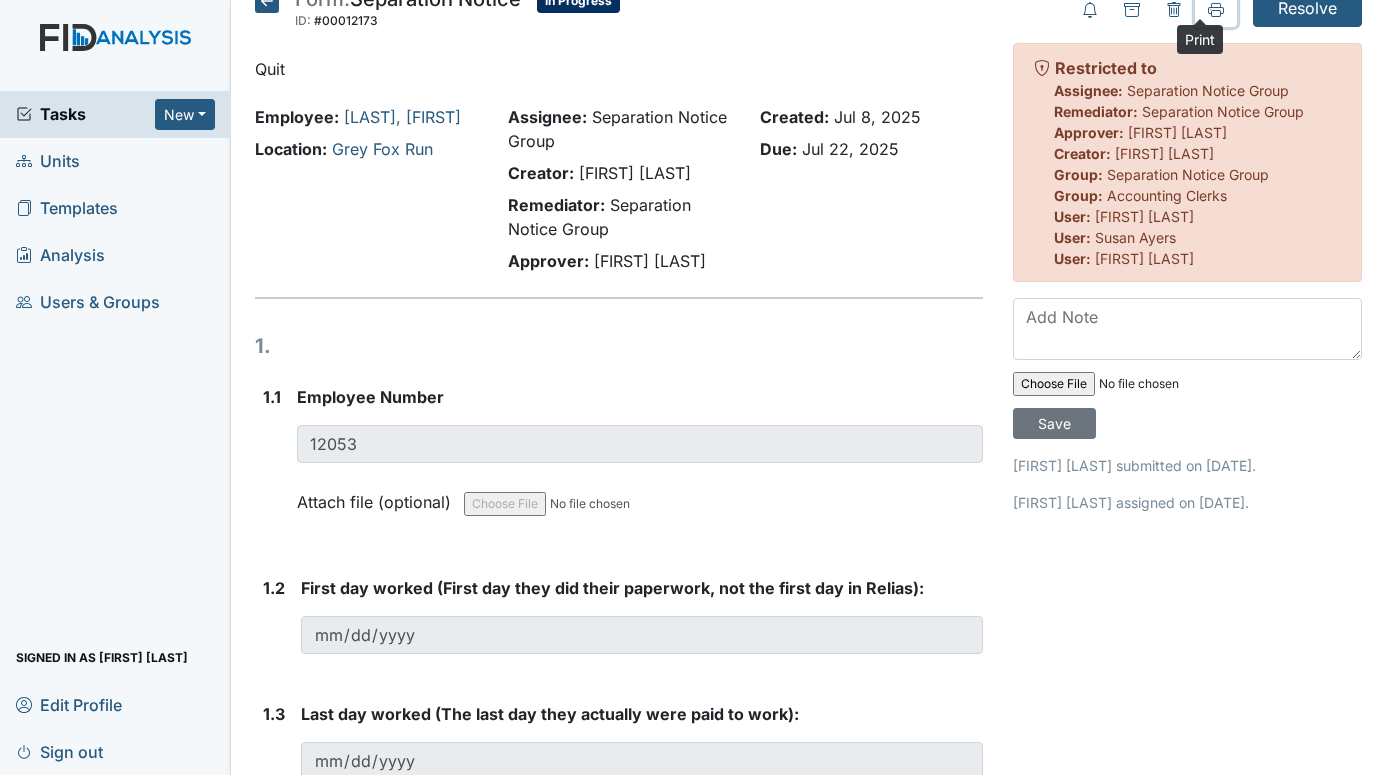 scroll, scrollTop: 0, scrollLeft: 0, axis: both 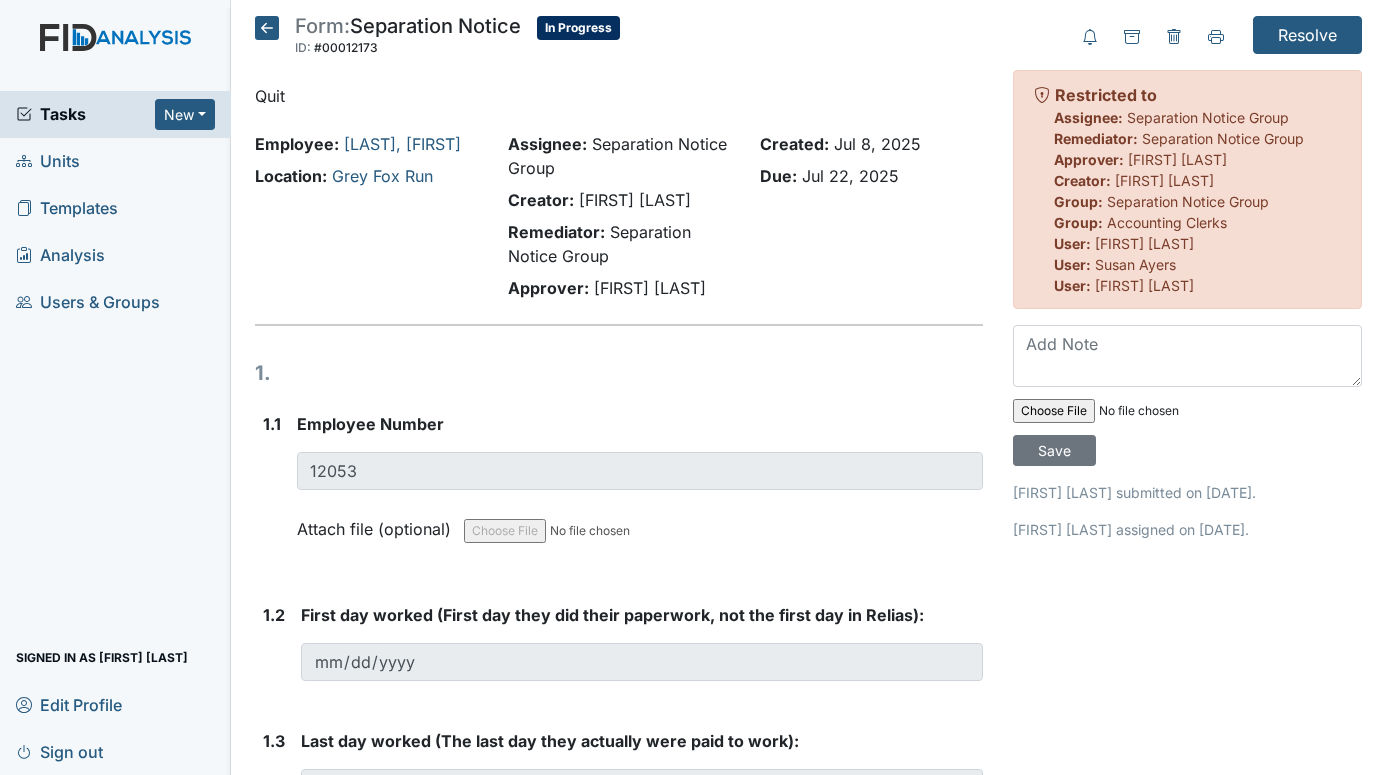 click at bounding box center [267, 28] 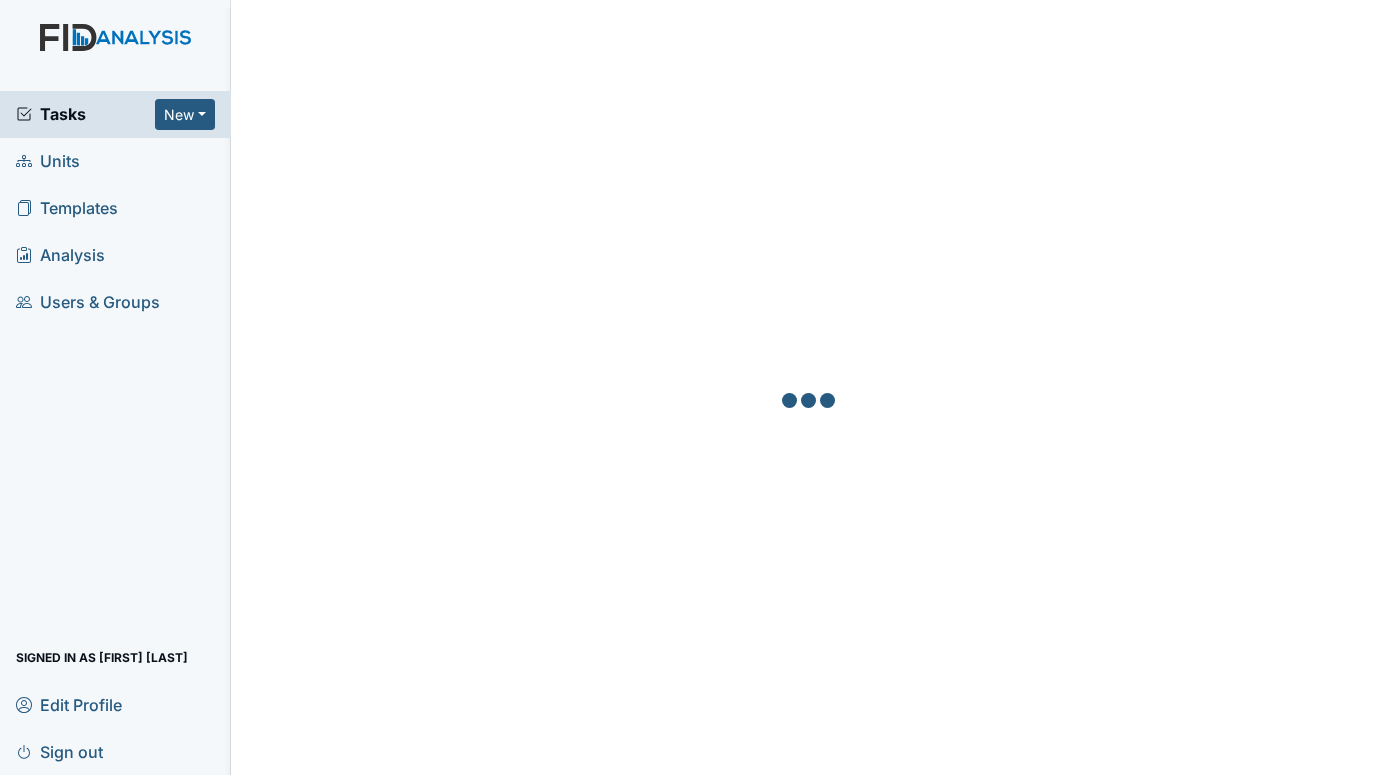 scroll, scrollTop: 0, scrollLeft: 0, axis: both 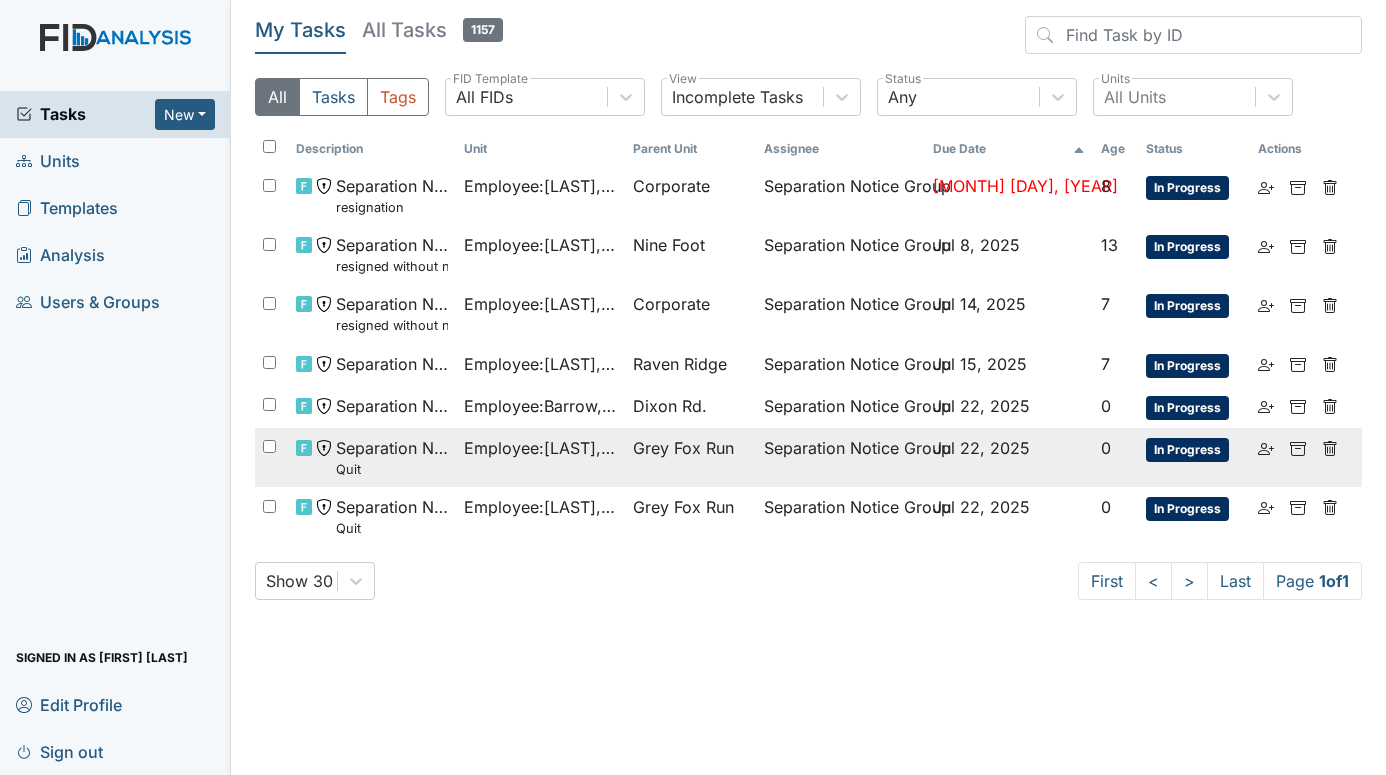 click on "Employee :  [LAST], [FIRST]" at bounding box center (540, 186) 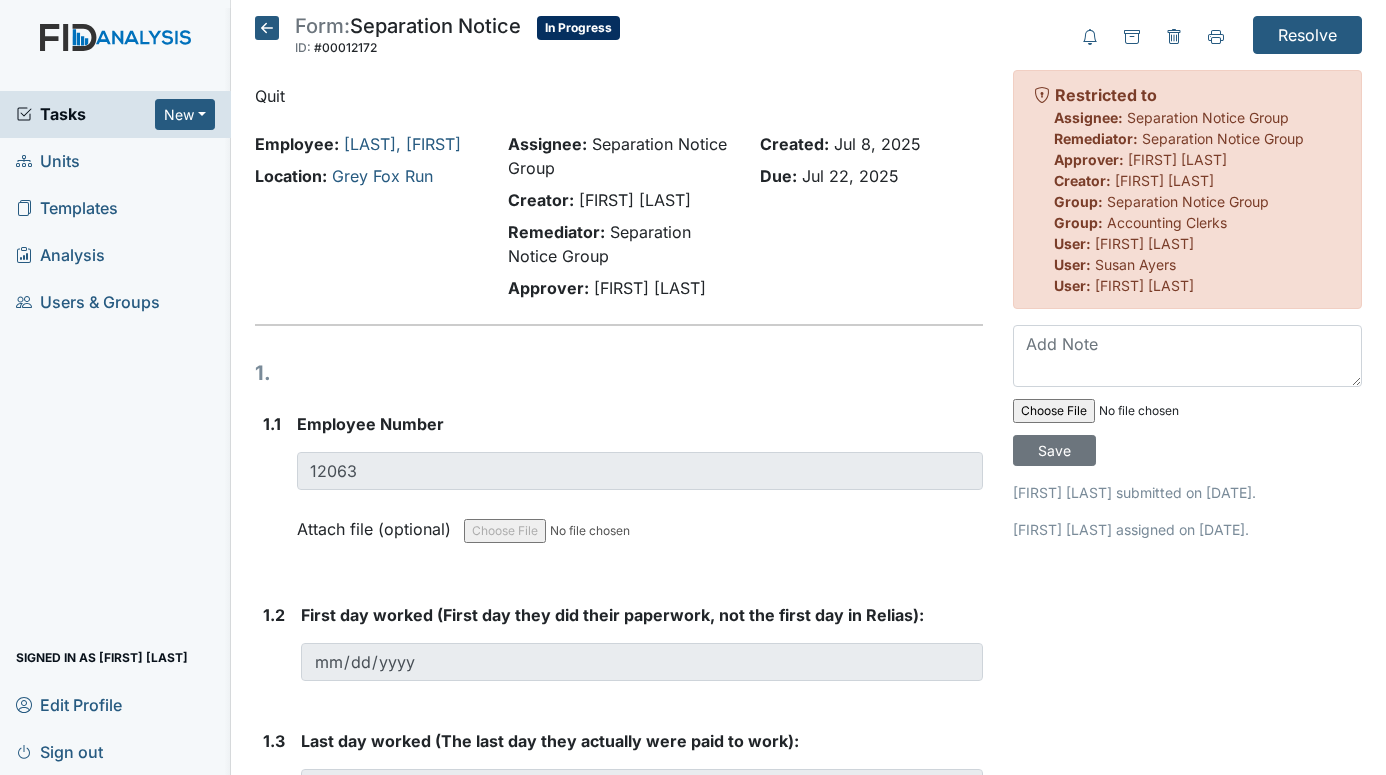 scroll, scrollTop: 0, scrollLeft: 0, axis: both 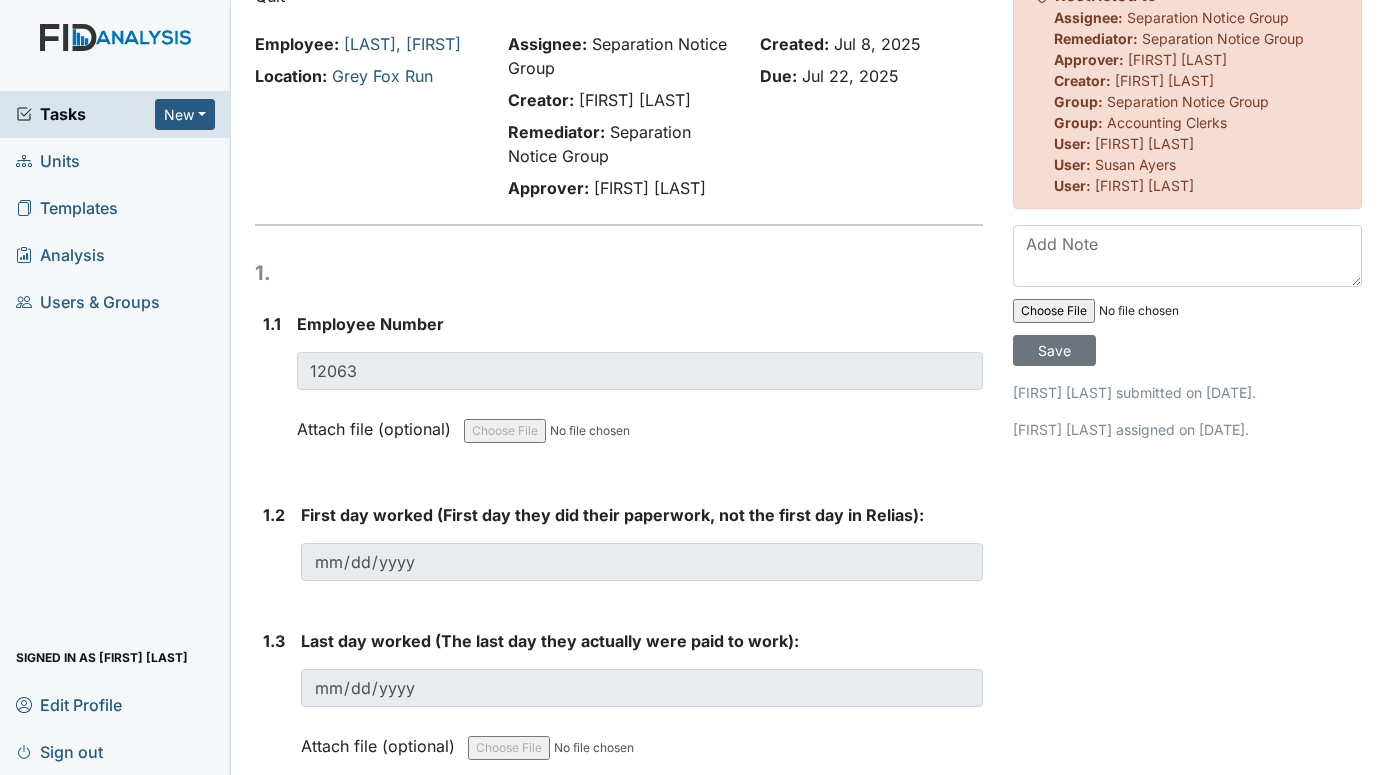click on "Units" at bounding box center (115, 161) 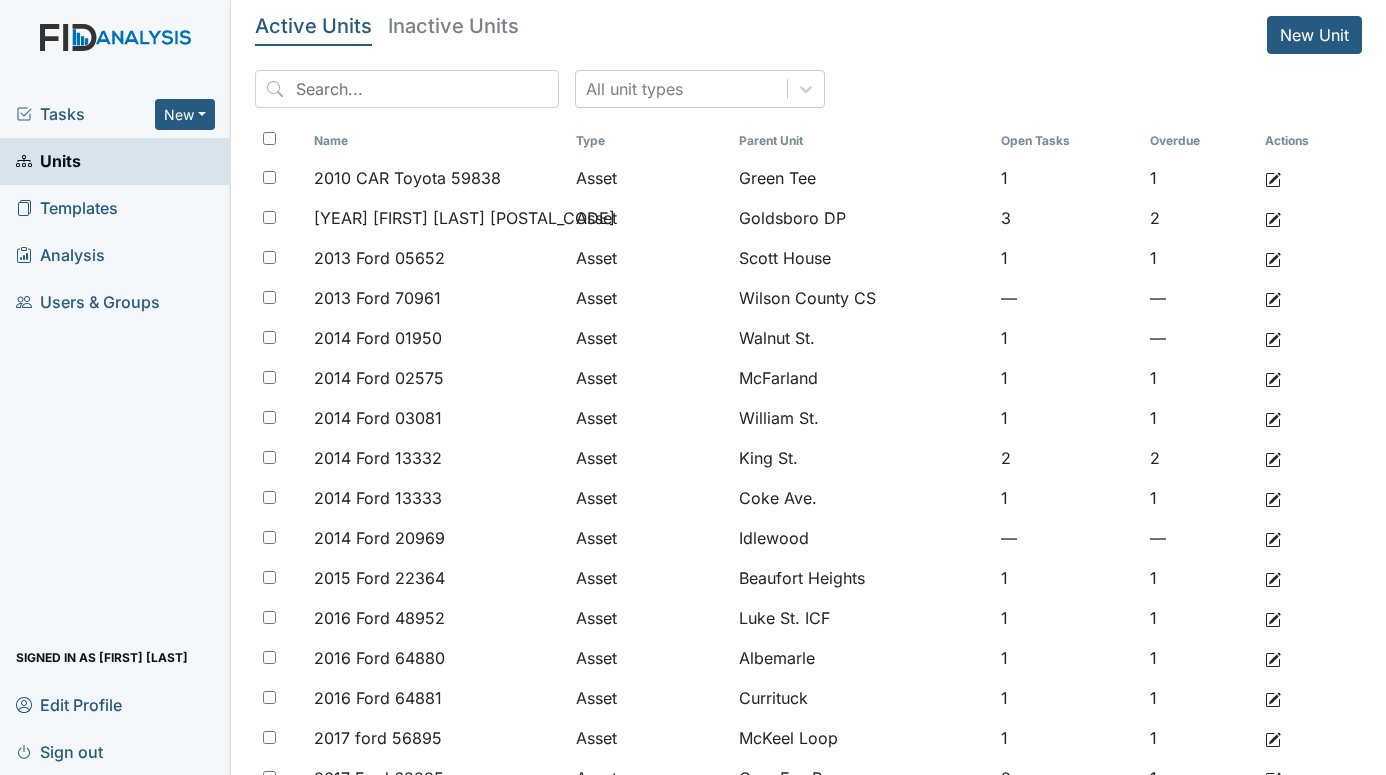 scroll, scrollTop: 0, scrollLeft: 0, axis: both 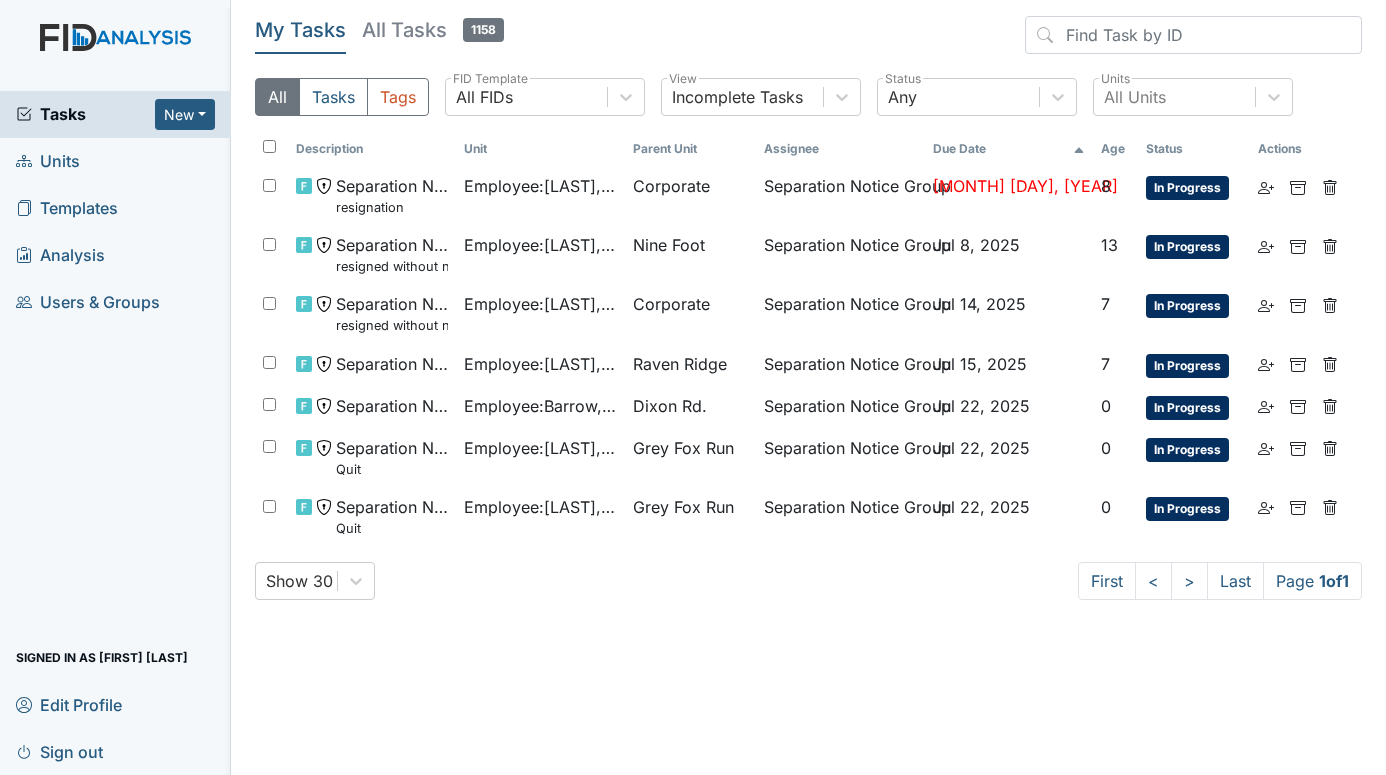 click on "Units" at bounding box center (48, 161) 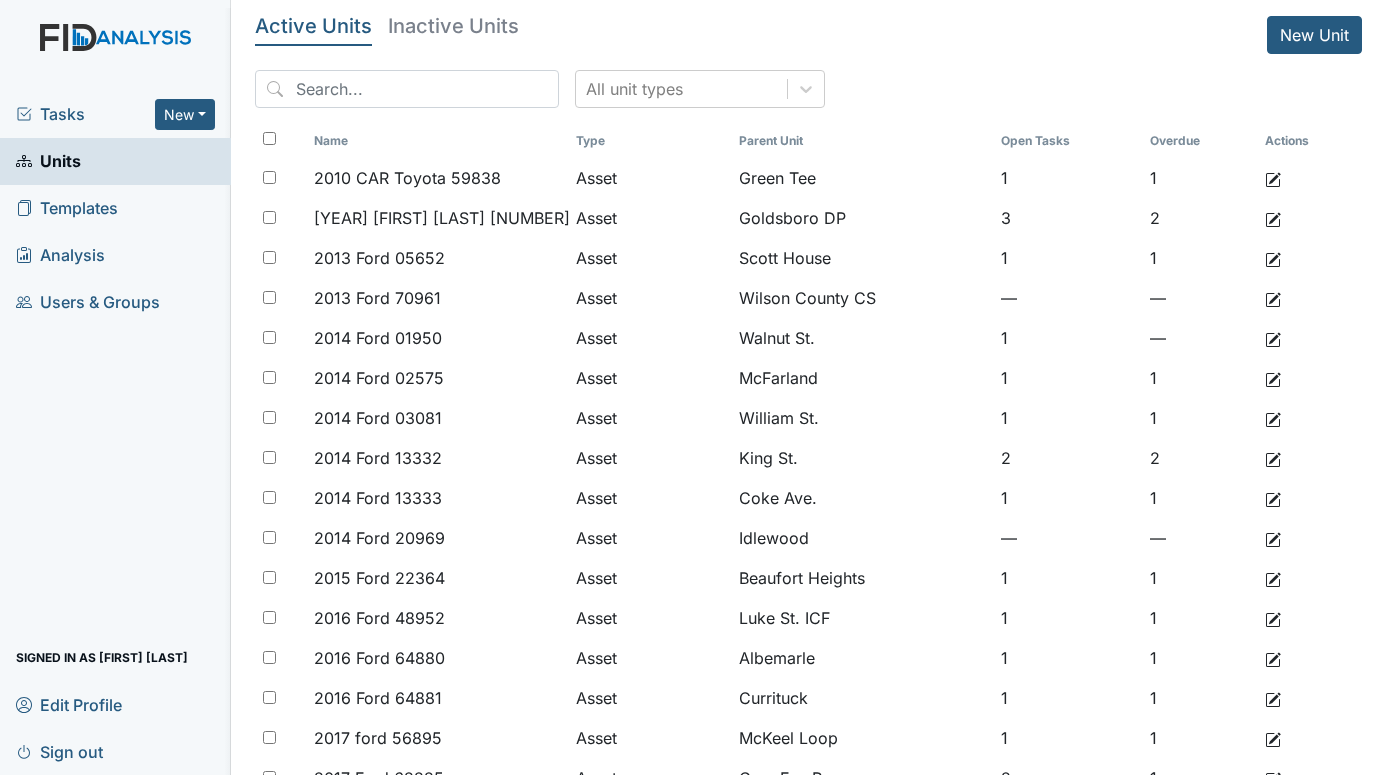 scroll, scrollTop: 0, scrollLeft: 0, axis: both 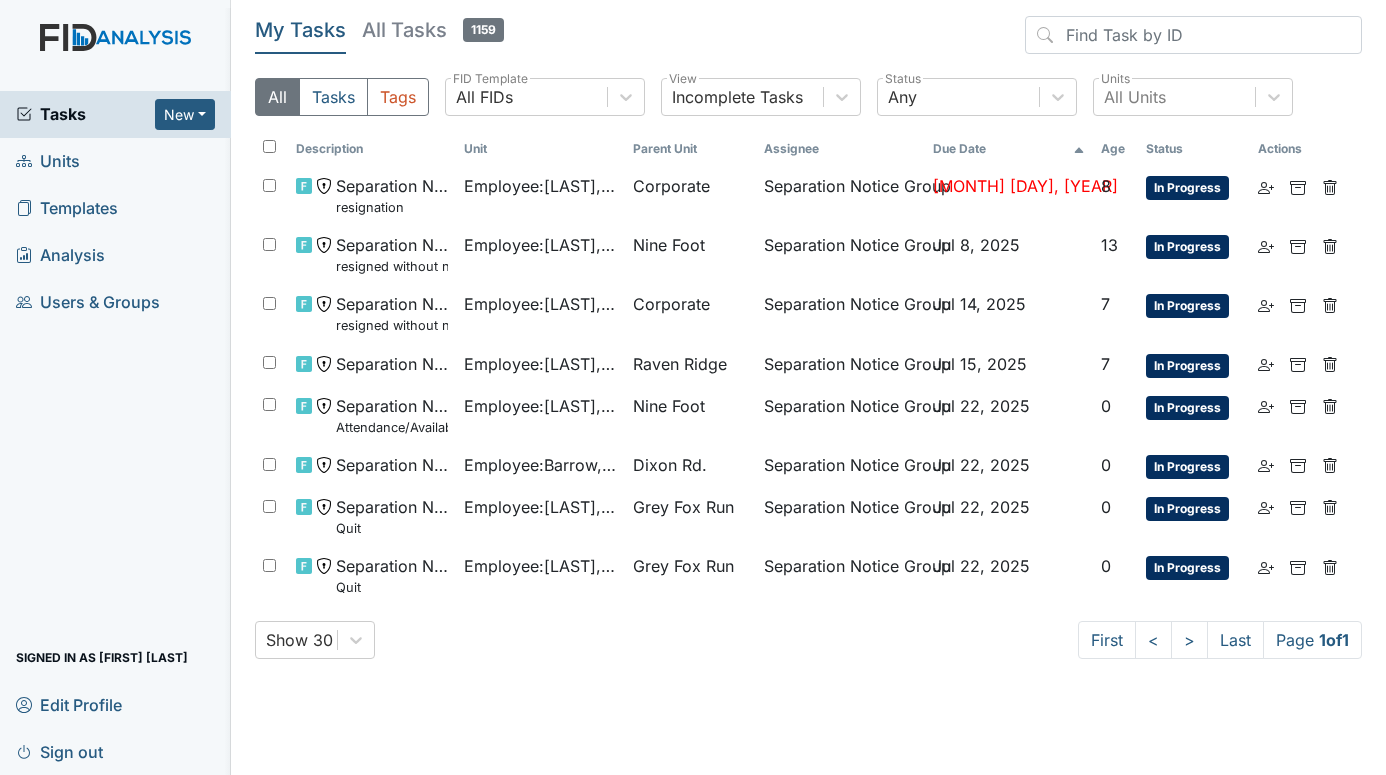 click on "Units" at bounding box center (48, 161) 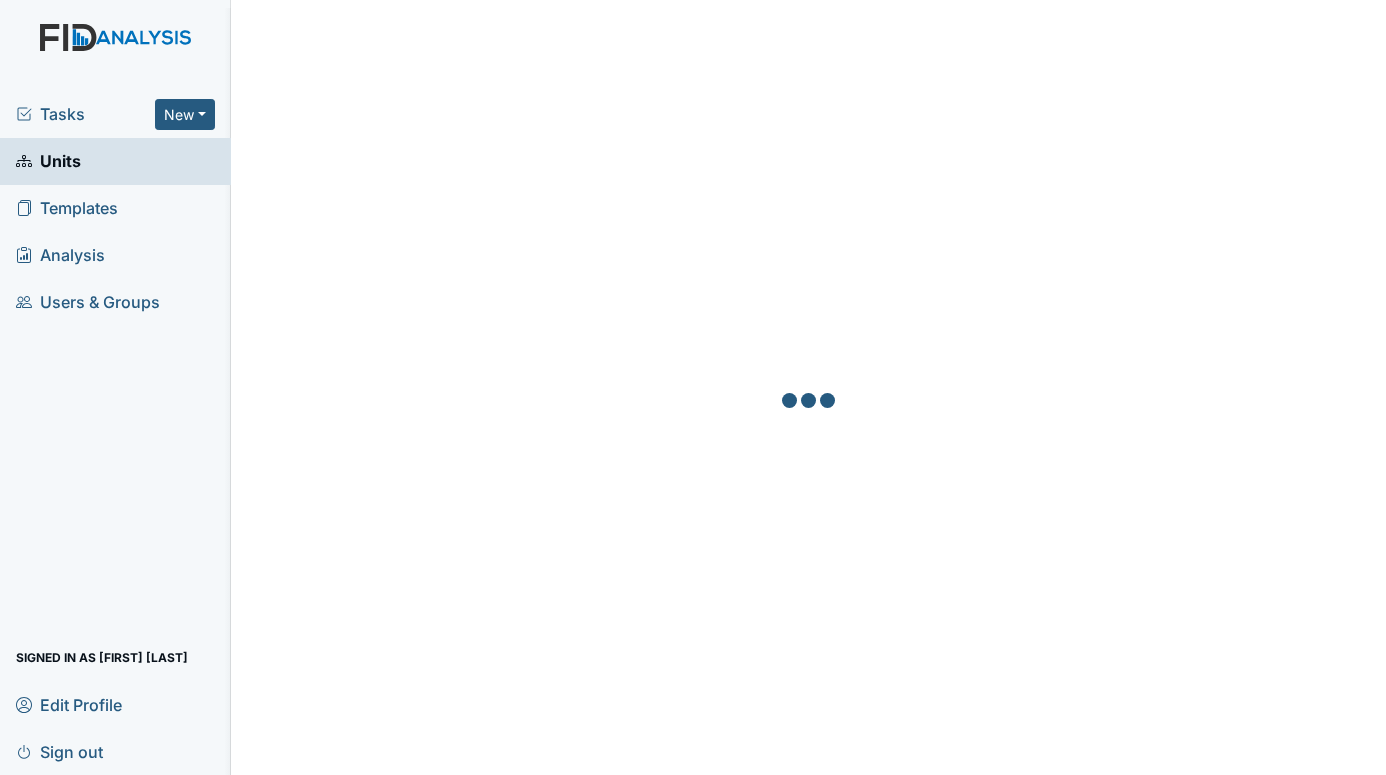 scroll, scrollTop: 0, scrollLeft: 0, axis: both 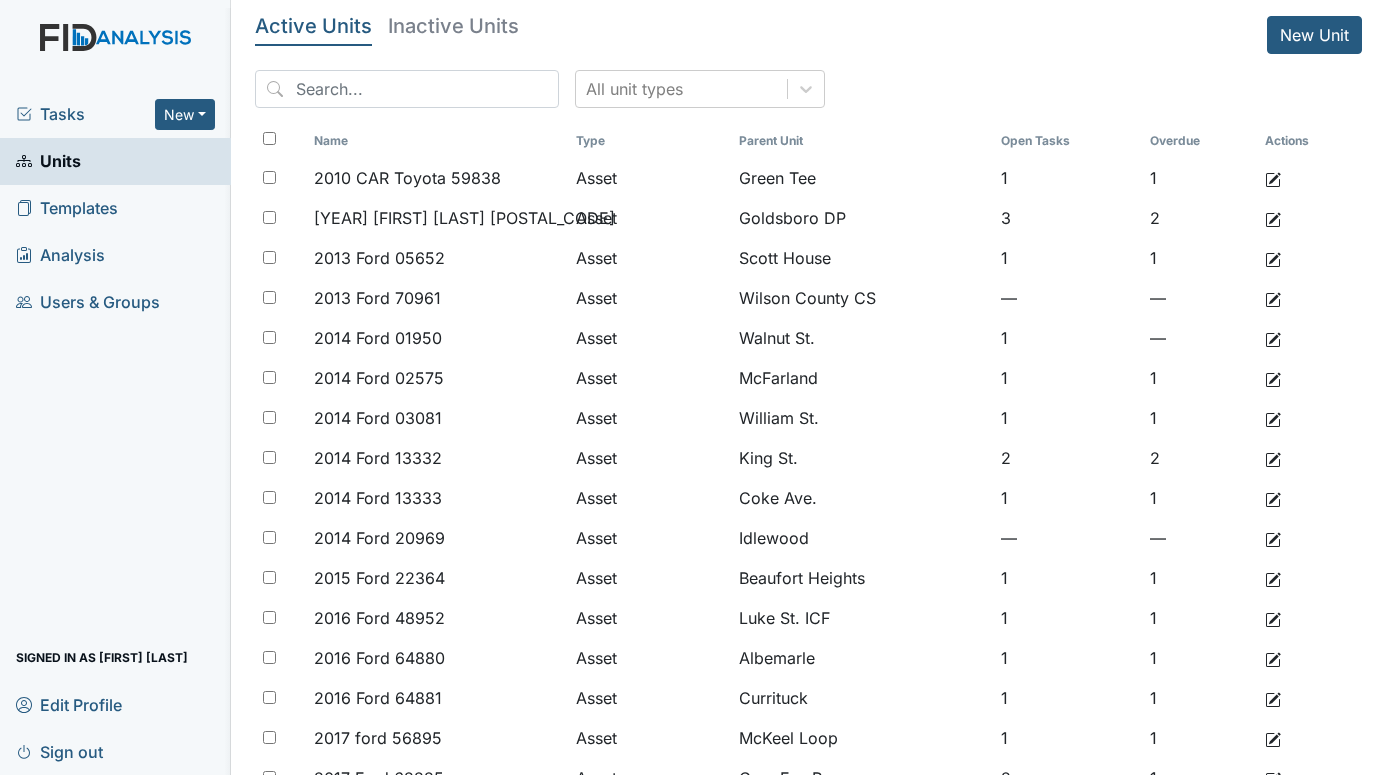 click on "Edit Profile" at bounding box center (115, 161) 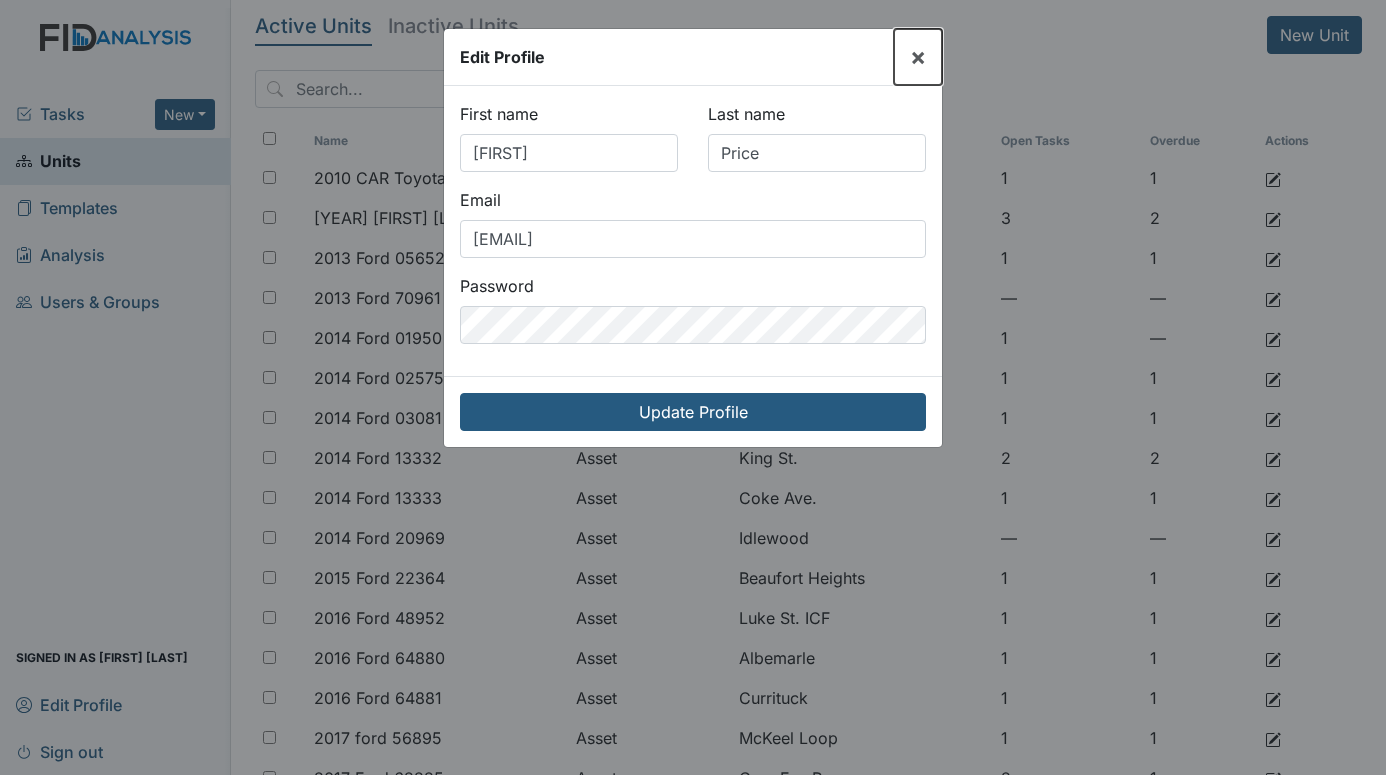 click on "×" at bounding box center [918, 57] 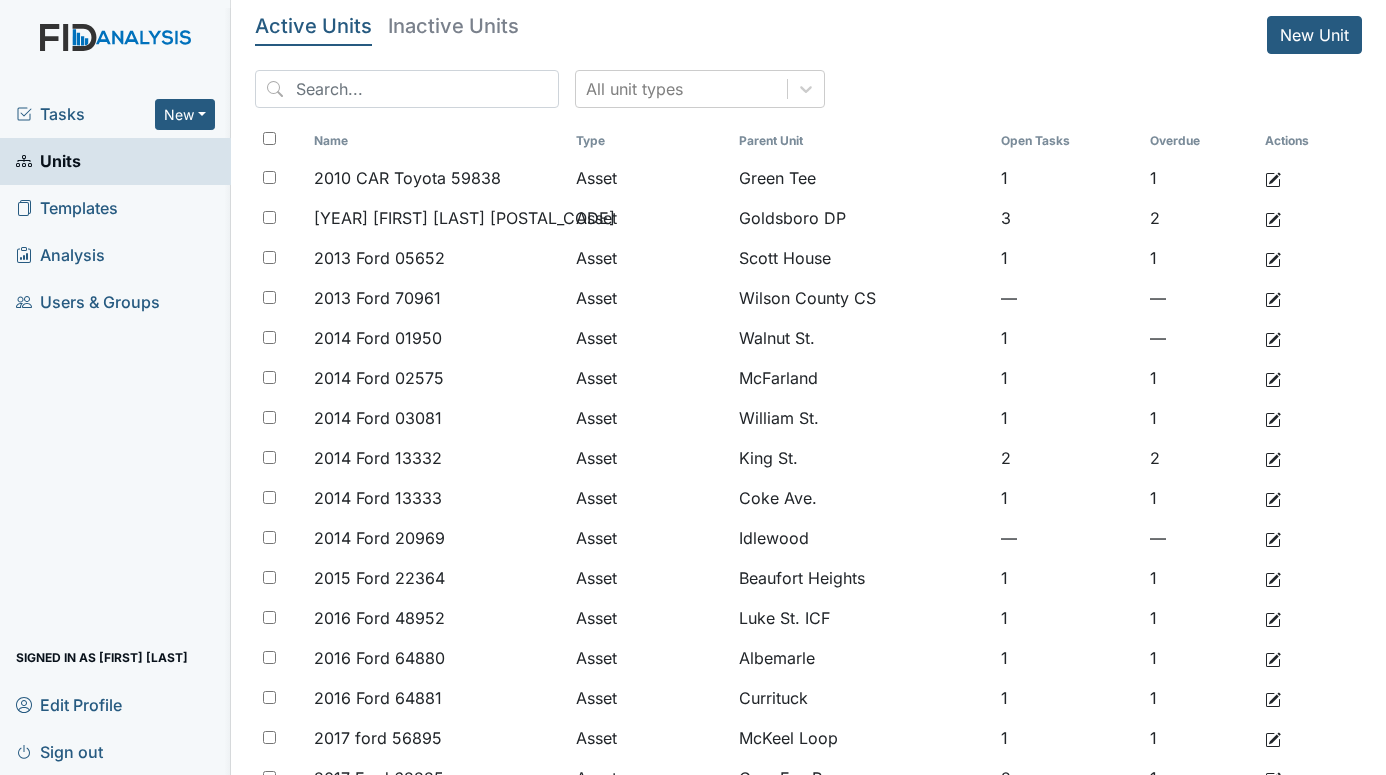 click on "Signed in as [FIRST] [LAST]" at bounding box center [115, 433] 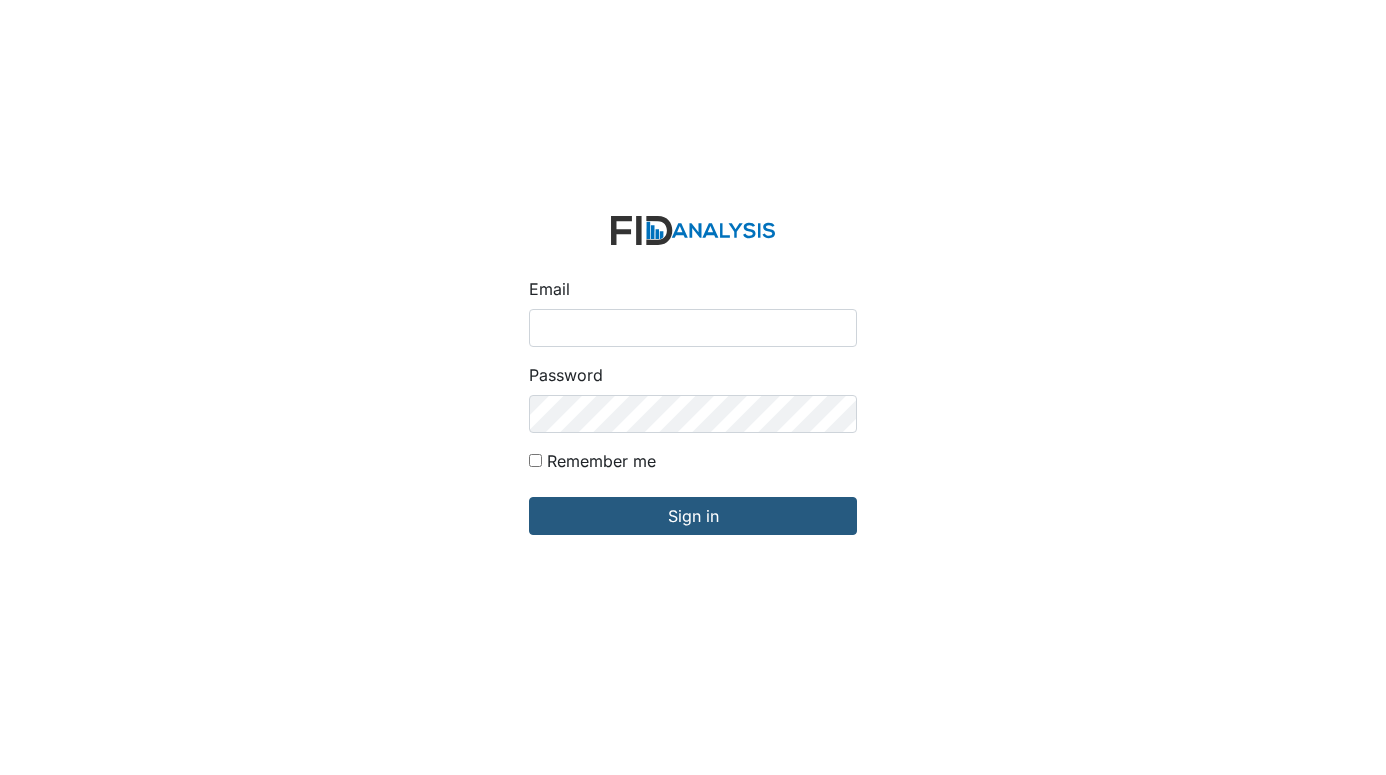 scroll, scrollTop: 0, scrollLeft: 0, axis: both 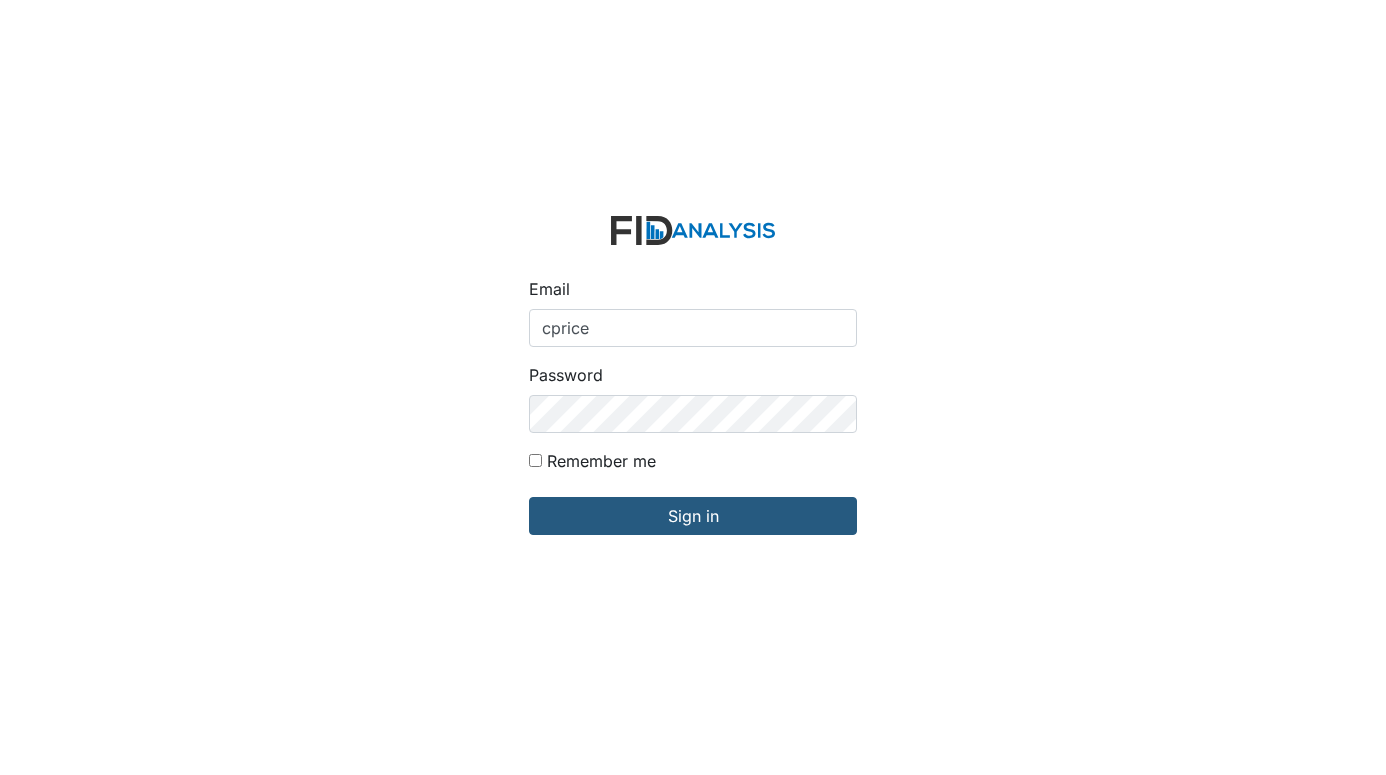 type on "[EMAIL]" 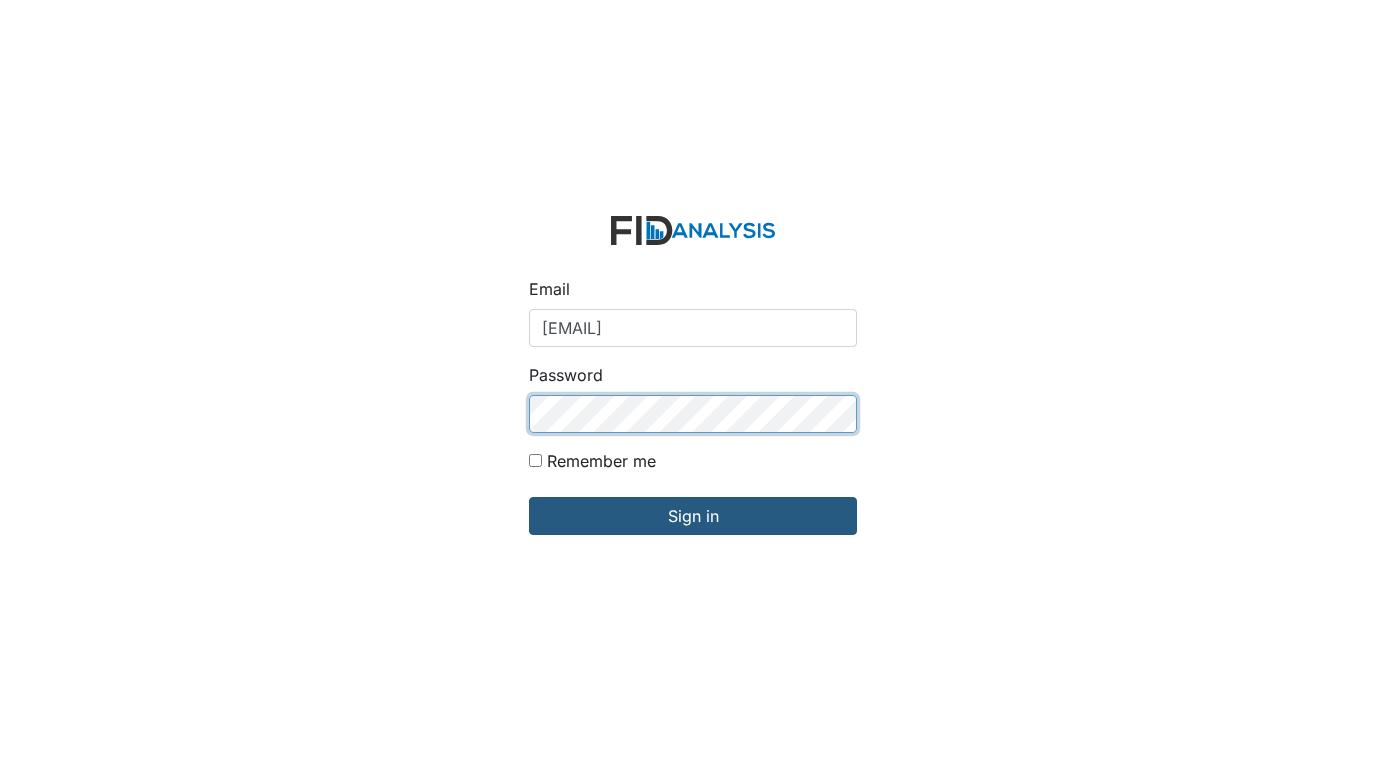 click on "Sign in" at bounding box center (693, 516) 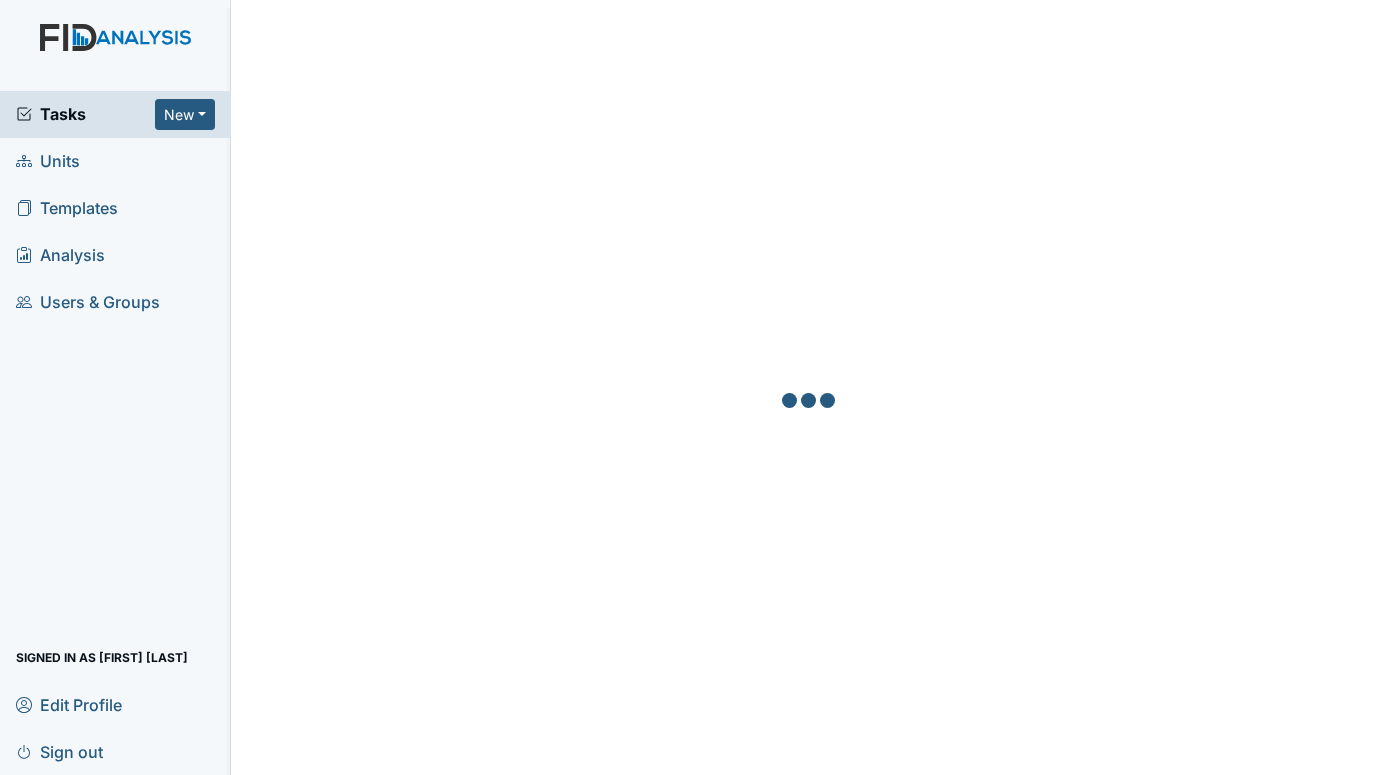 scroll, scrollTop: 0, scrollLeft: 0, axis: both 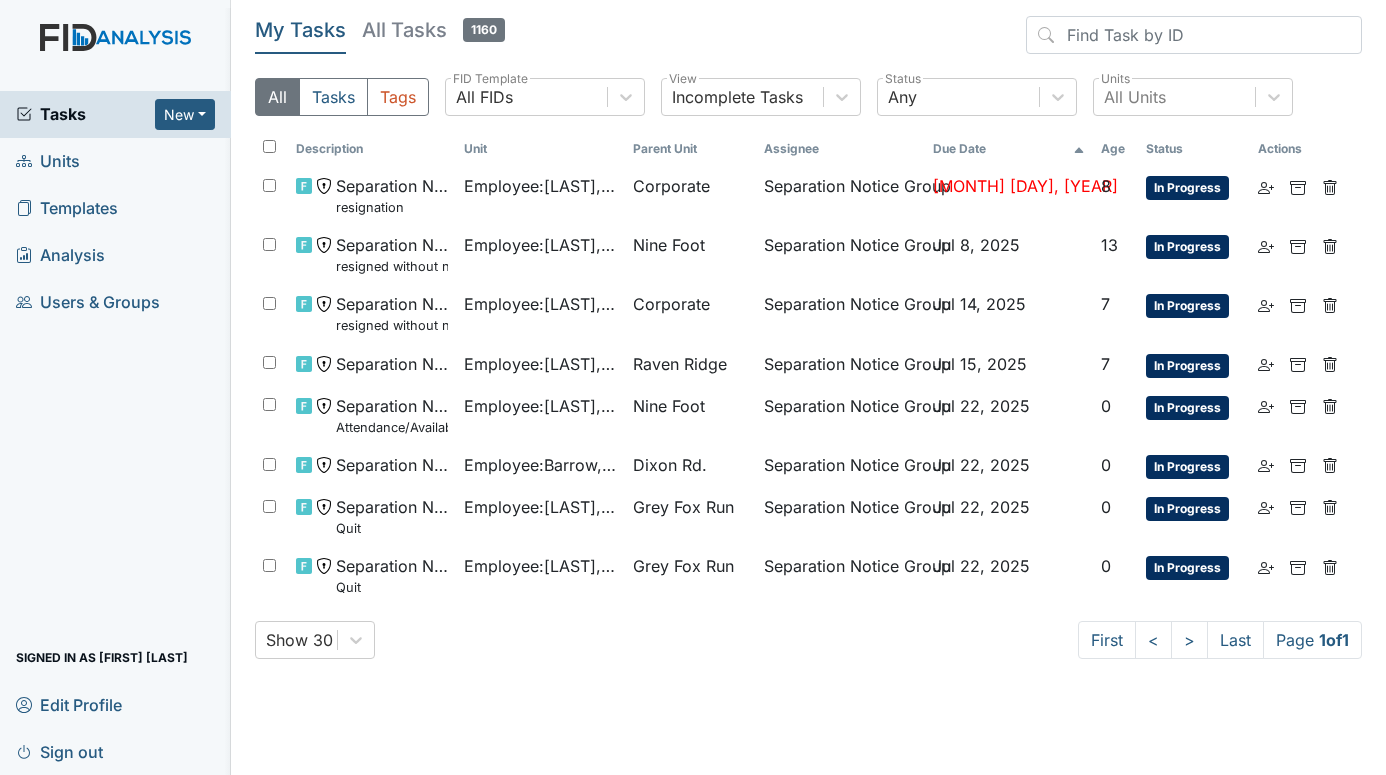 click on "Units" at bounding box center (48, 161) 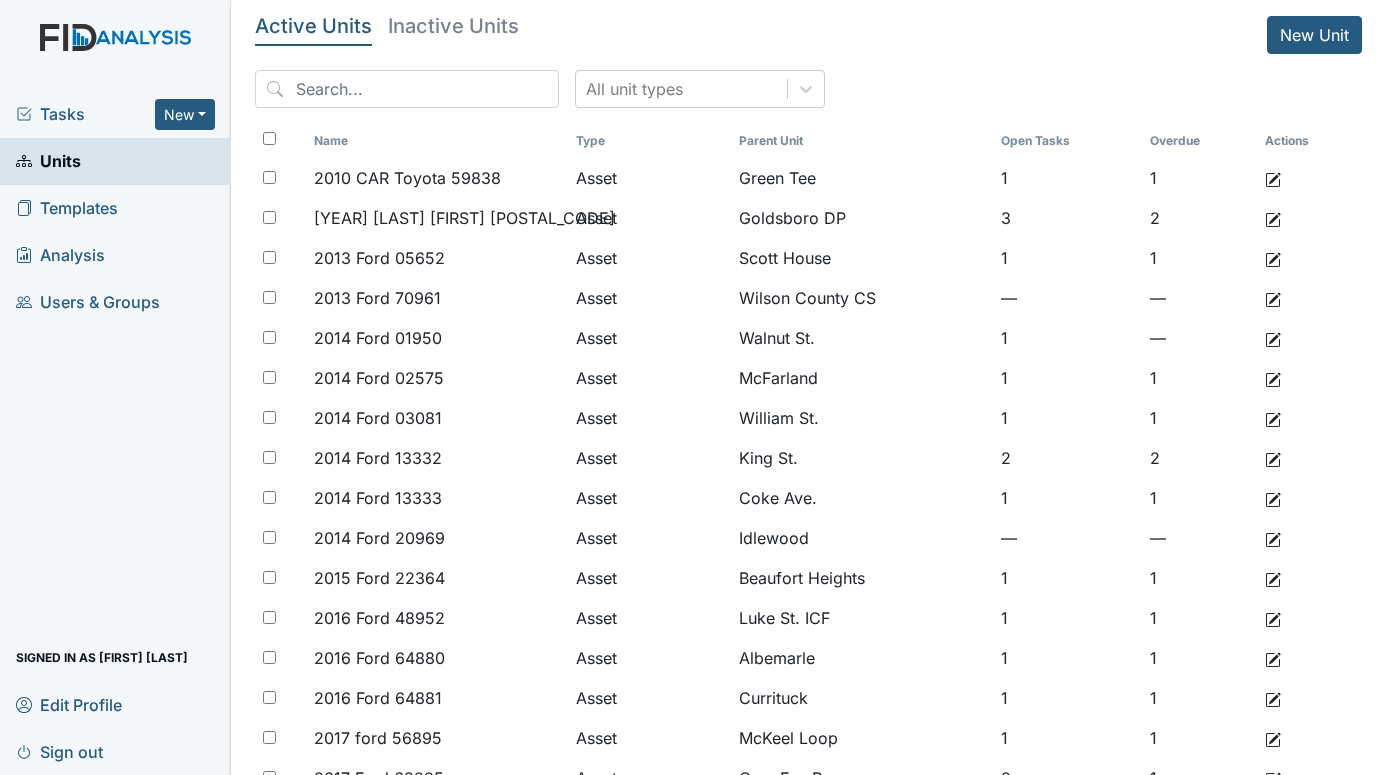 scroll, scrollTop: 0, scrollLeft: 0, axis: both 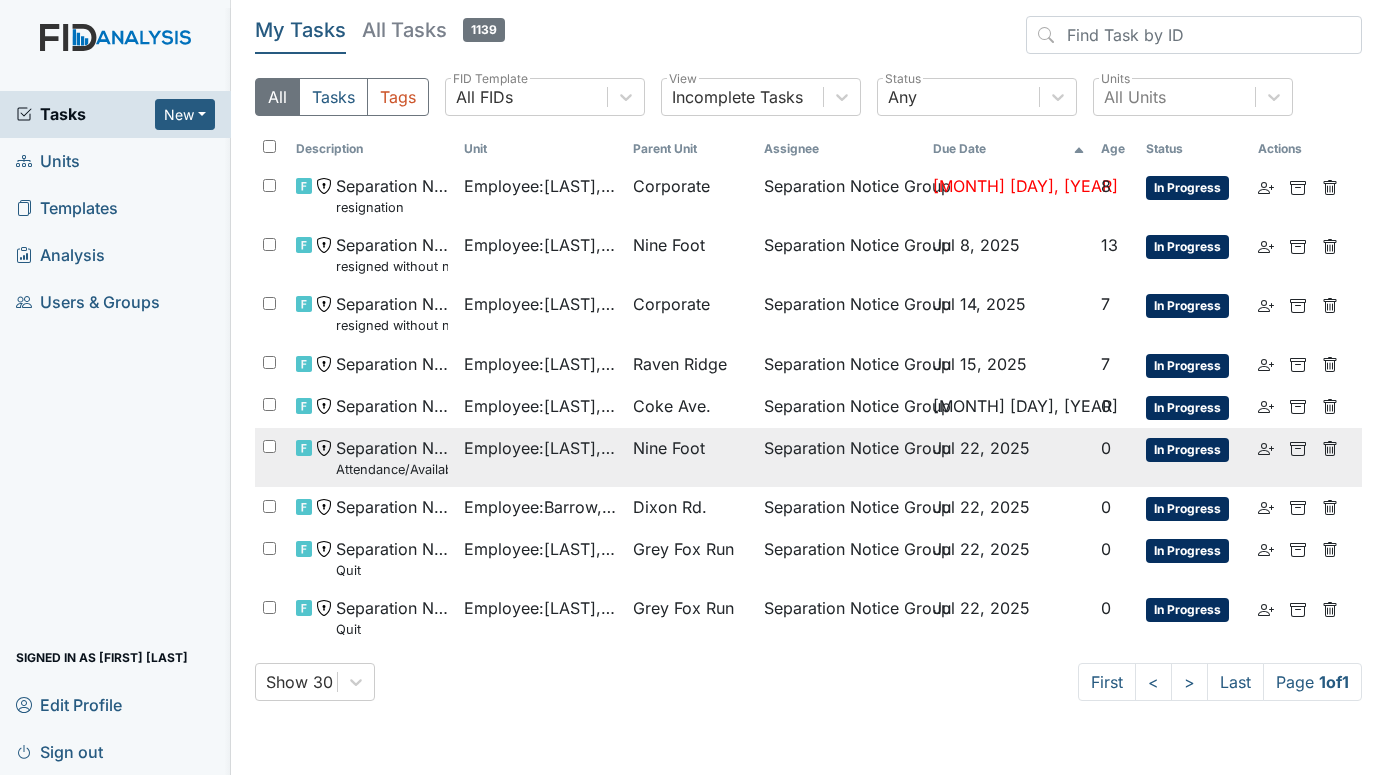 click on "Employee : [LAST], [FIRST]" at bounding box center (540, 186) 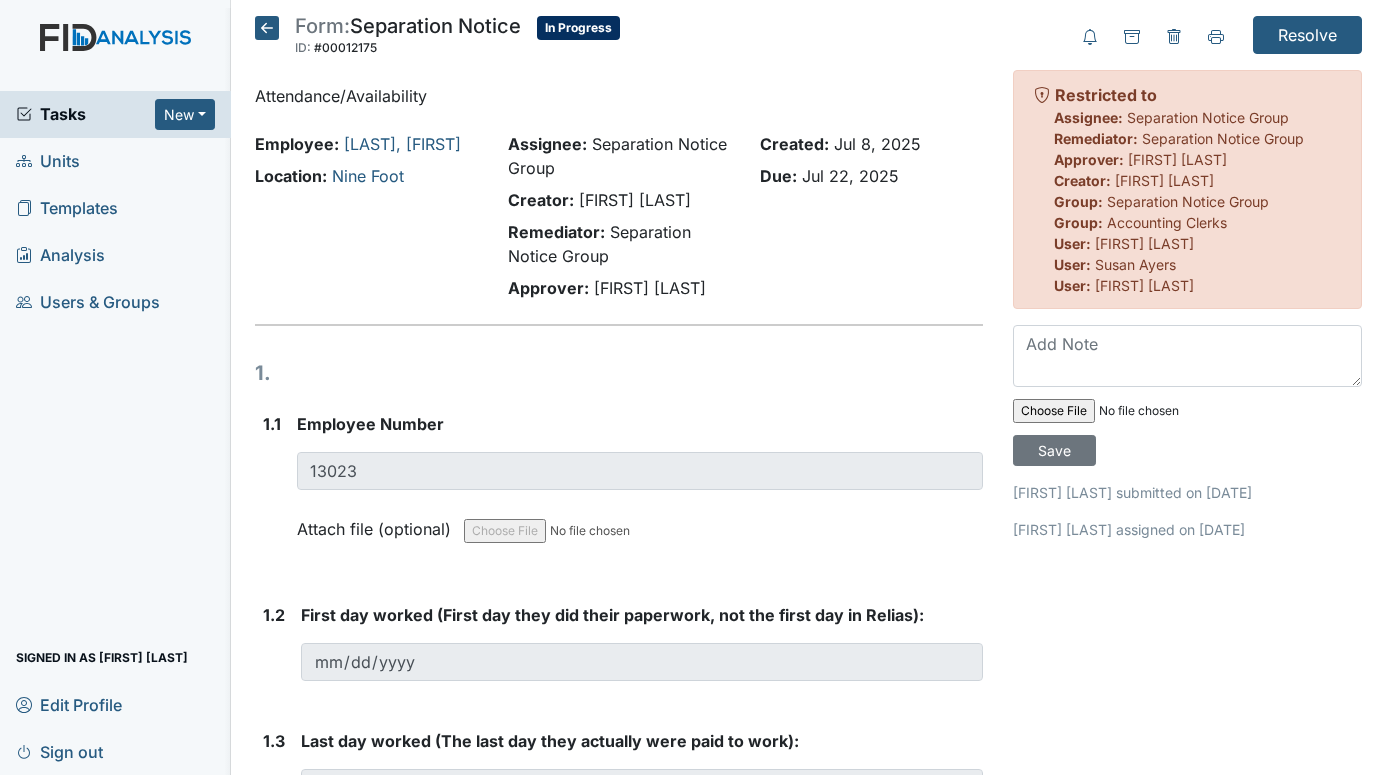 scroll, scrollTop: 0, scrollLeft: 0, axis: both 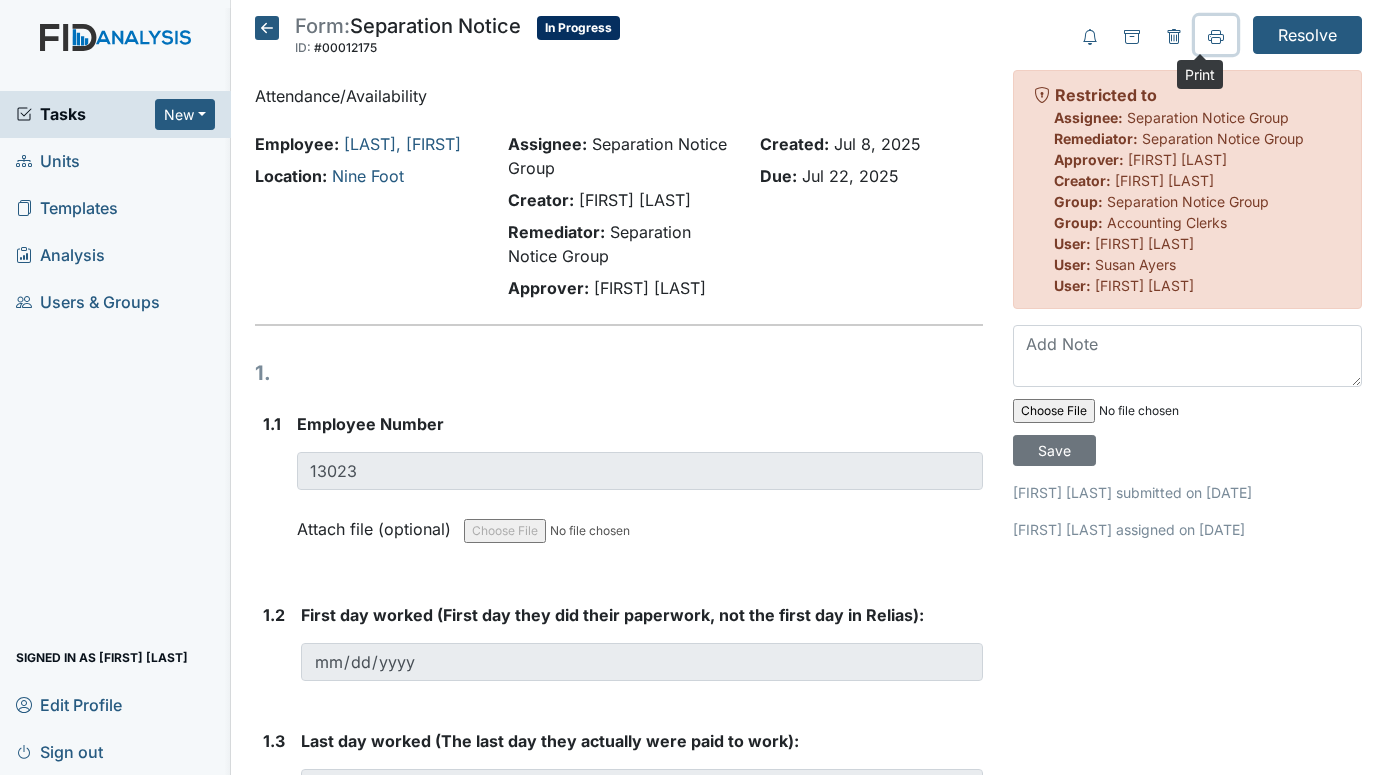 click at bounding box center [1216, 37] 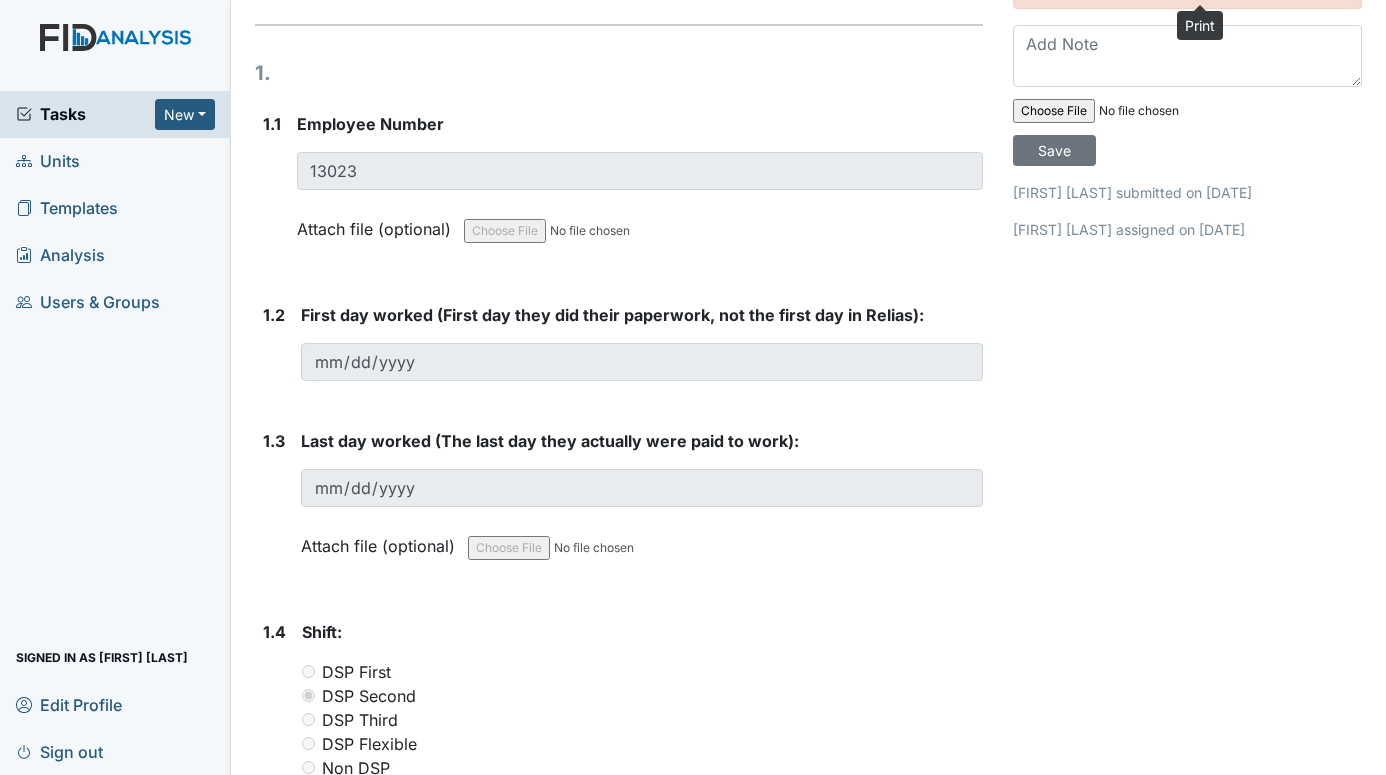 scroll, scrollTop: 200, scrollLeft: 0, axis: vertical 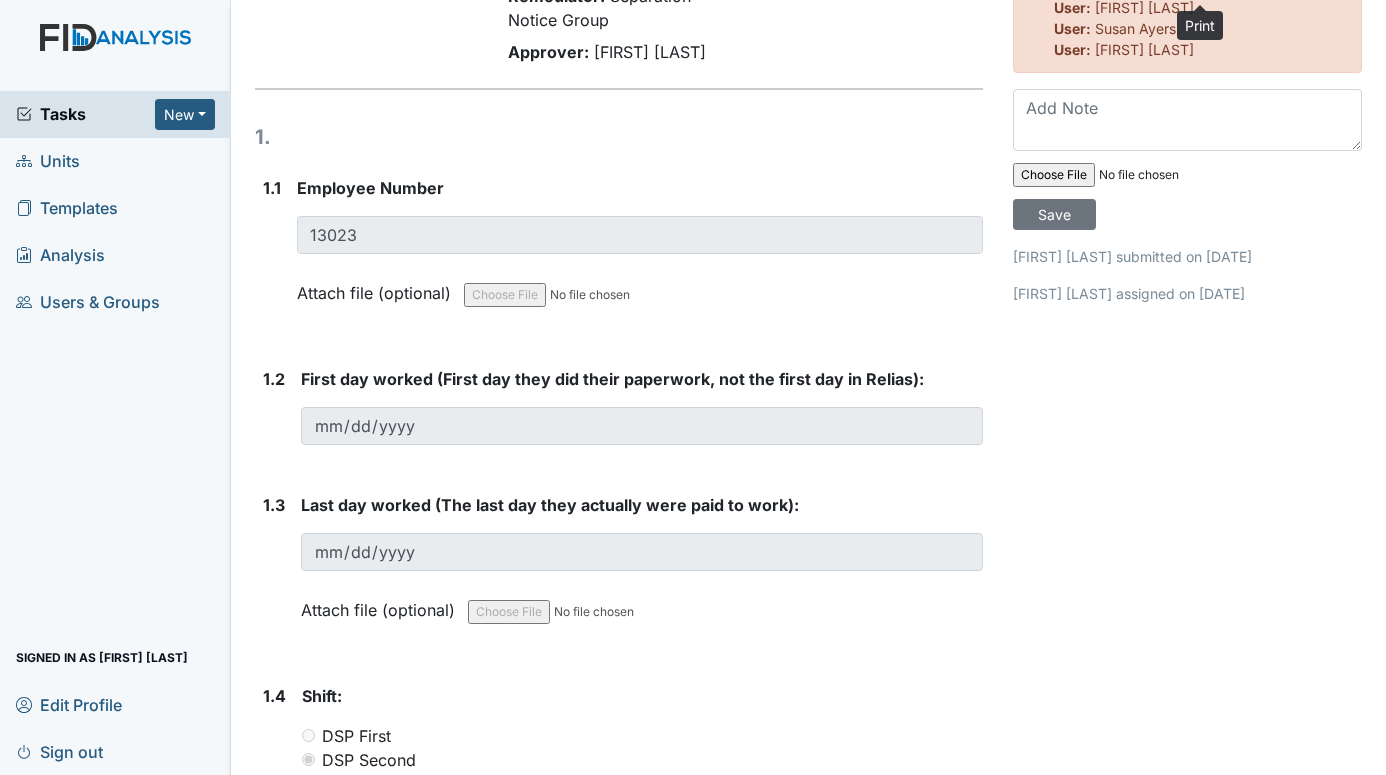 click on "Units" at bounding box center (48, 161) 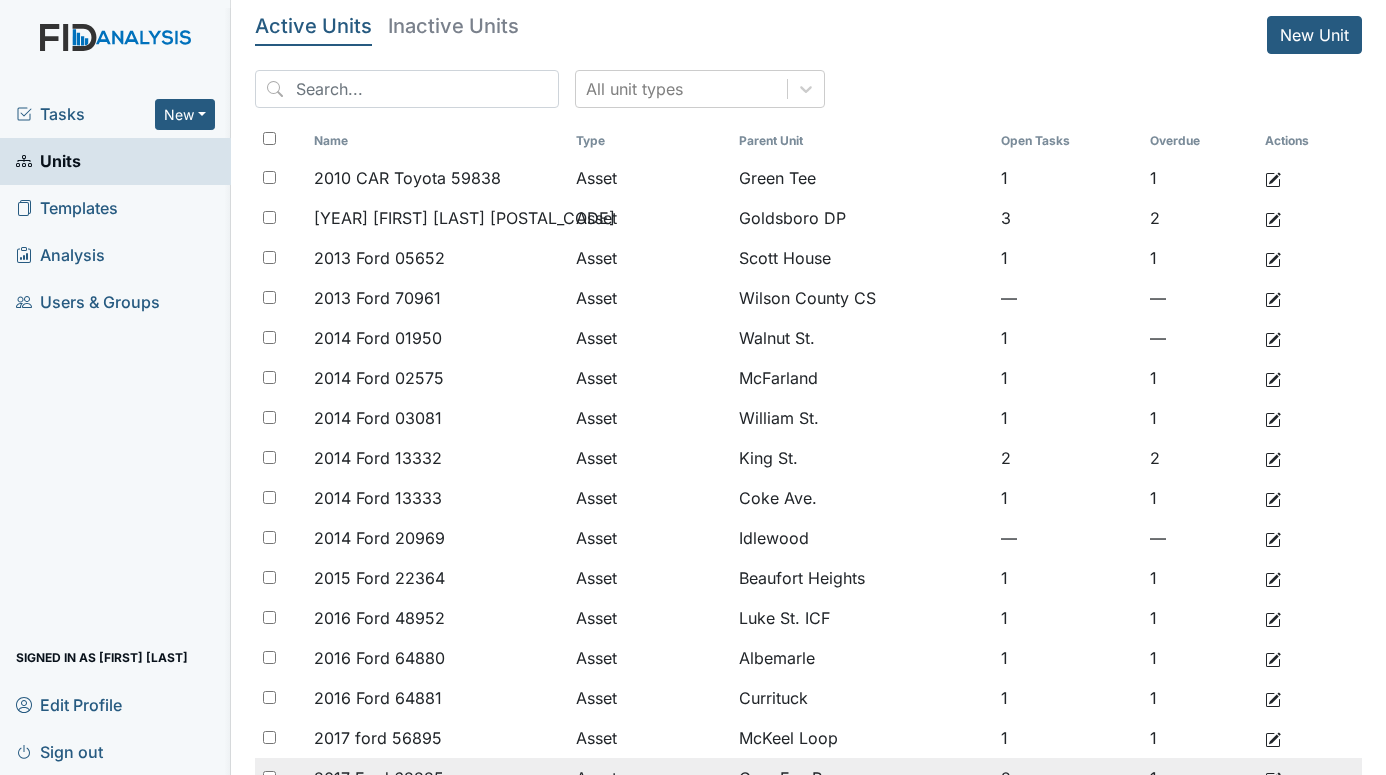 scroll, scrollTop: 0, scrollLeft: 0, axis: both 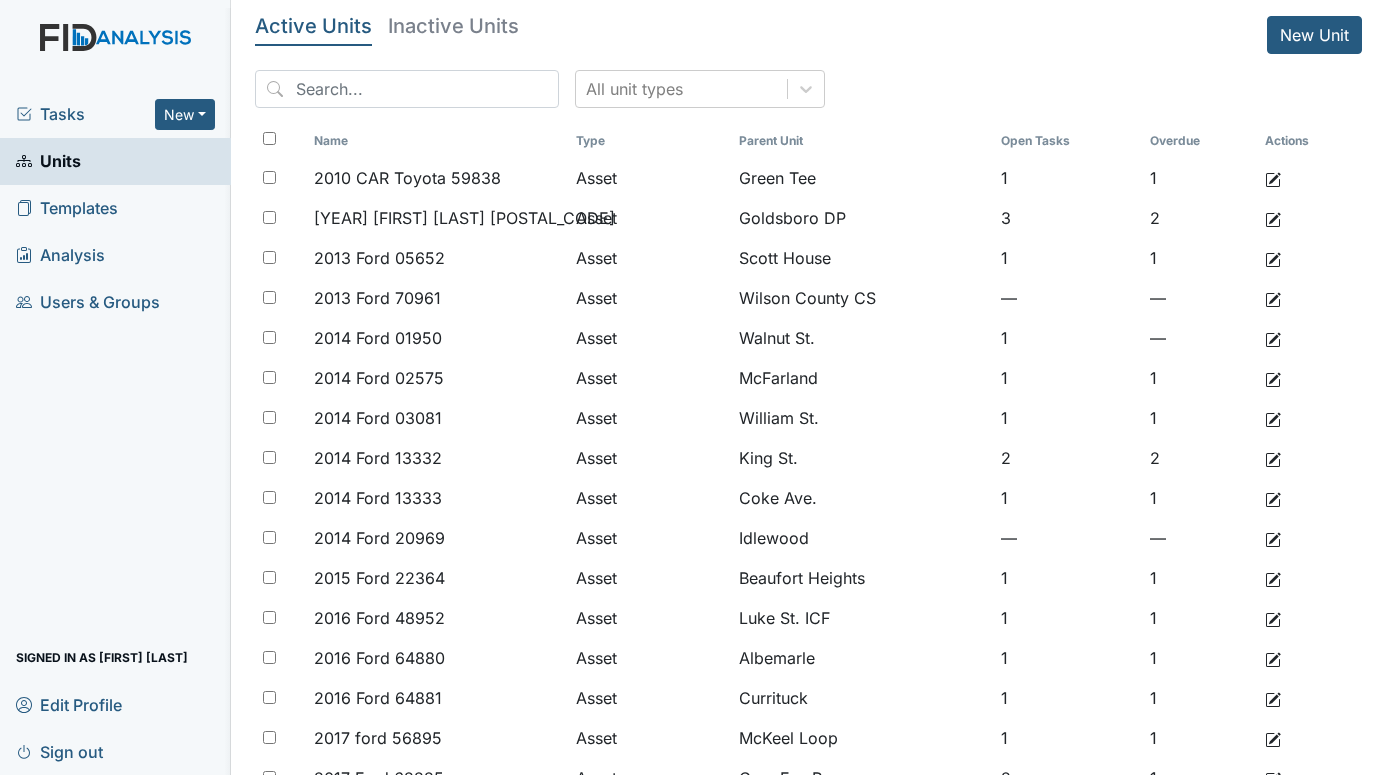click on "Tasks" at bounding box center (85, 114) 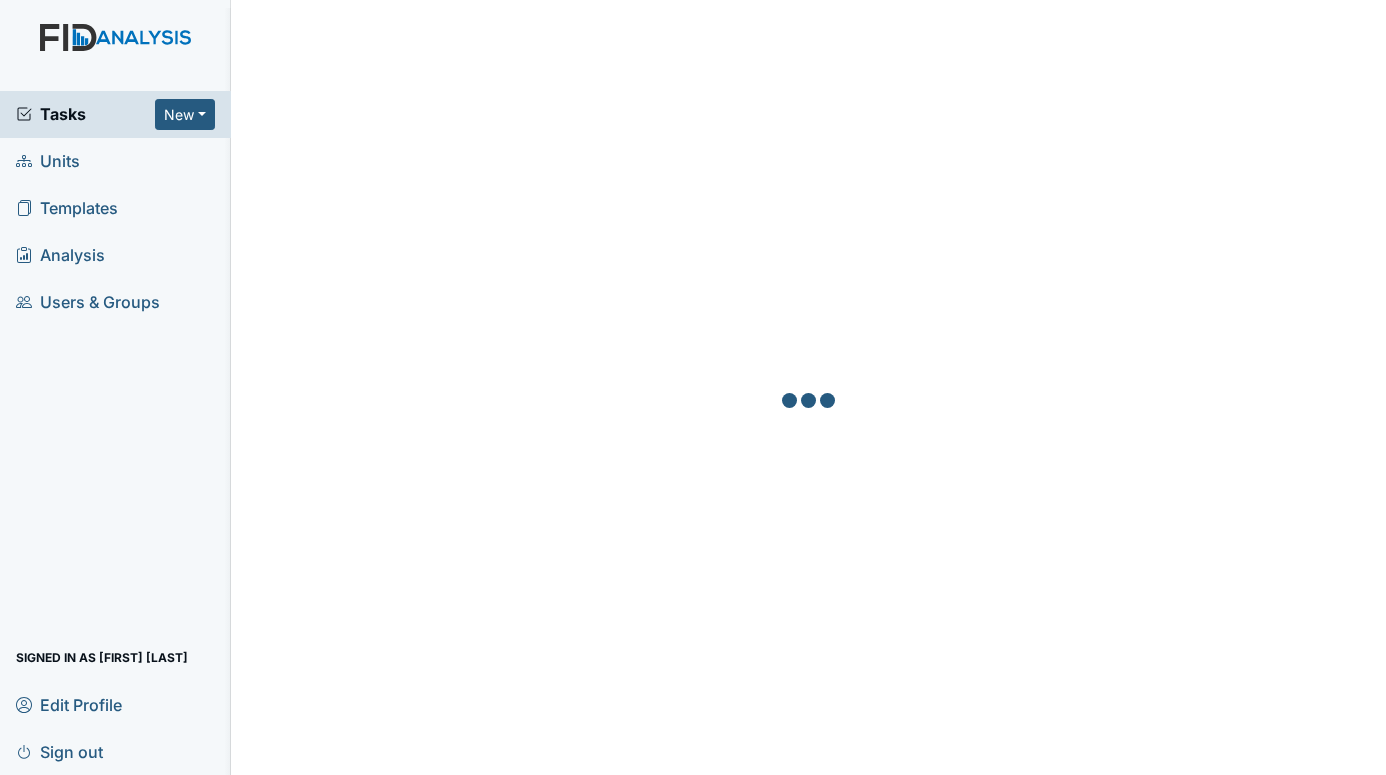 scroll, scrollTop: 0, scrollLeft: 0, axis: both 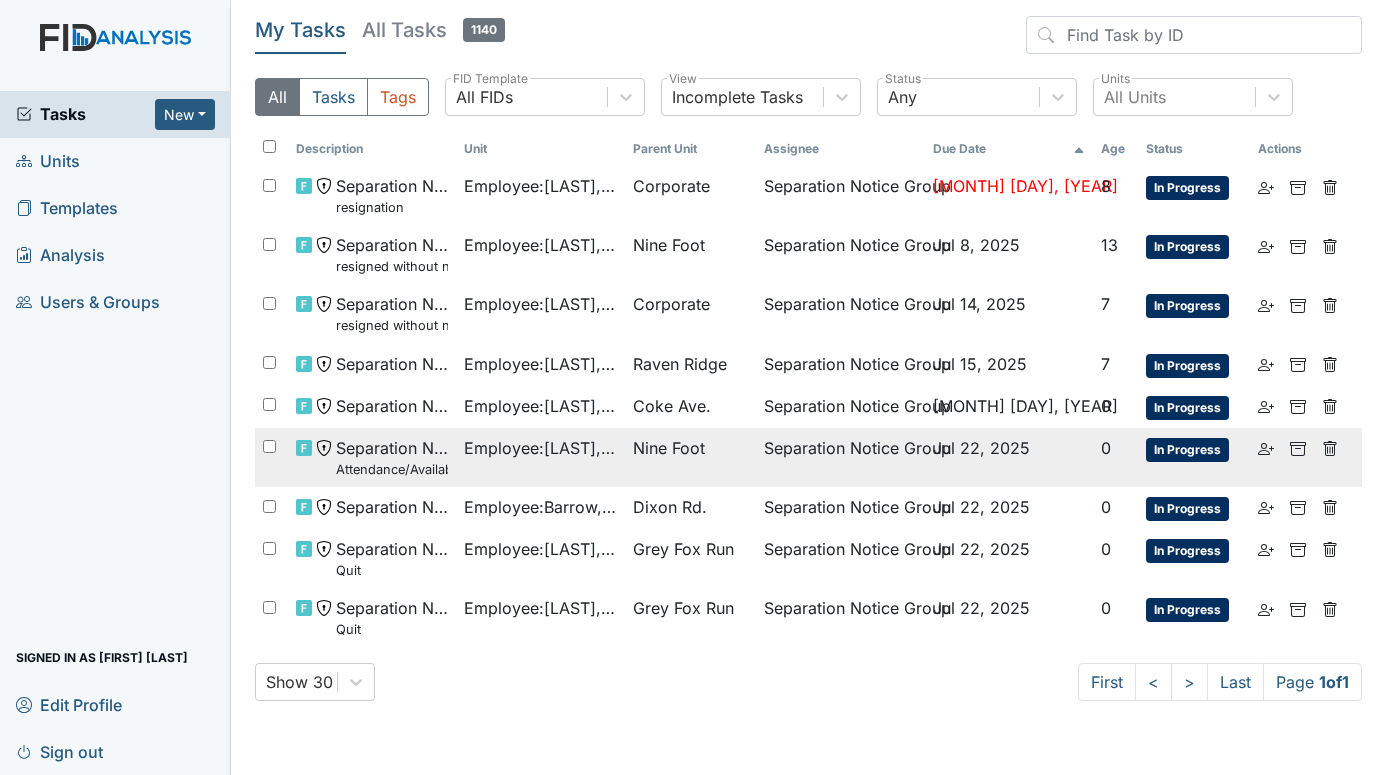 click on "Employee :  [LAST], [FIRST]" at bounding box center (540, 186) 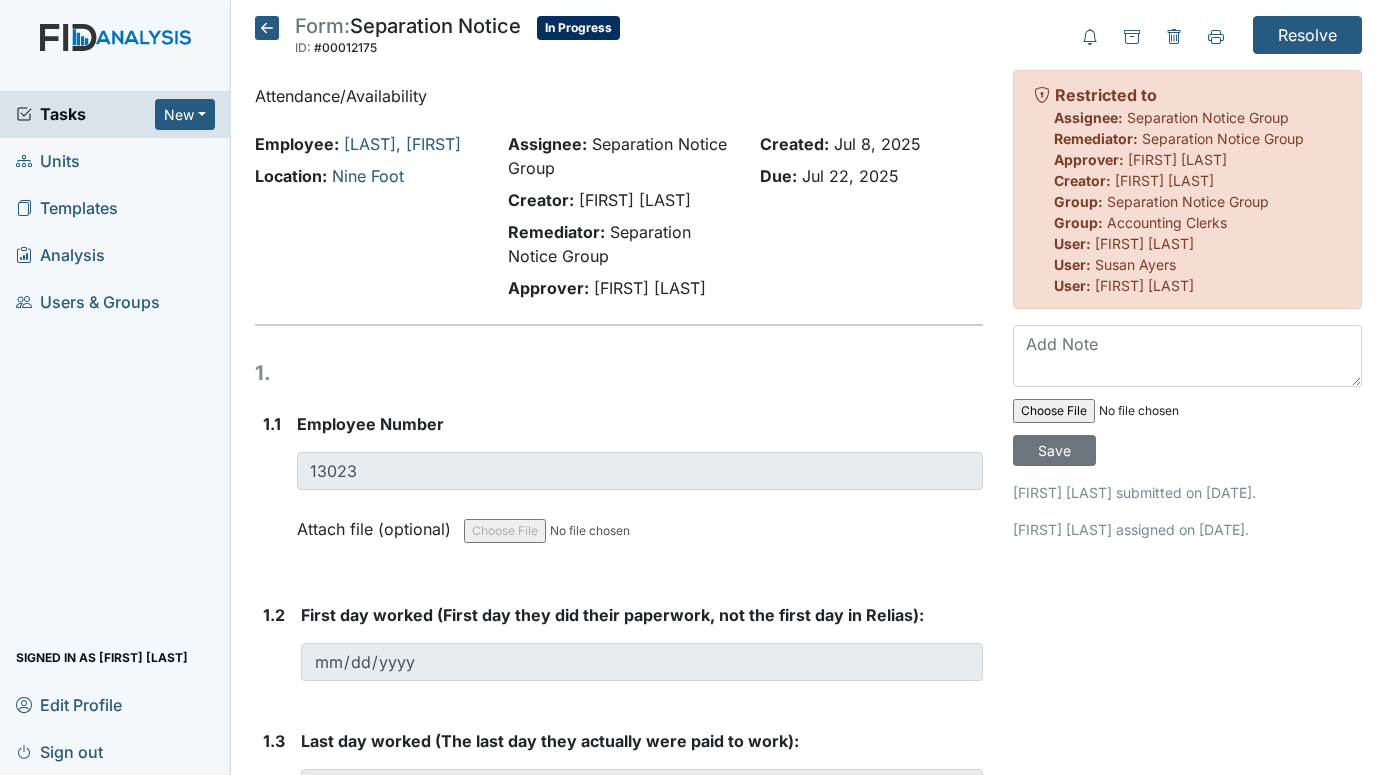scroll, scrollTop: 0, scrollLeft: 0, axis: both 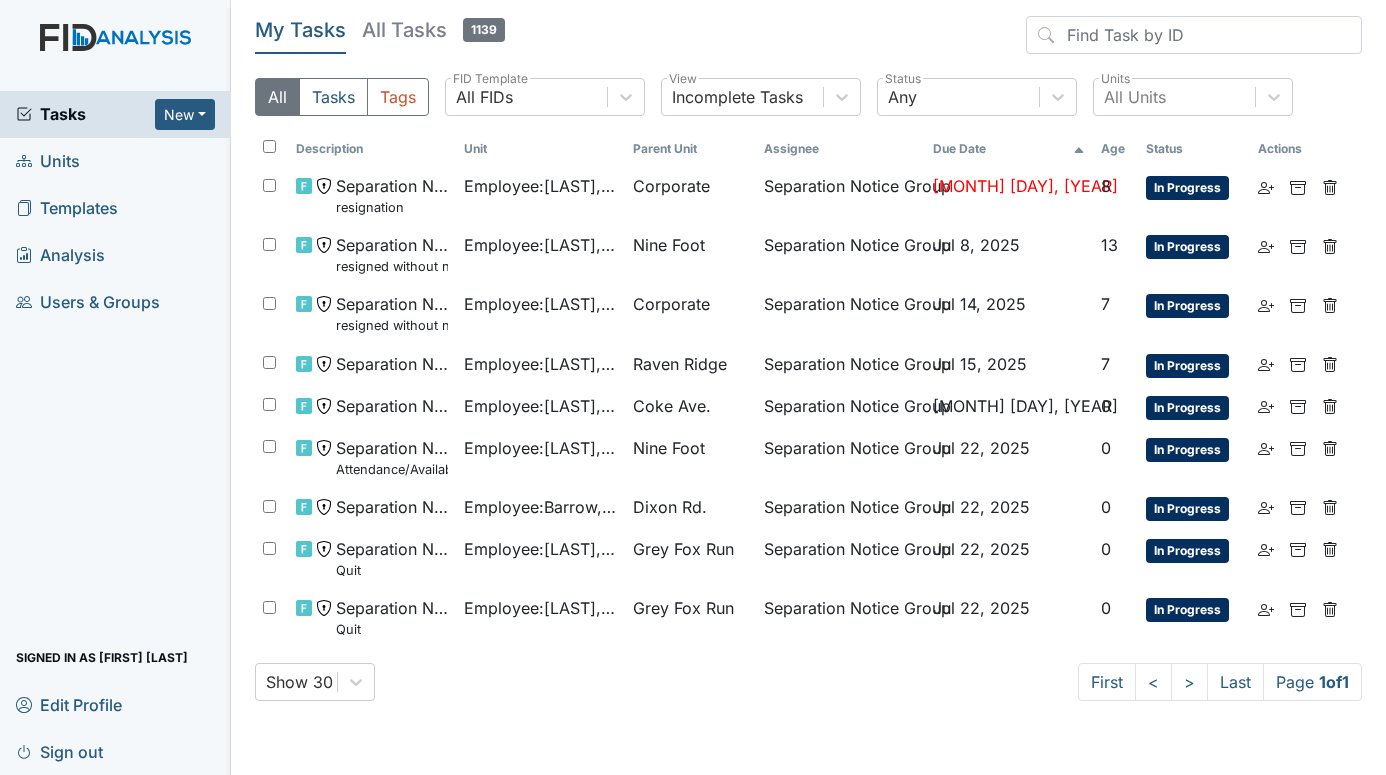 click on "Units" at bounding box center (48, 161) 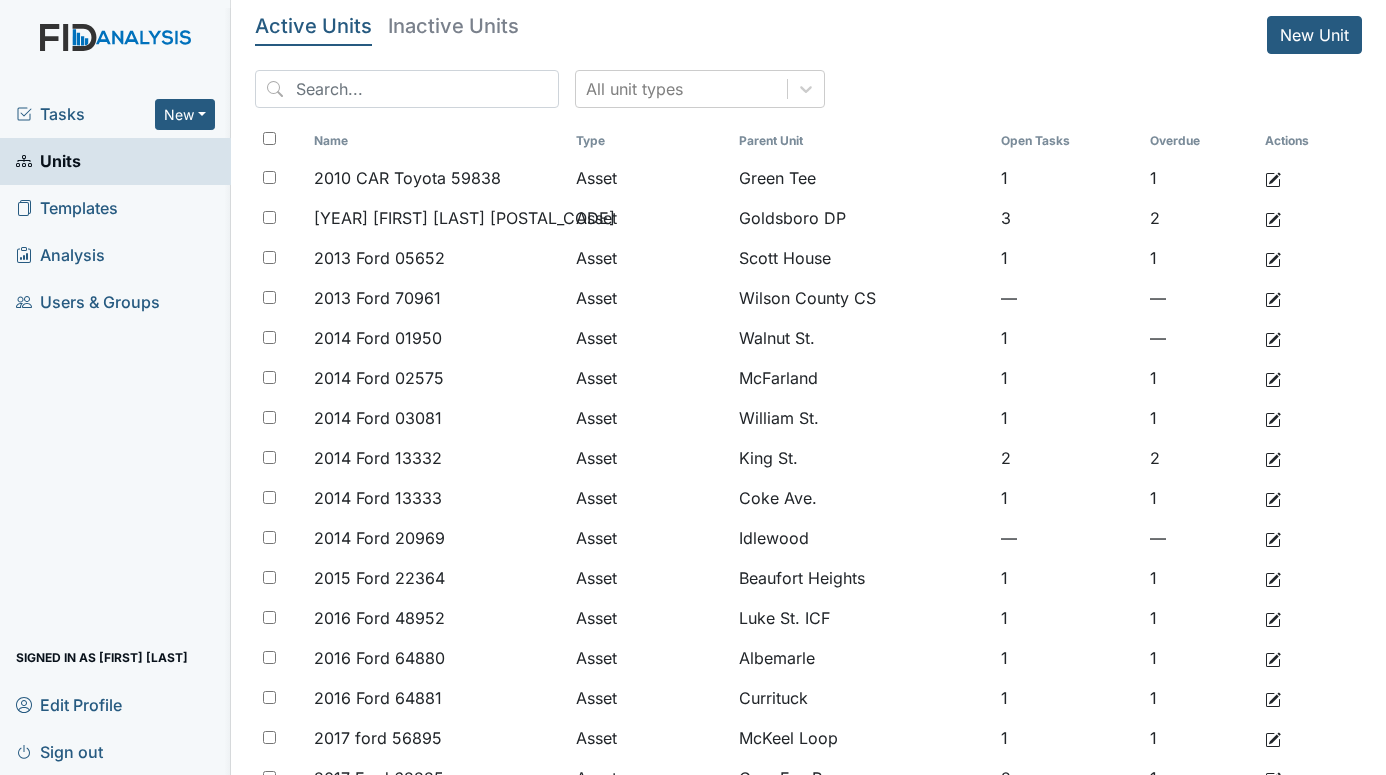 scroll, scrollTop: 0, scrollLeft: 0, axis: both 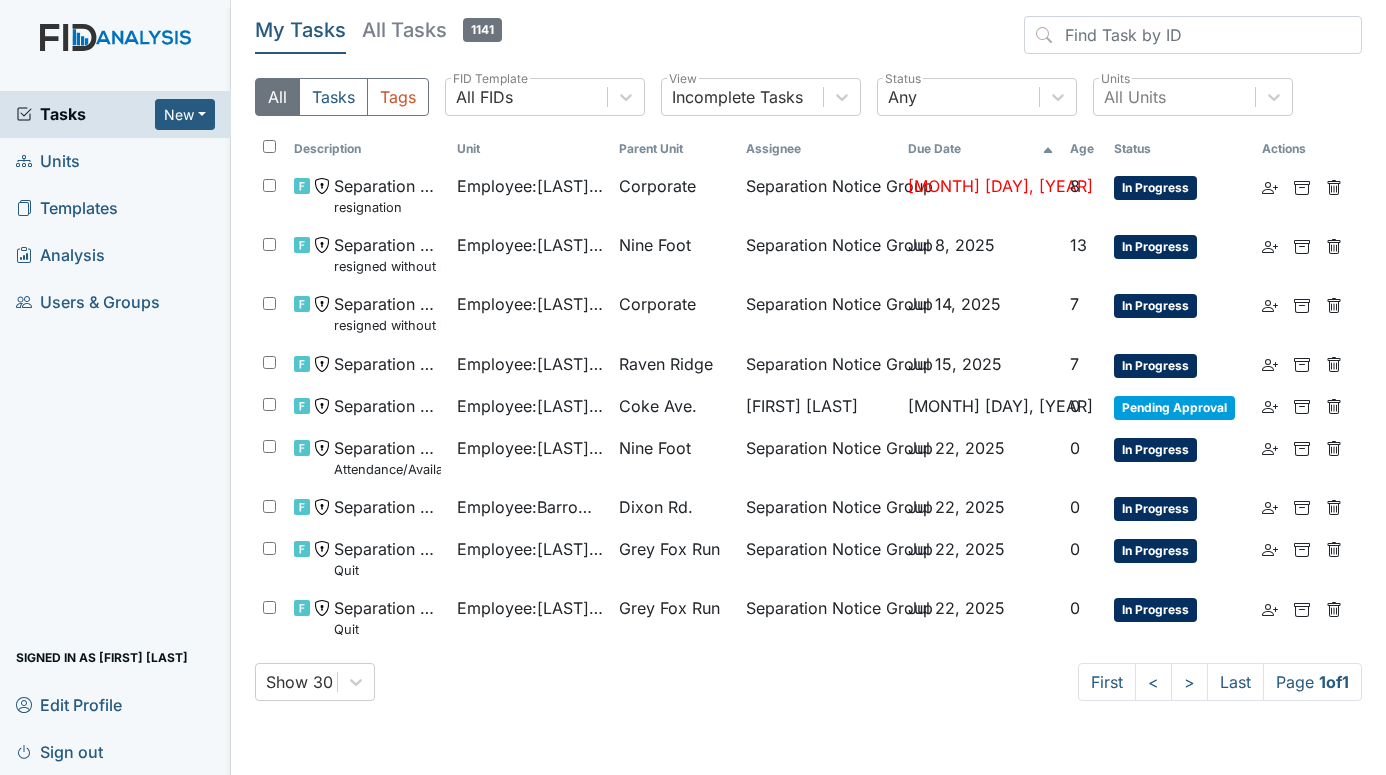 click on "Units" at bounding box center [48, 161] 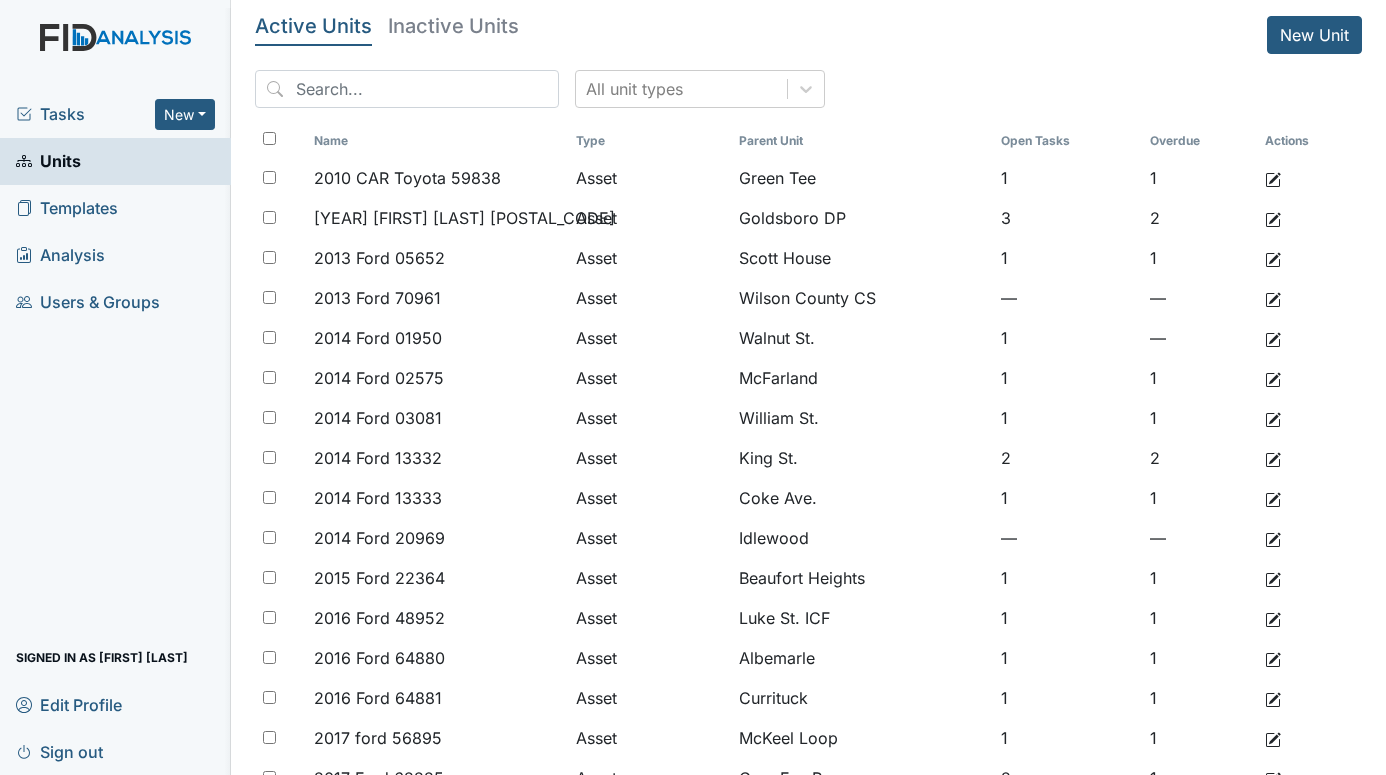 scroll, scrollTop: 0, scrollLeft: 0, axis: both 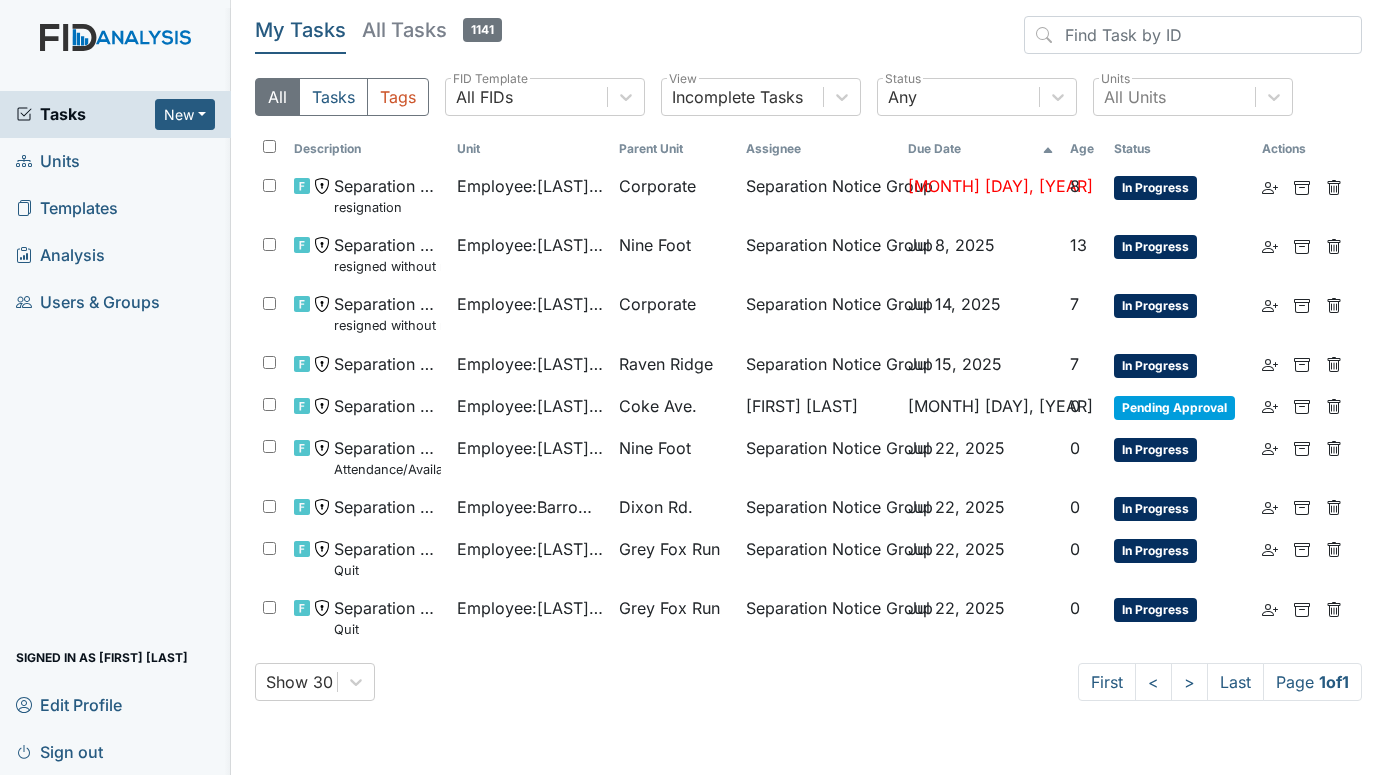 click on "Units" at bounding box center (48, 161) 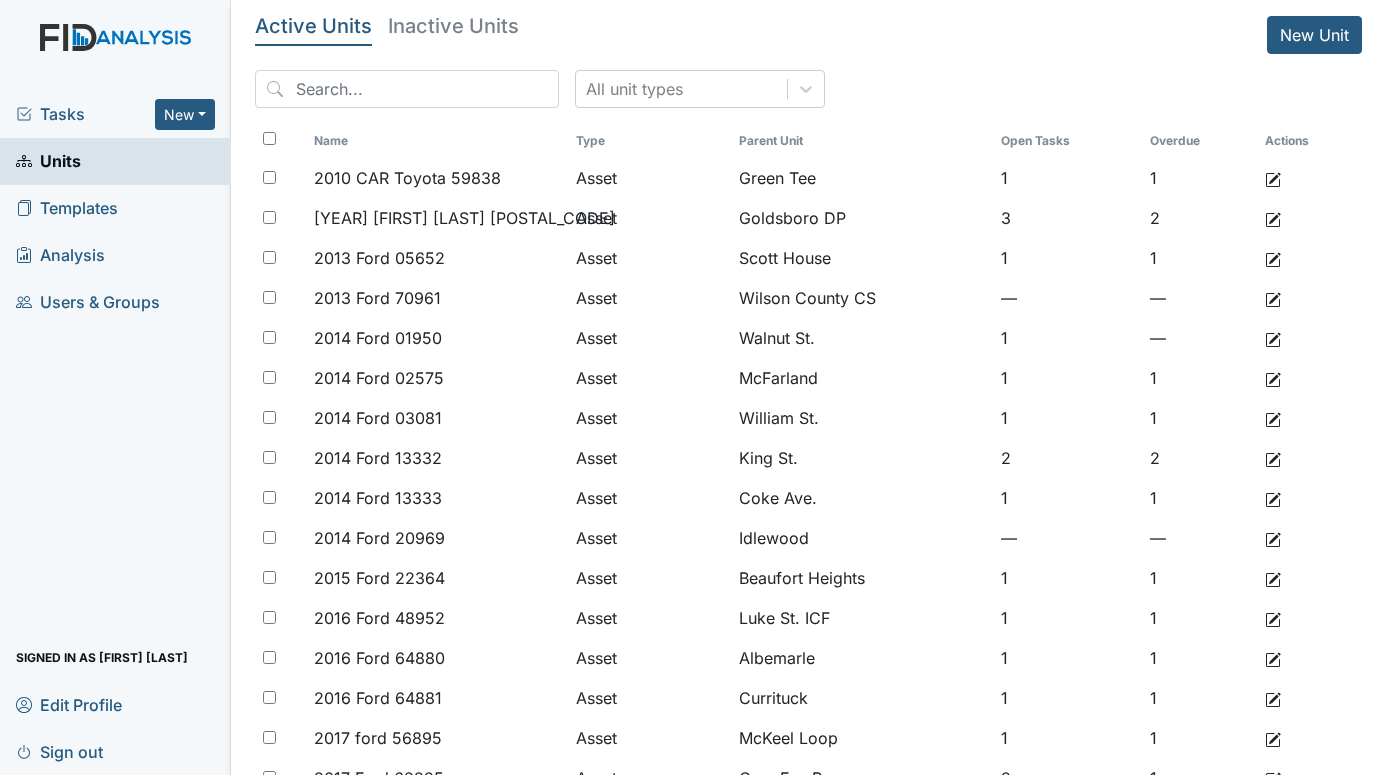 scroll, scrollTop: 0, scrollLeft: 0, axis: both 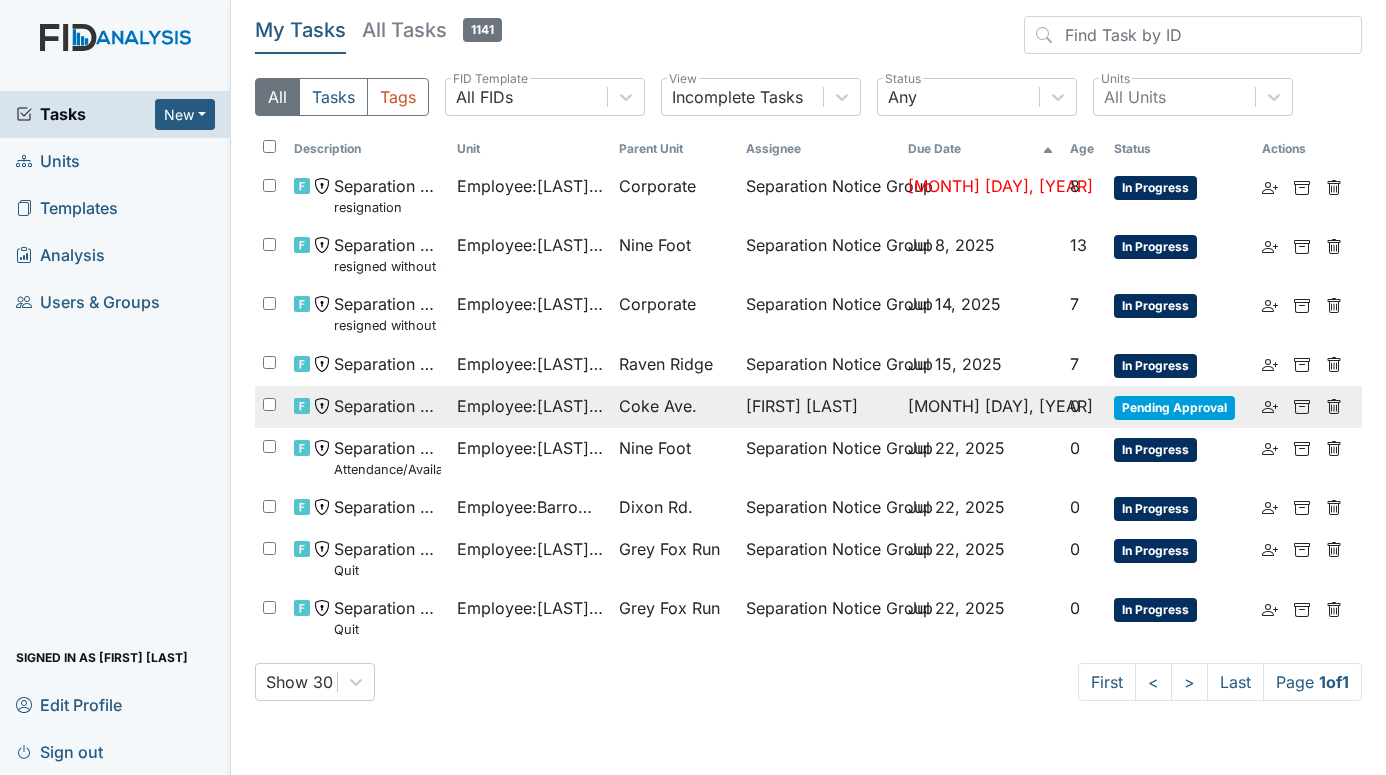 click on "Employee : [LAST], [FIRST]" at bounding box center (530, 186) 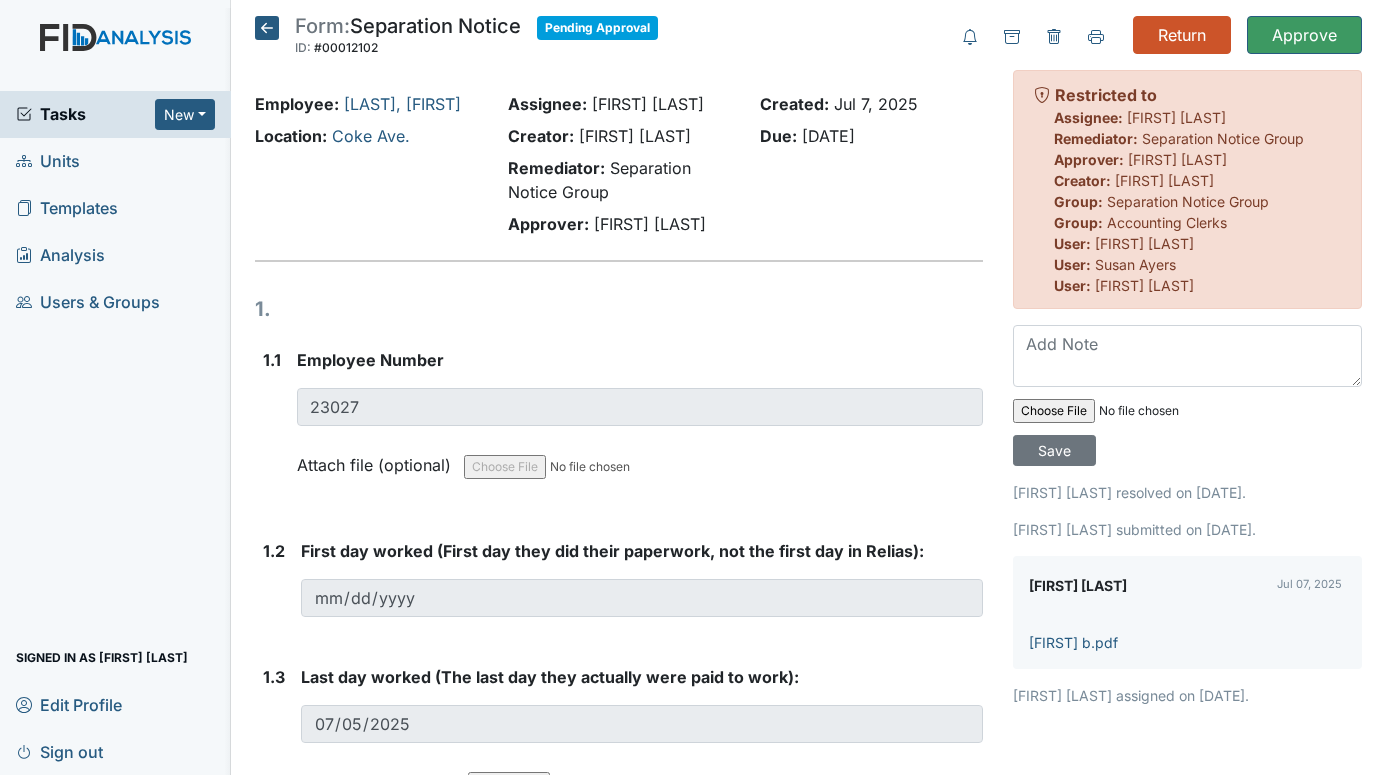 scroll, scrollTop: 0, scrollLeft: 0, axis: both 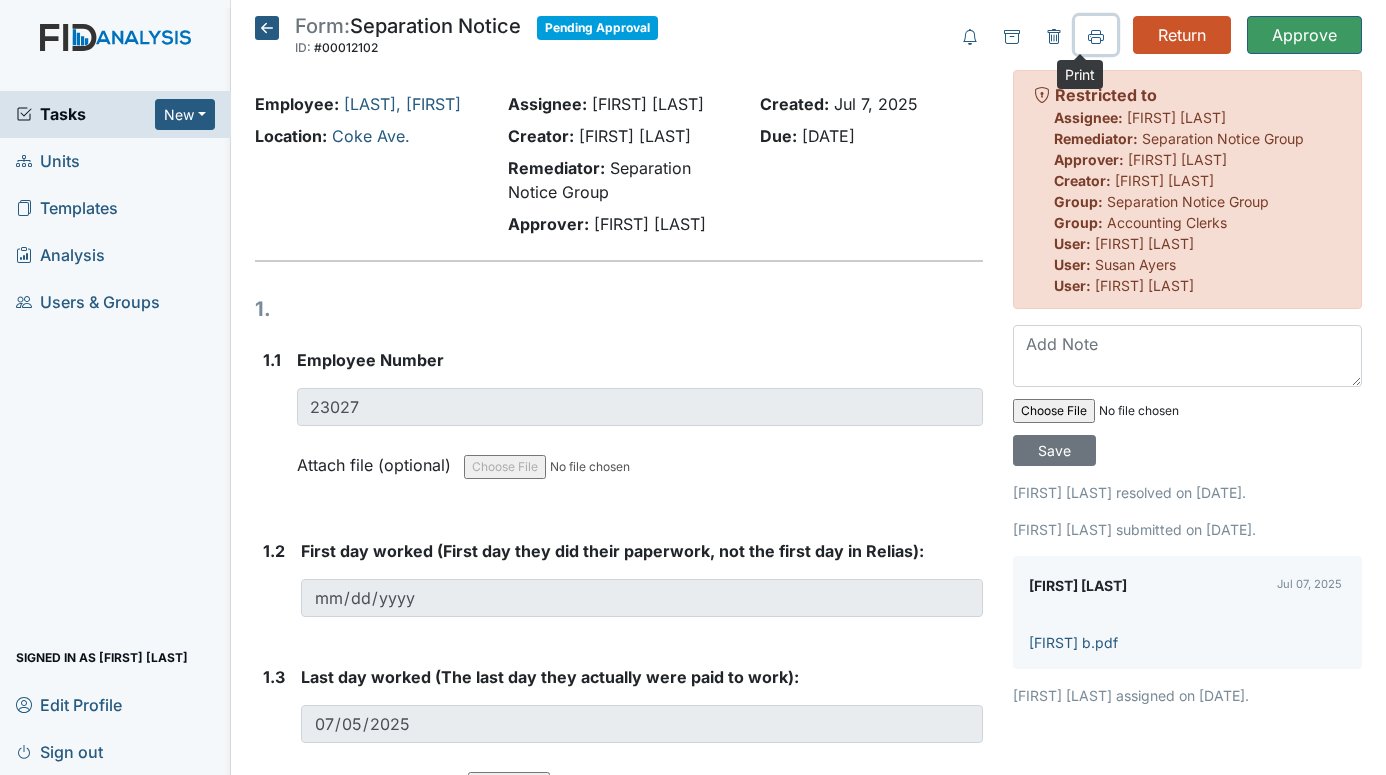 click at bounding box center [1096, 37] 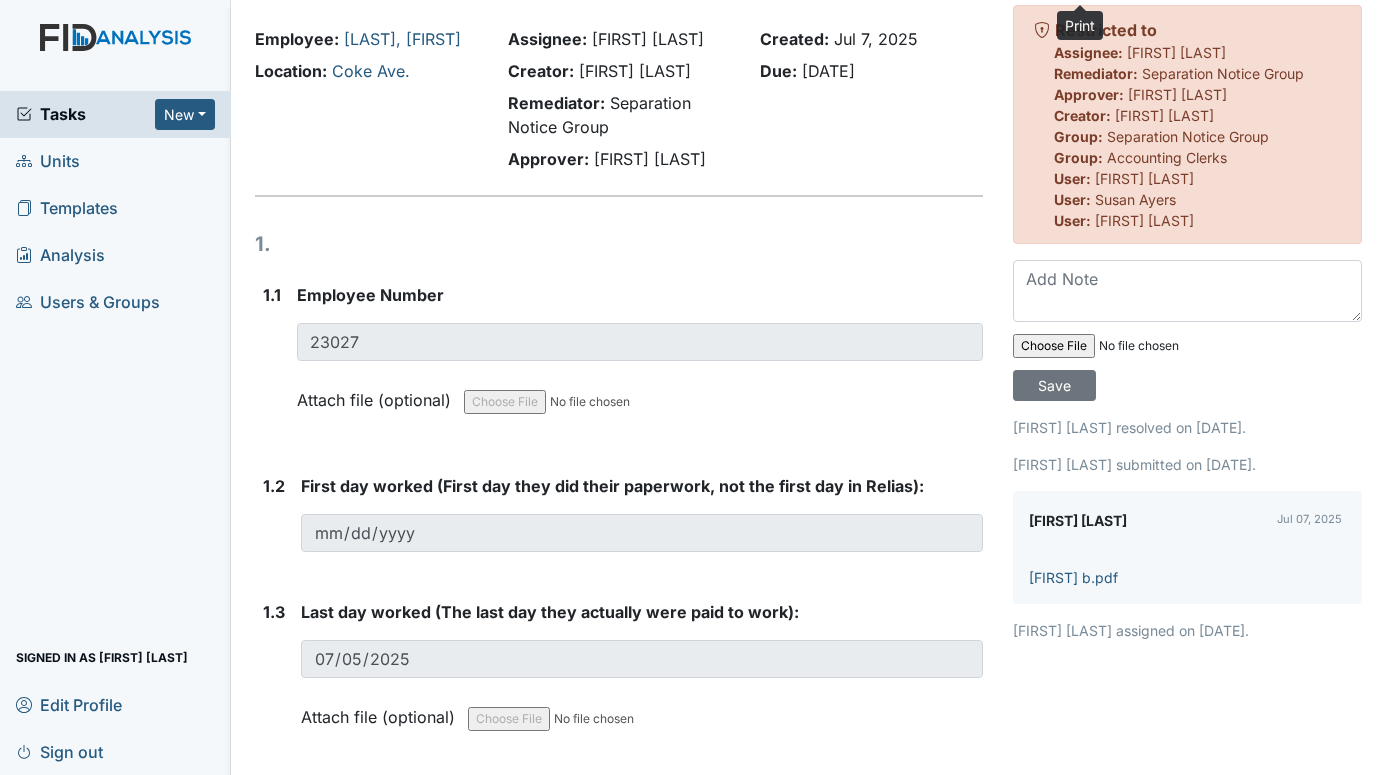 scroll, scrollTop: 100, scrollLeft: 0, axis: vertical 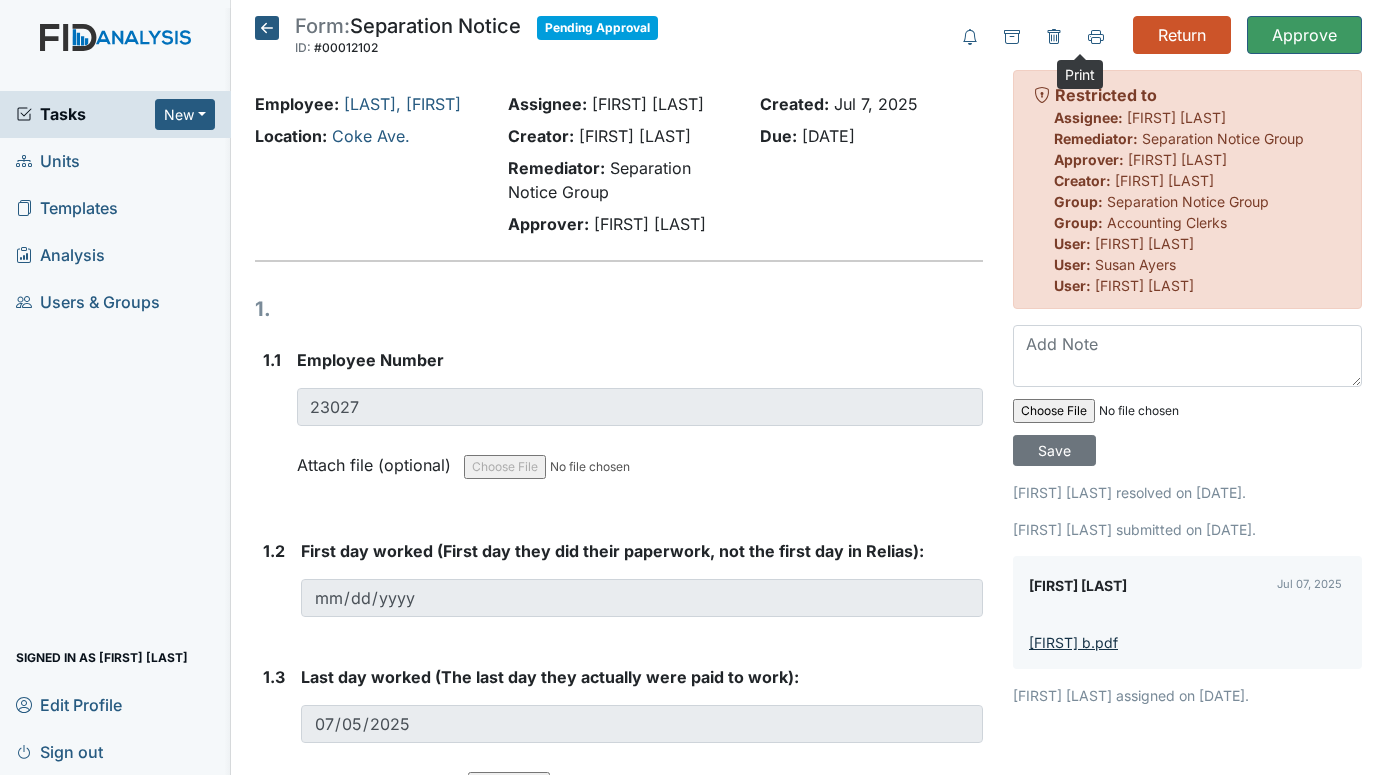click on "Mykeyah b.pdf" at bounding box center [1073, 642] 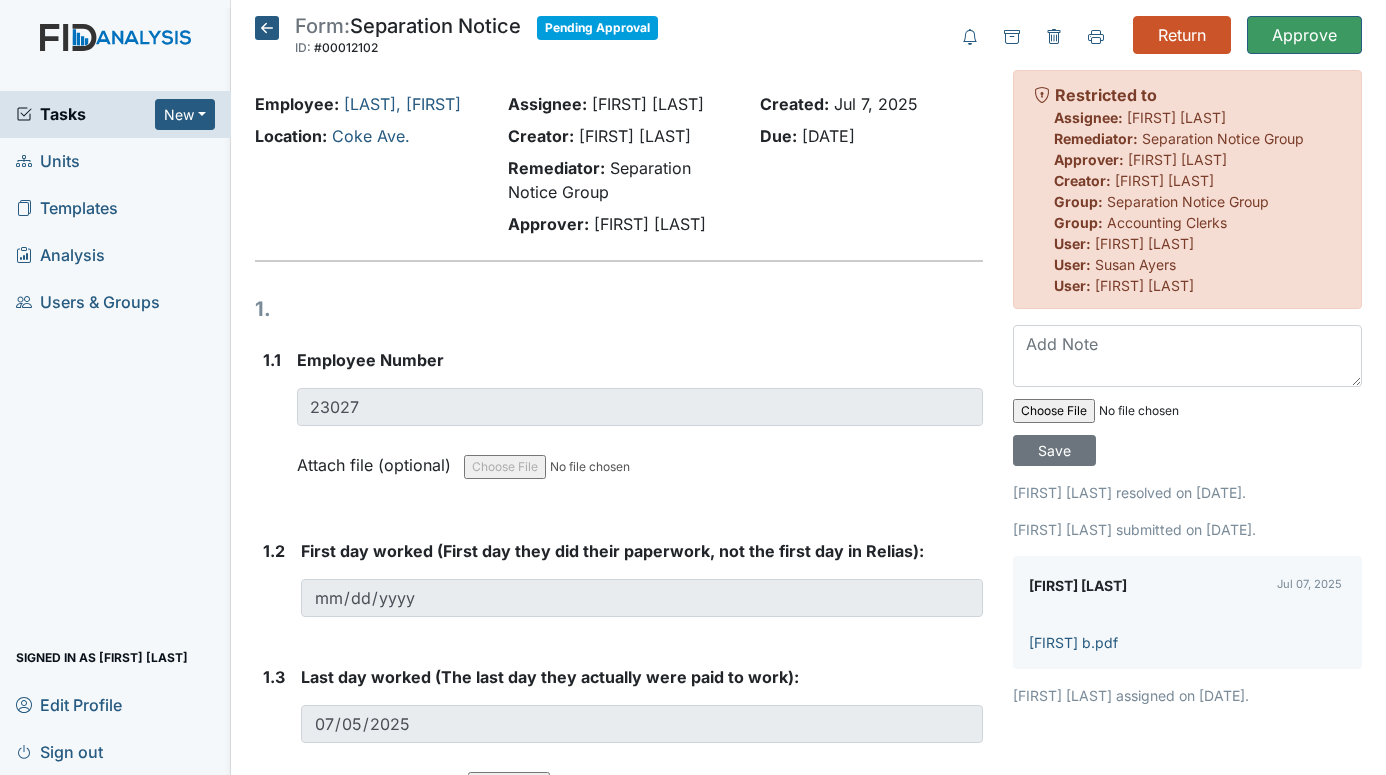 click on "Units" at bounding box center [48, 161] 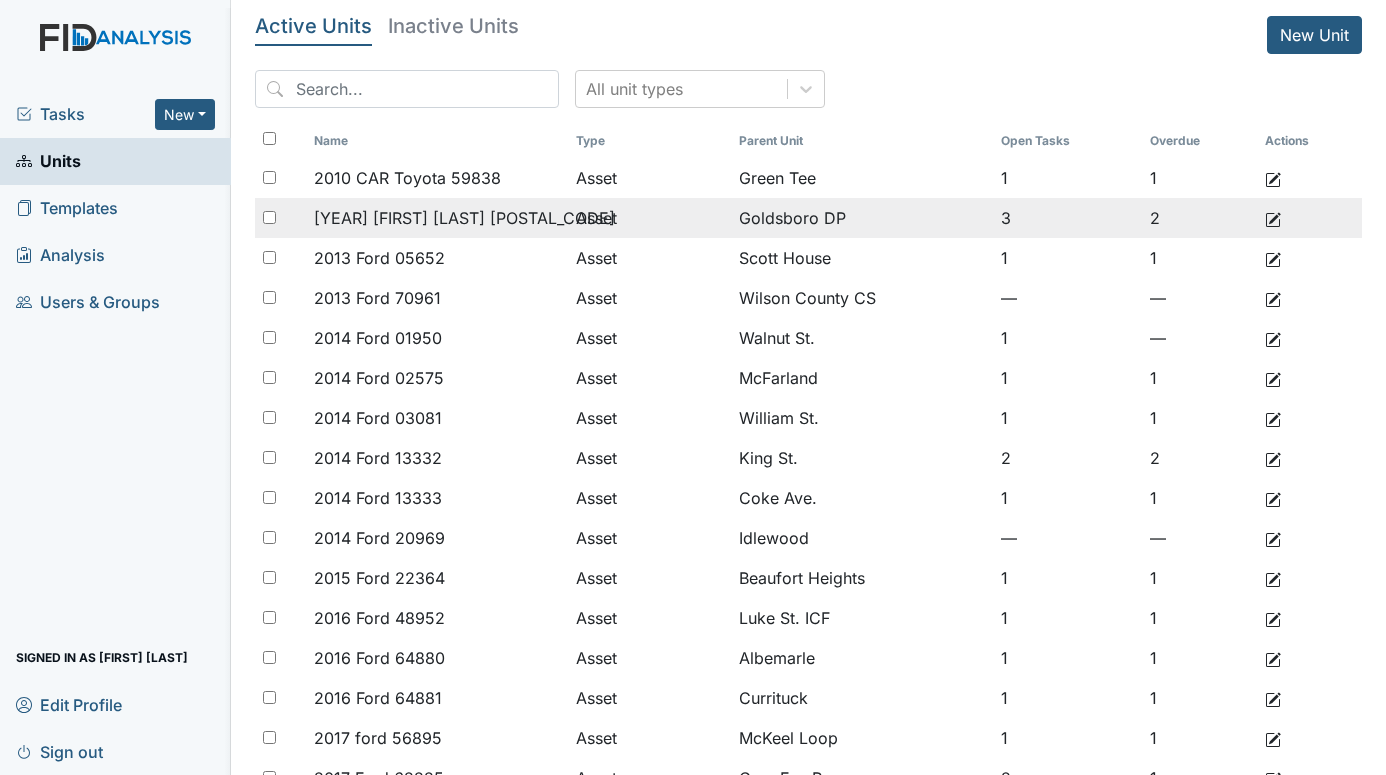 scroll, scrollTop: 0, scrollLeft: 0, axis: both 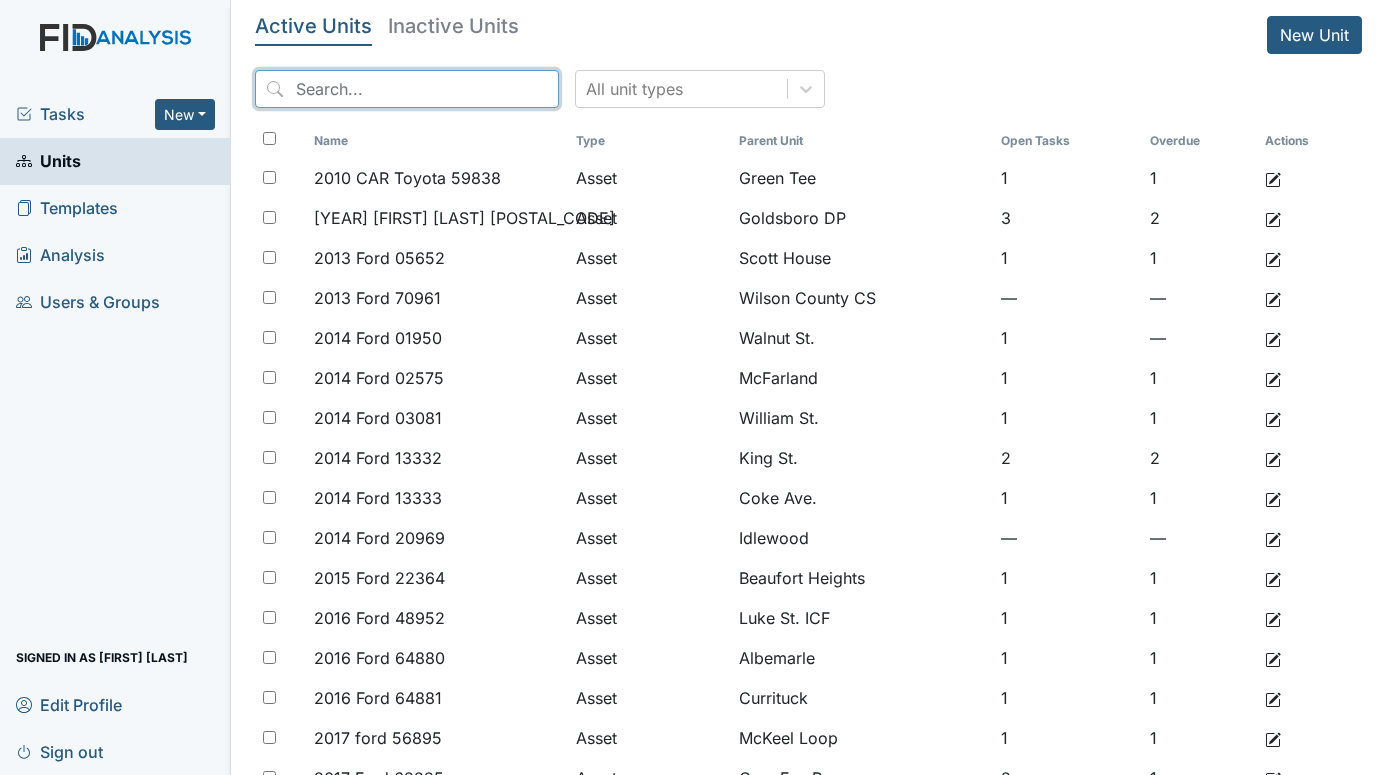click at bounding box center (407, 89) 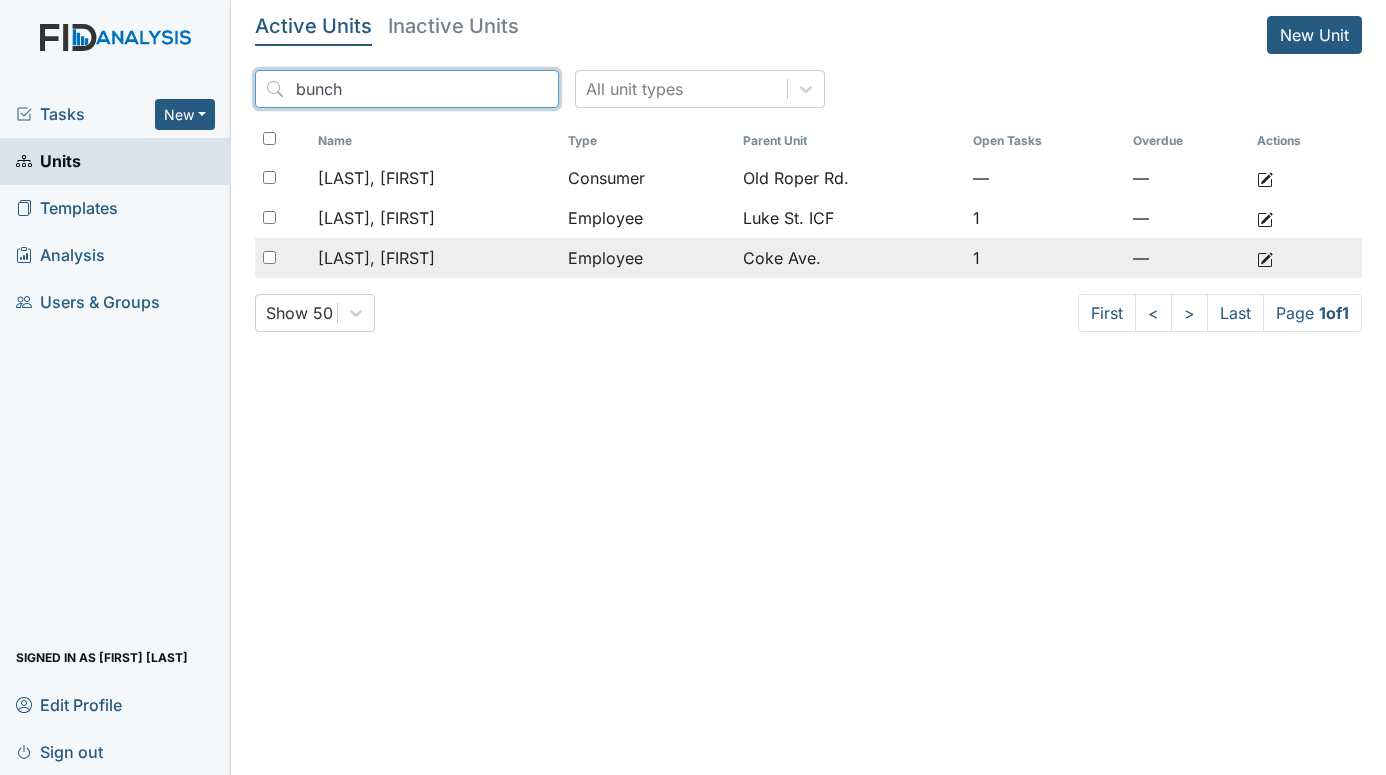type on "bunch" 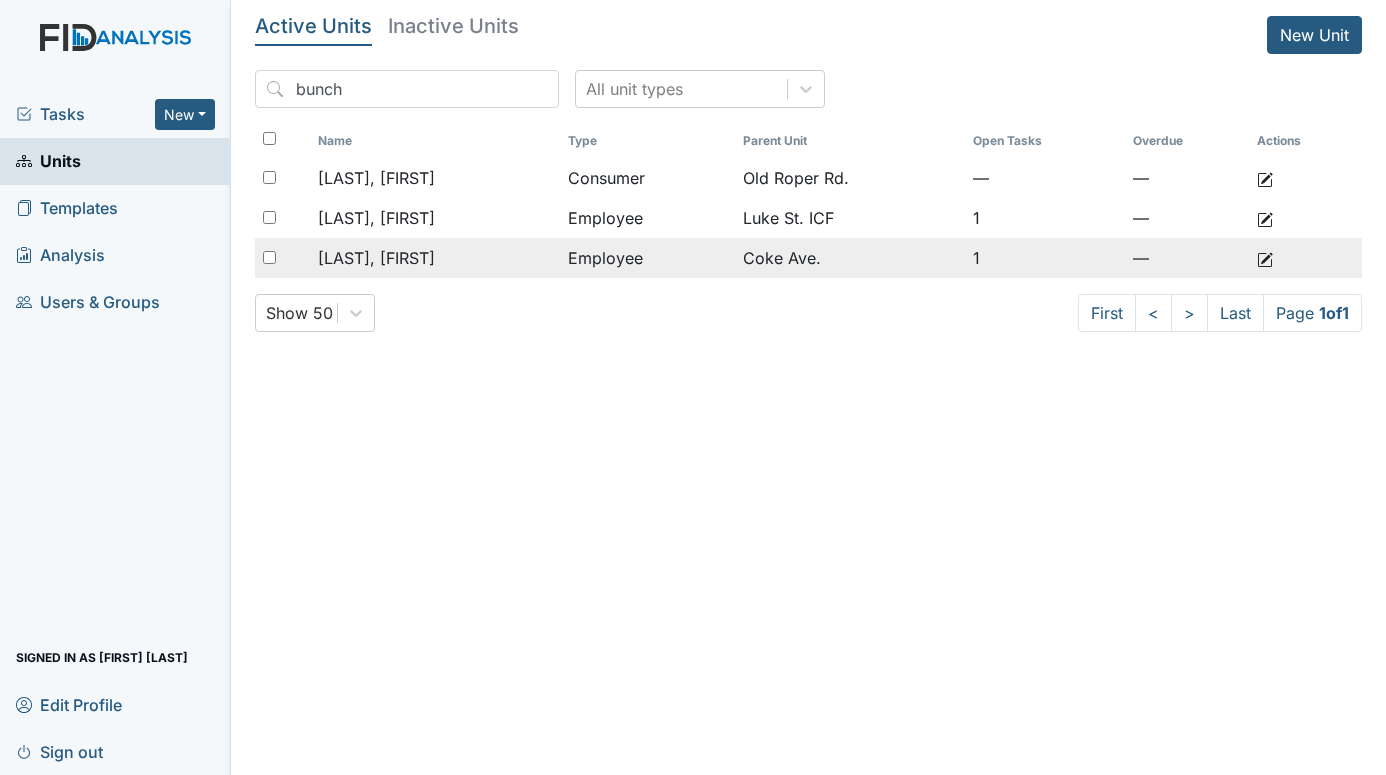 click on "[LAST], [FIRST]" at bounding box center [376, 178] 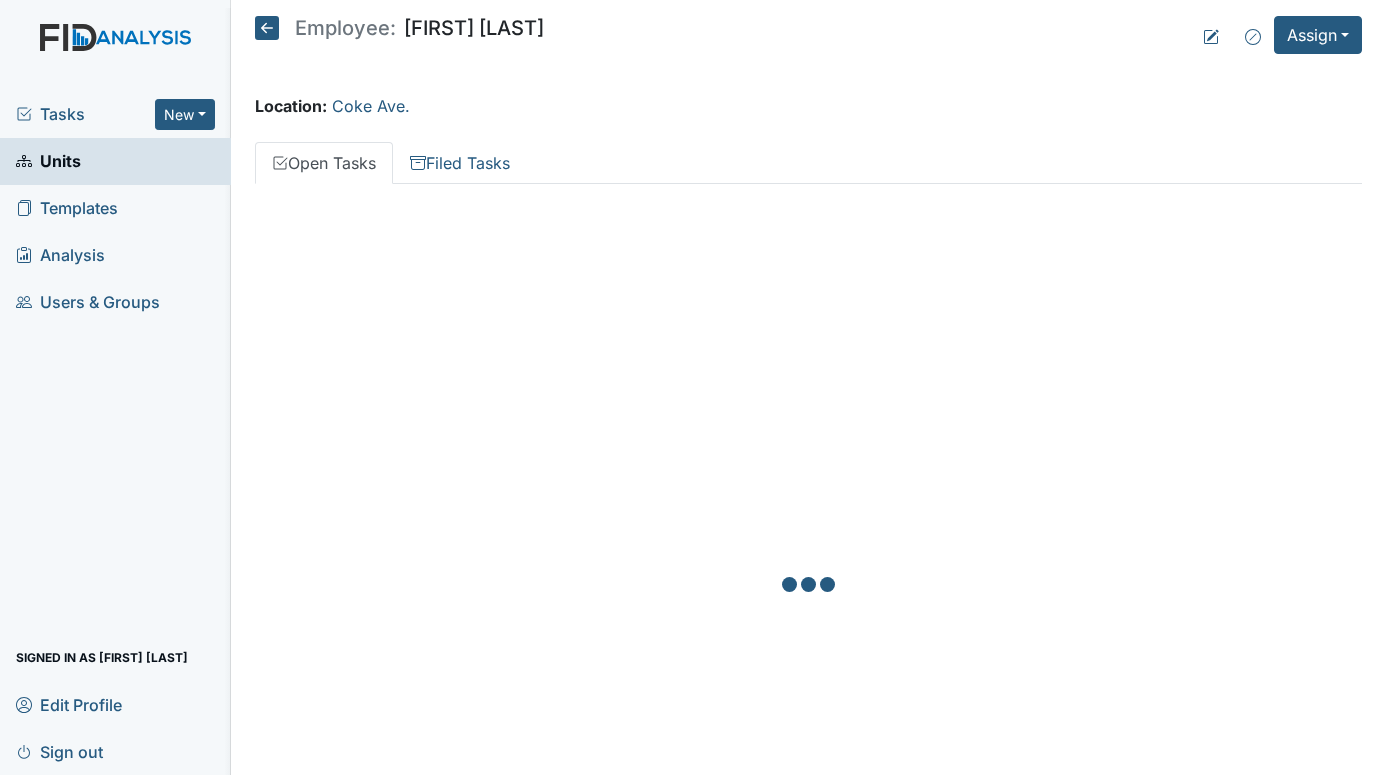 scroll, scrollTop: 0, scrollLeft: 0, axis: both 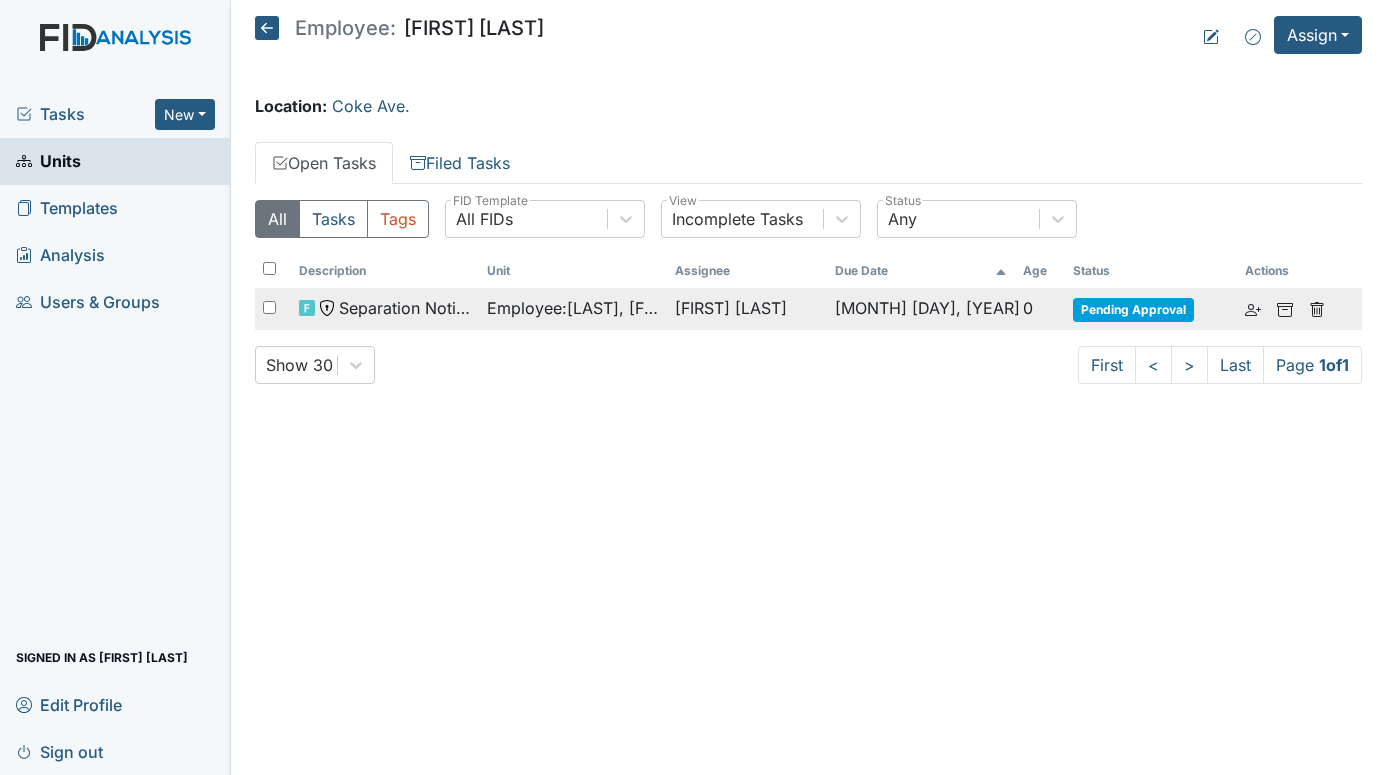 click on "Employee :  Bunch, My'Keyah" at bounding box center (573, 308) 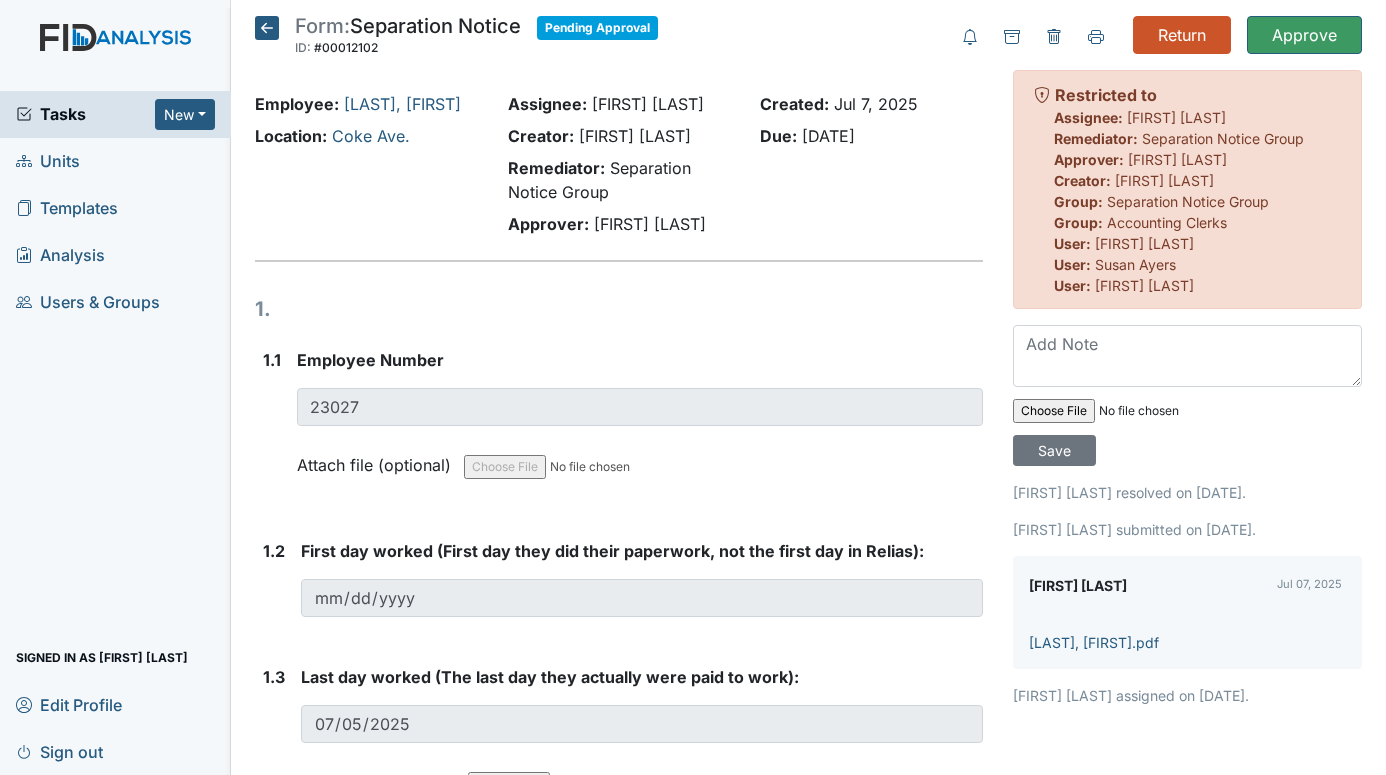 scroll, scrollTop: 0, scrollLeft: 0, axis: both 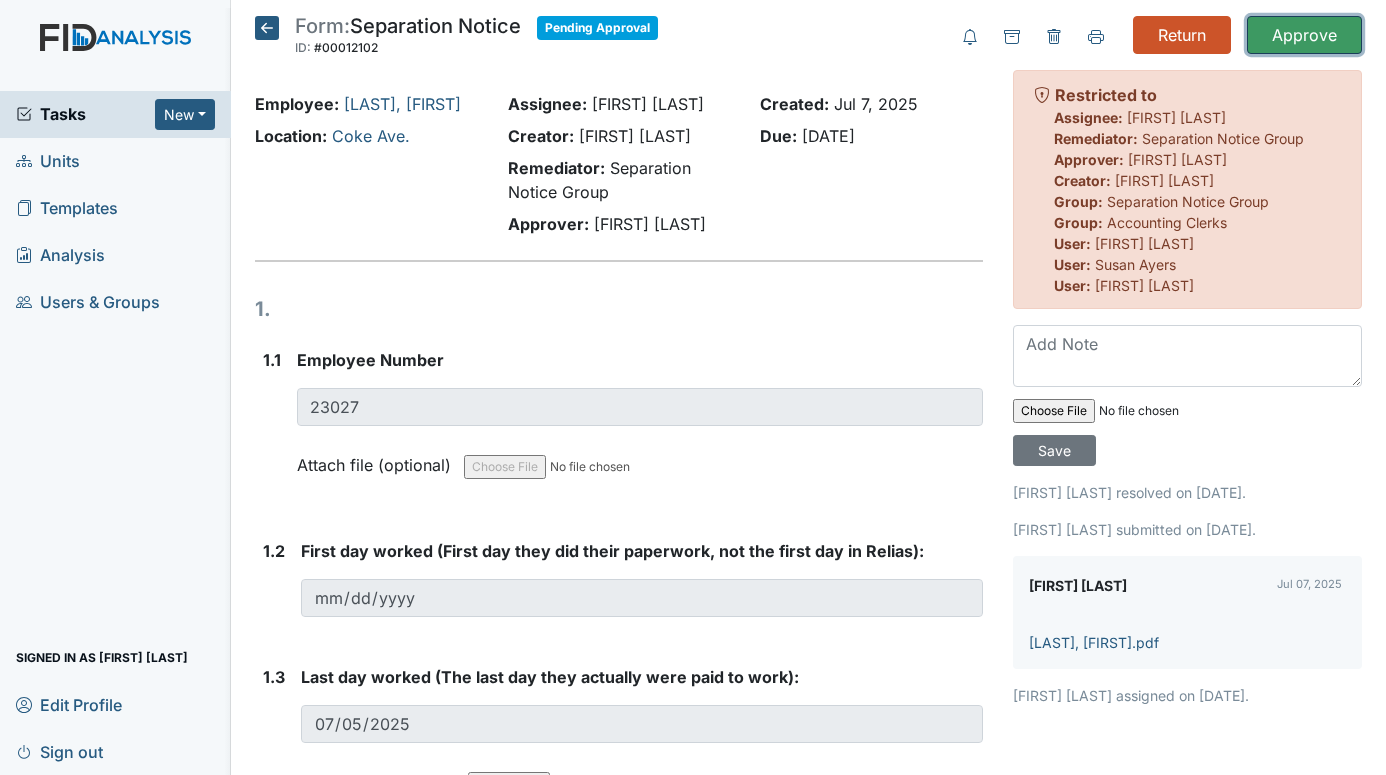 click on "Approve" at bounding box center (1304, 35) 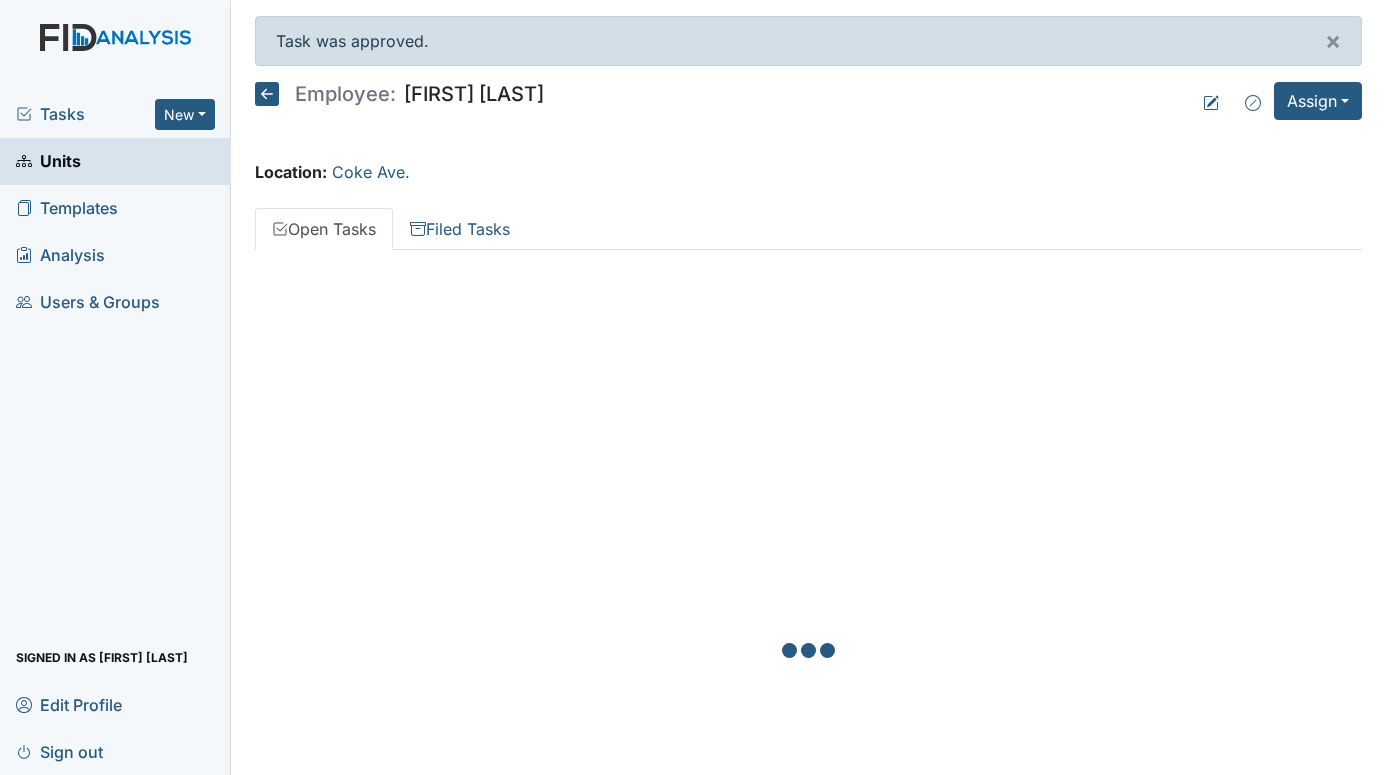 scroll, scrollTop: 0, scrollLeft: 0, axis: both 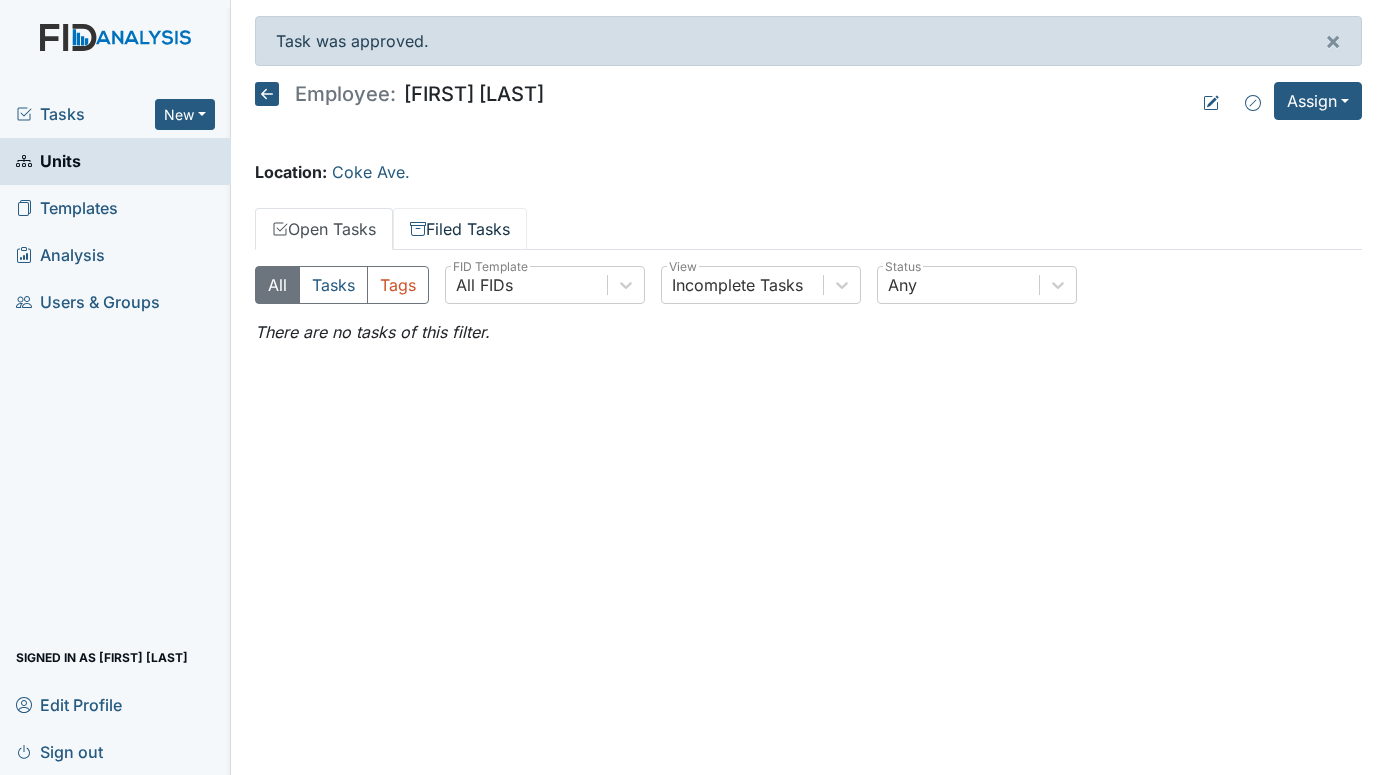 click on "Filed Tasks" at bounding box center [460, 229] 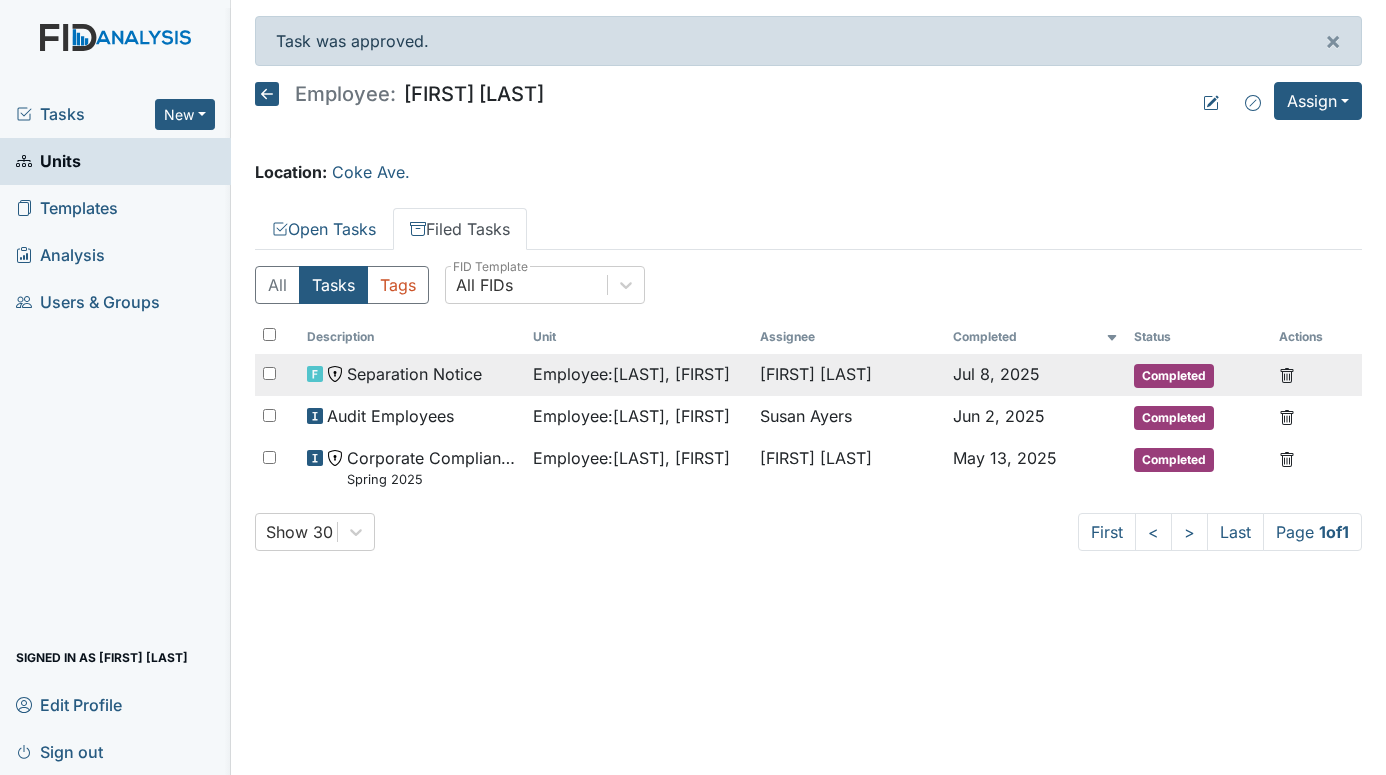 click on "Separation Notice" at bounding box center (412, 374) 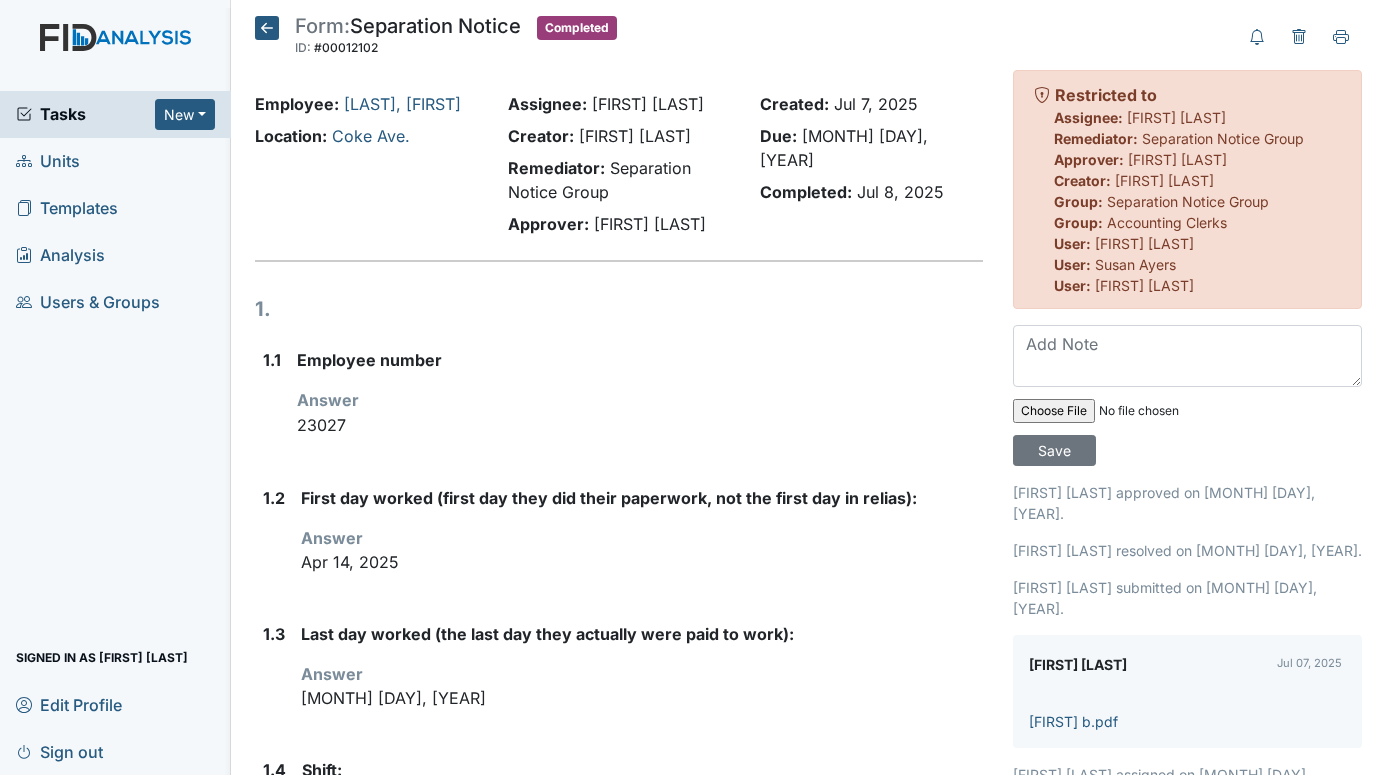 scroll, scrollTop: 0, scrollLeft: 0, axis: both 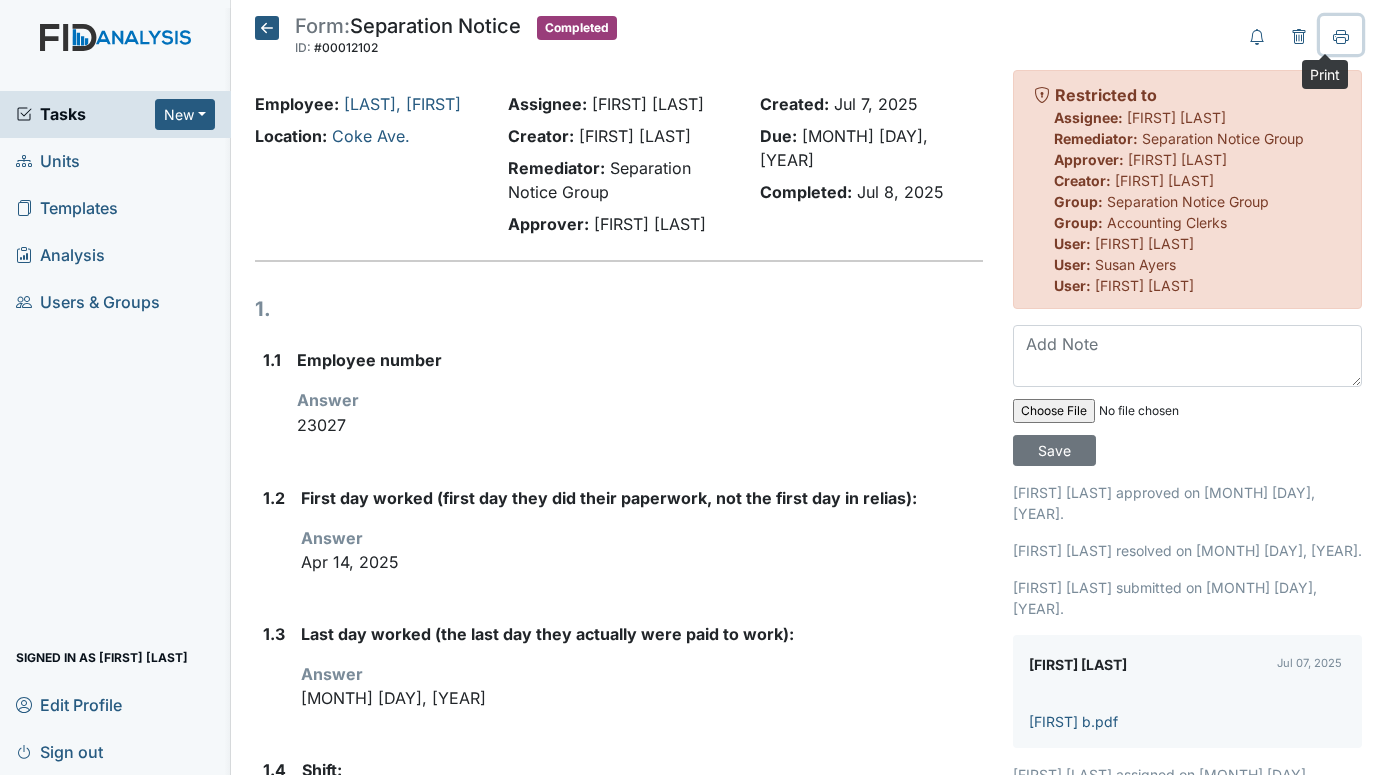 click at bounding box center [1341, 37] 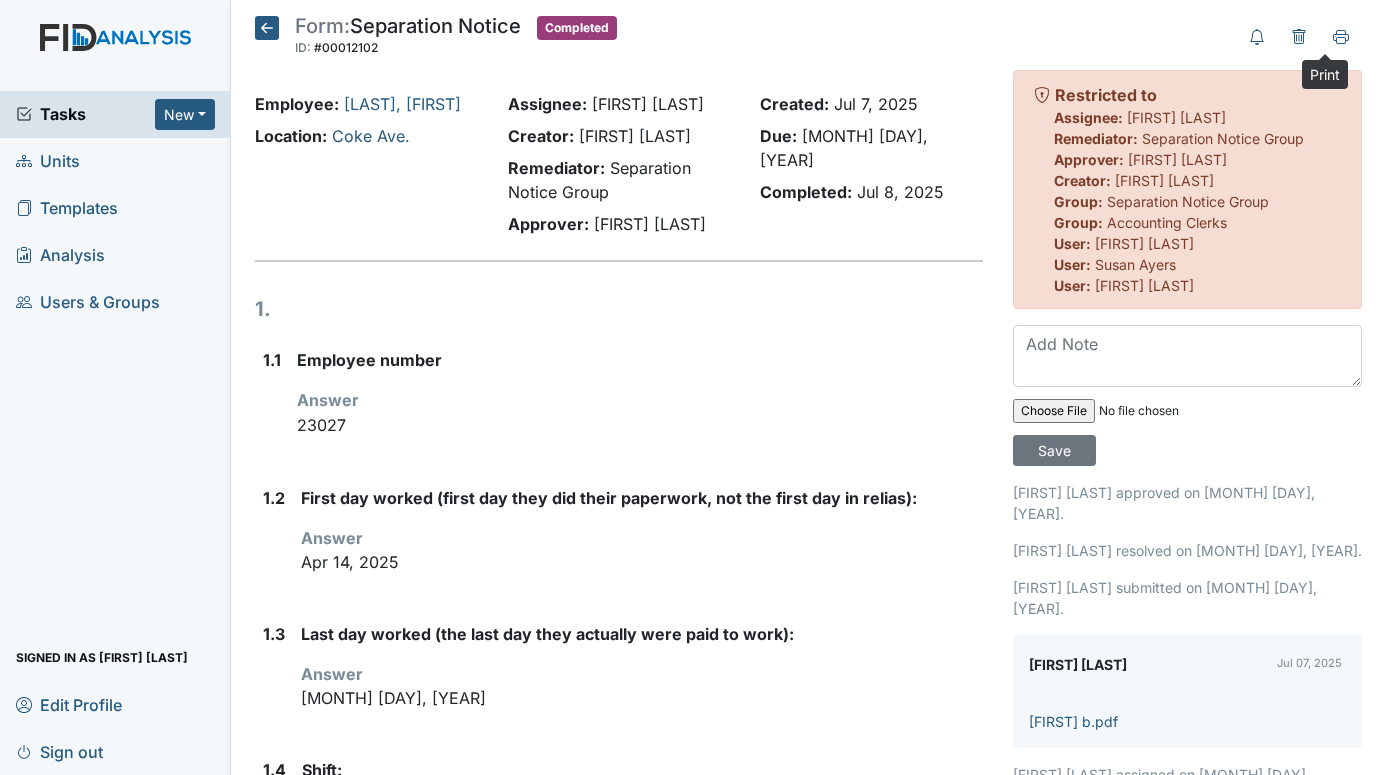 click at bounding box center (267, 28) 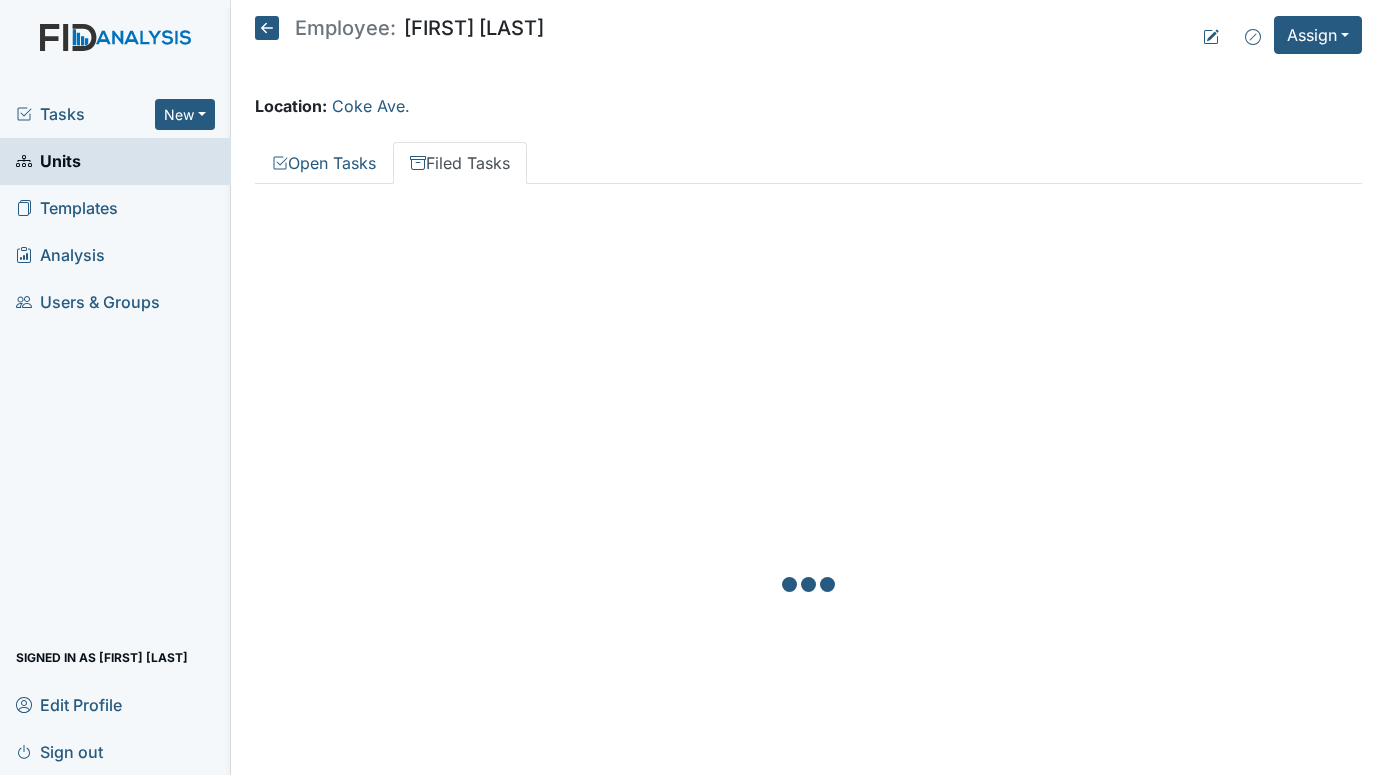 scroll, scrollTop: 0, scrollLeft: 0, axis: both 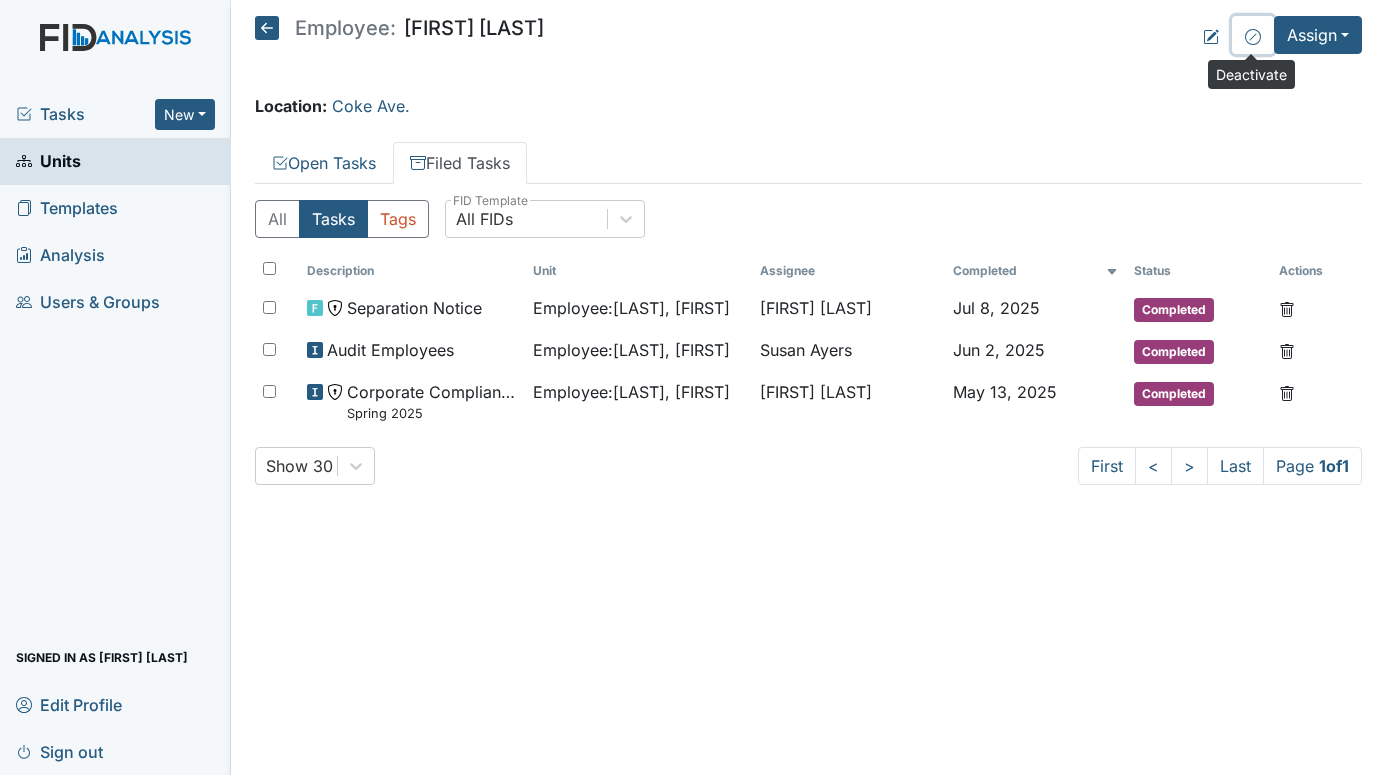 click at bounding box center [1253, 37] 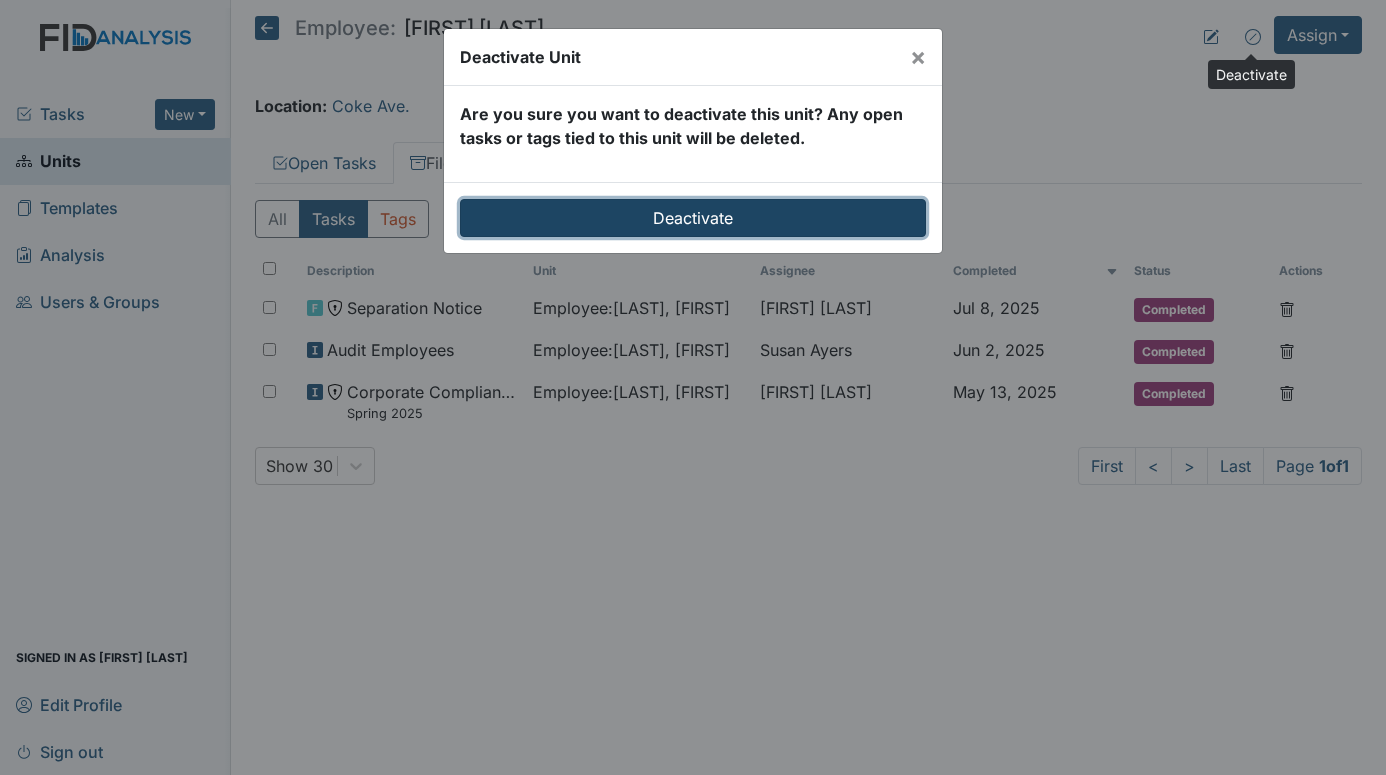 click on "Deactivate" at bounding box center (693, 218) 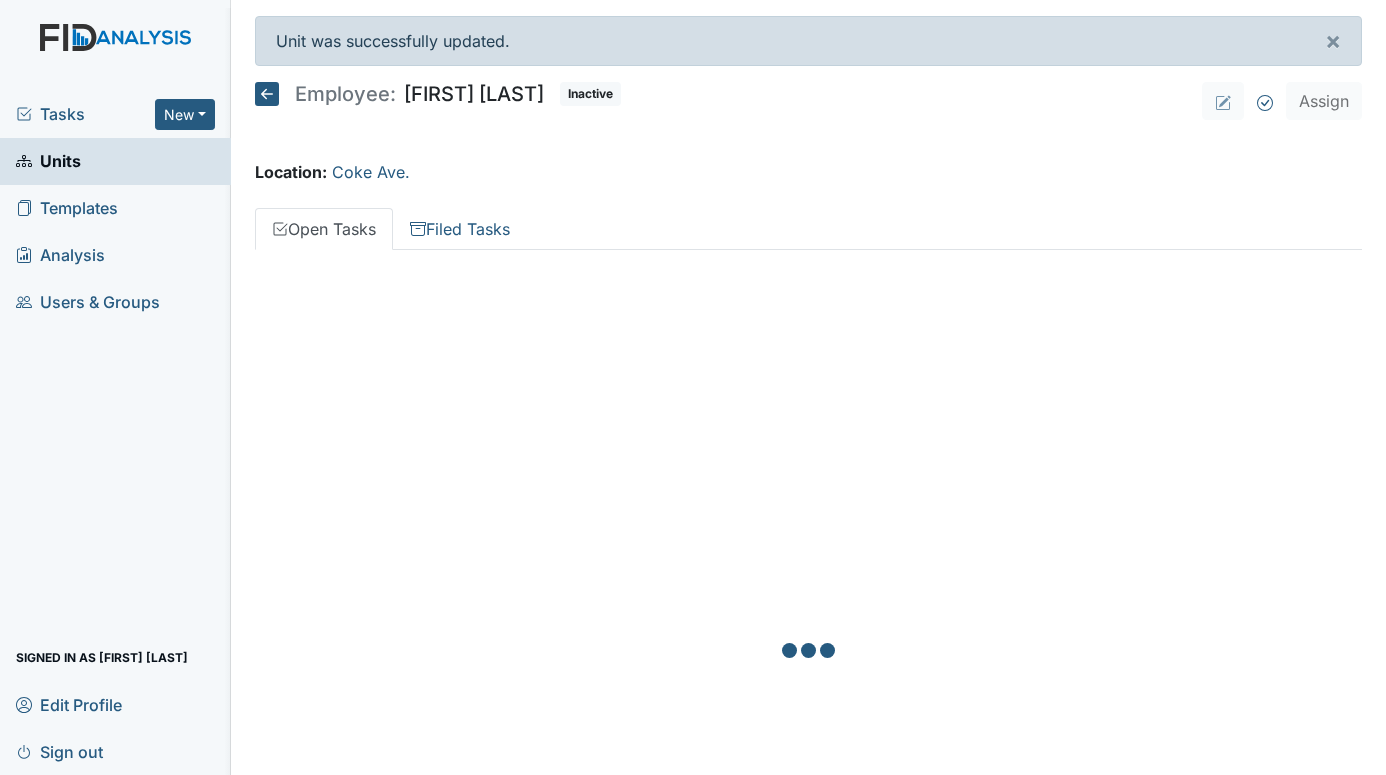 scroll, scrollTop: 0, scrollLeft: 0, axis: both 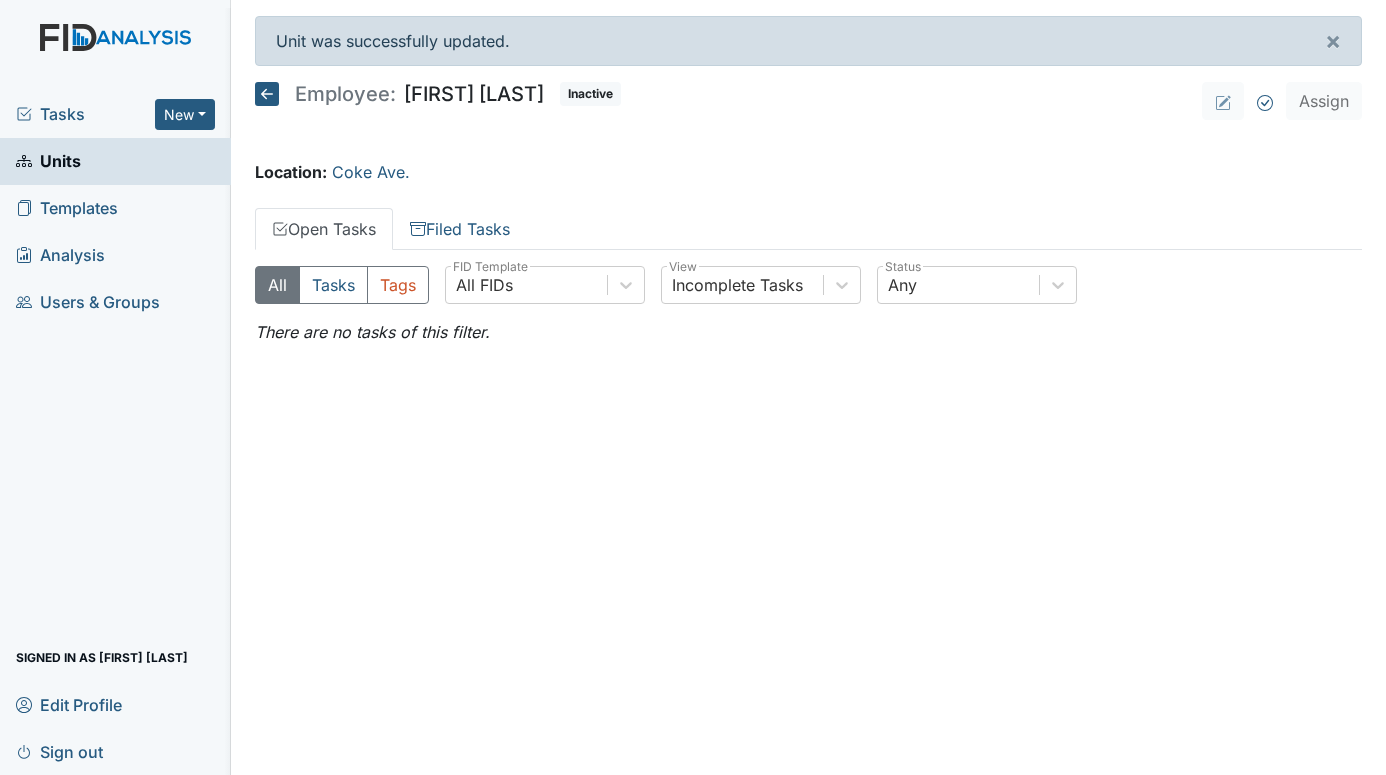 click on "Tasks" at bounding box center (85, 114) 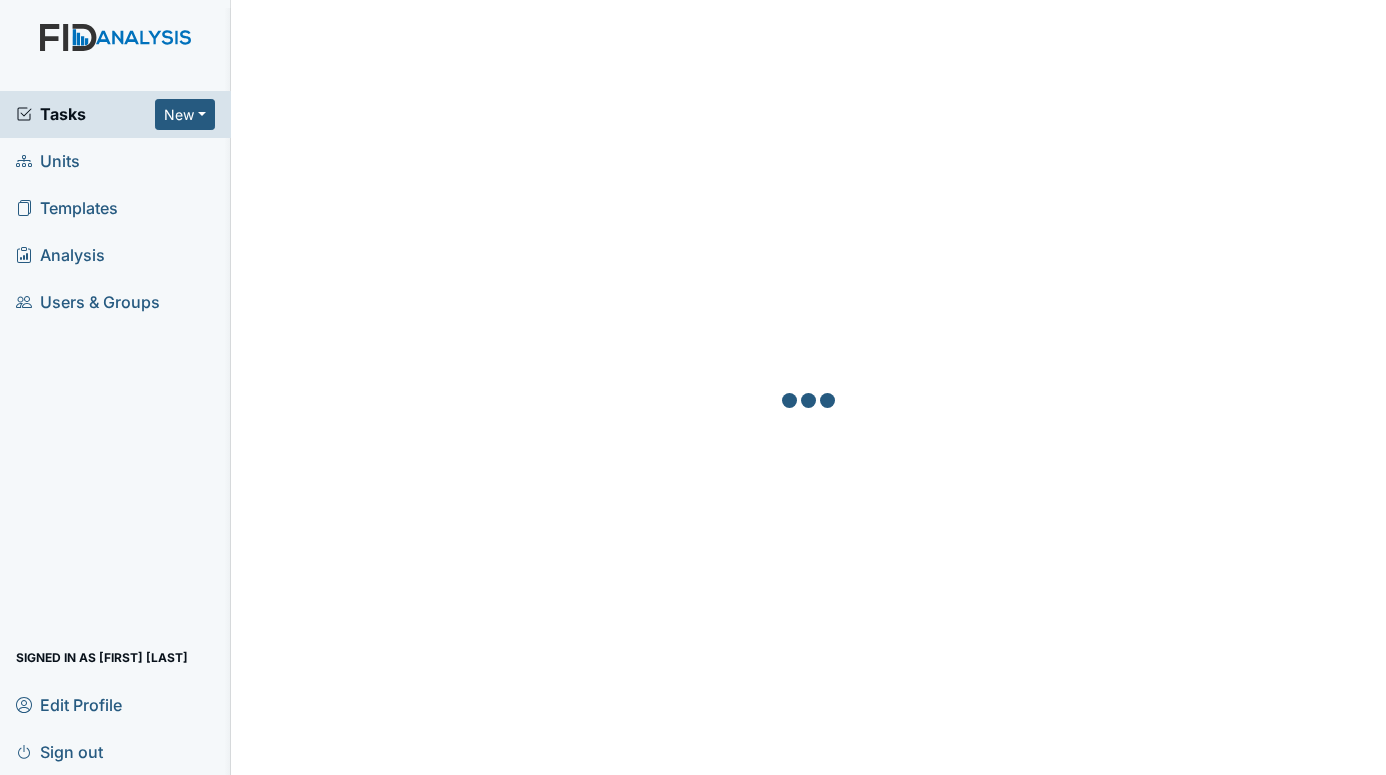 scroll, scrollTop: 0, scrollLeft: 0, axis: both 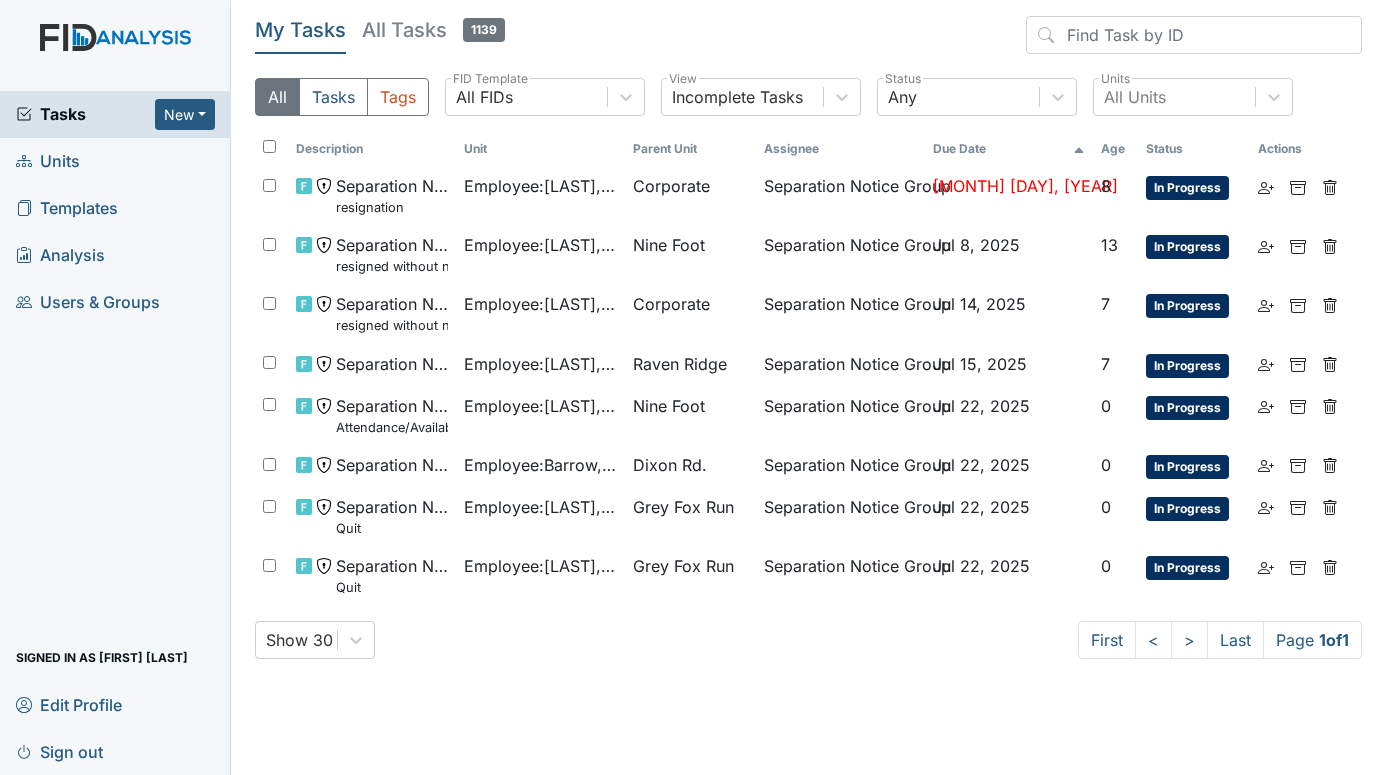 click on "Units" at bounding box center (48, 161) 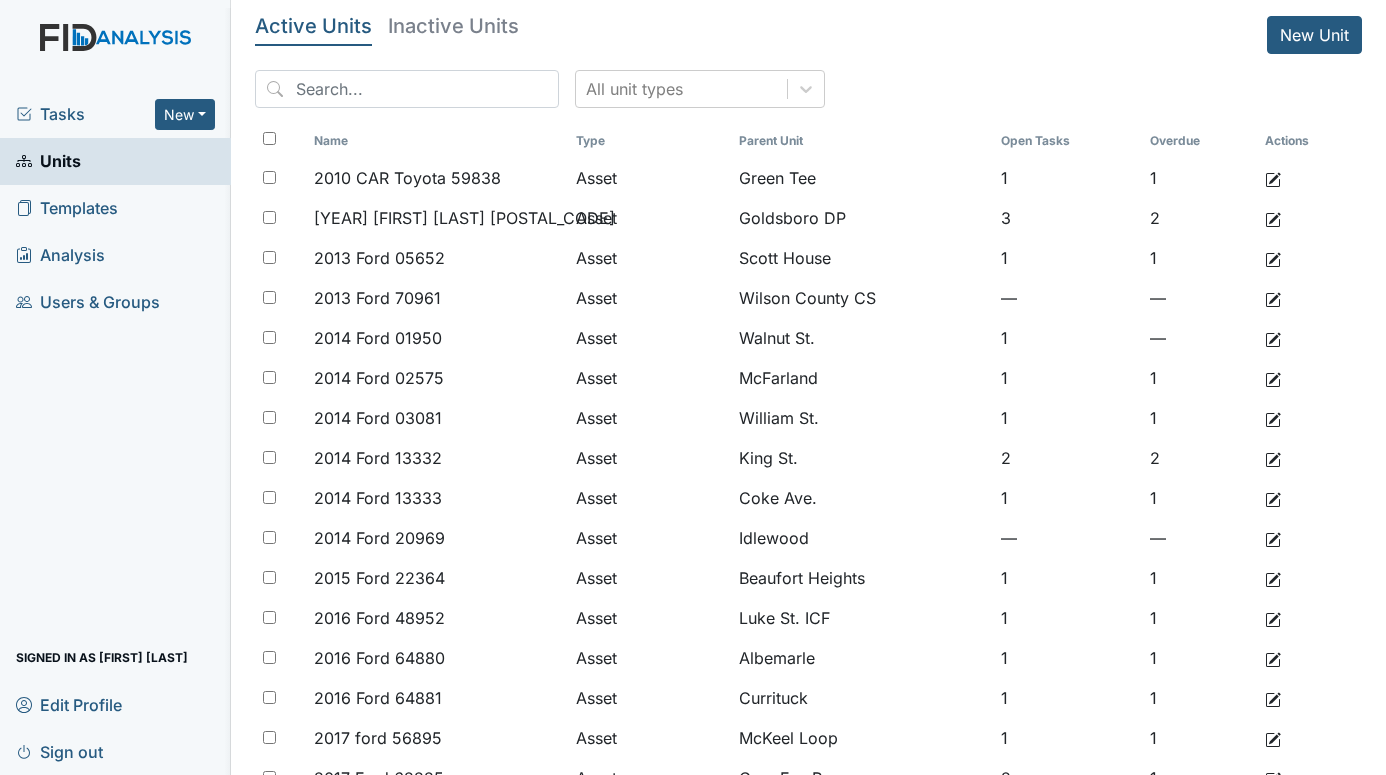 scroll, scrollTop: 0, scrollLeft: 0, axis: both 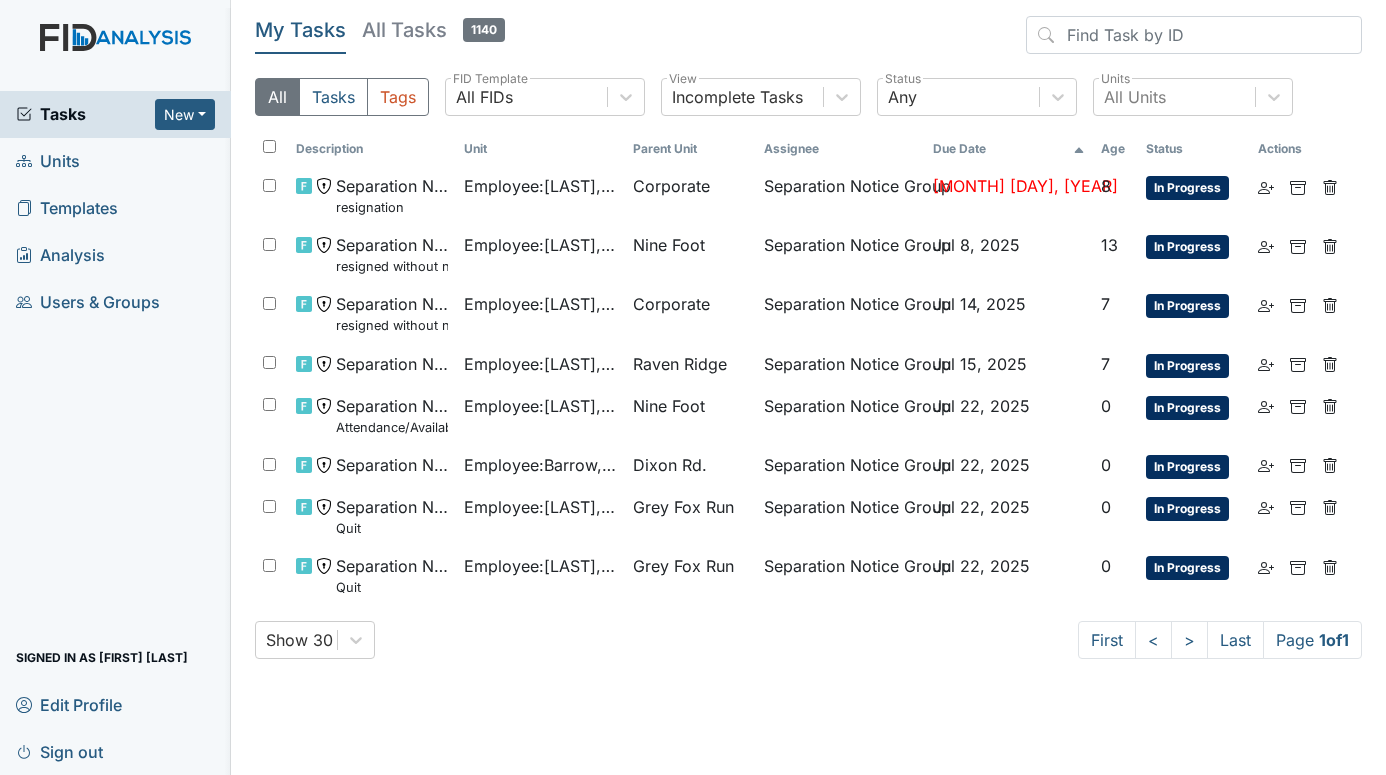click on "Units" at bounding box center (48, 161) 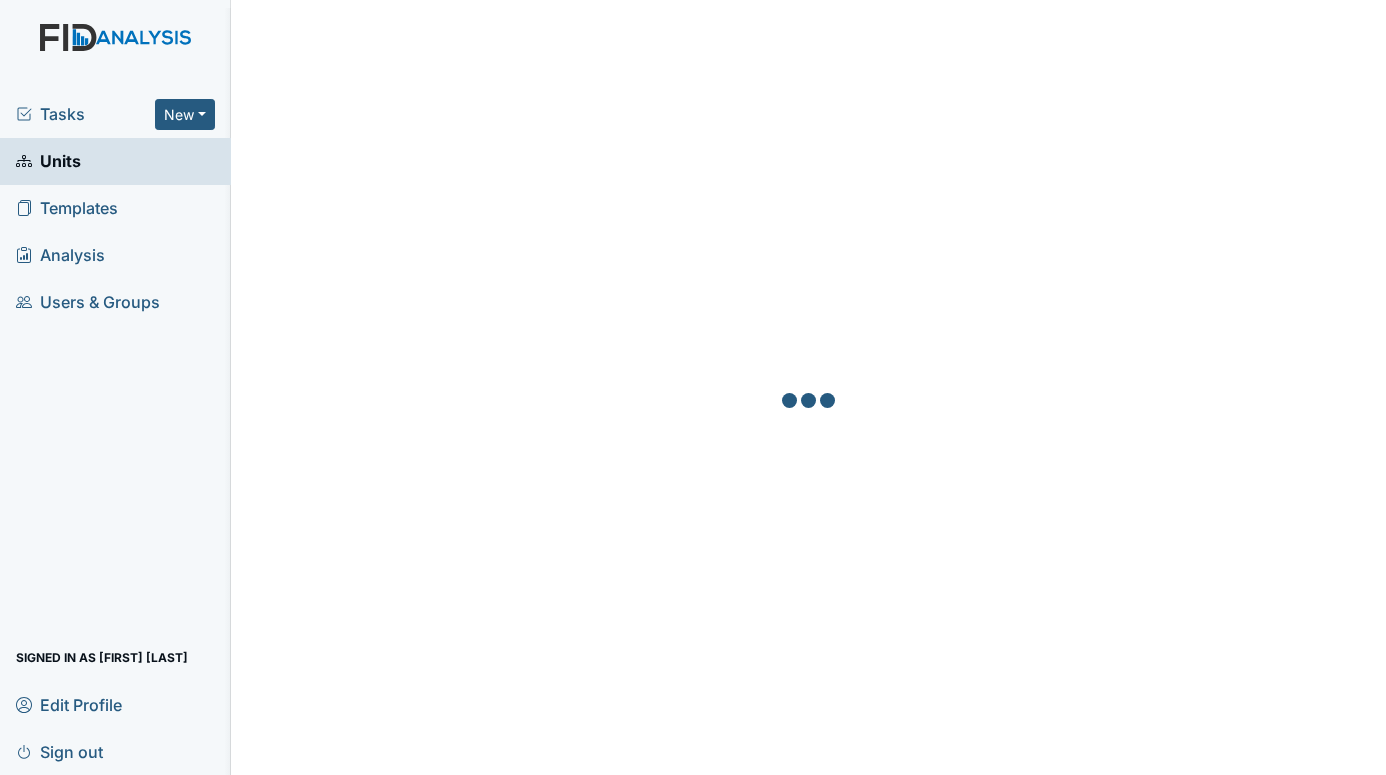 scroll, scrollTop: 0, scrollLeft: 0, axis: both 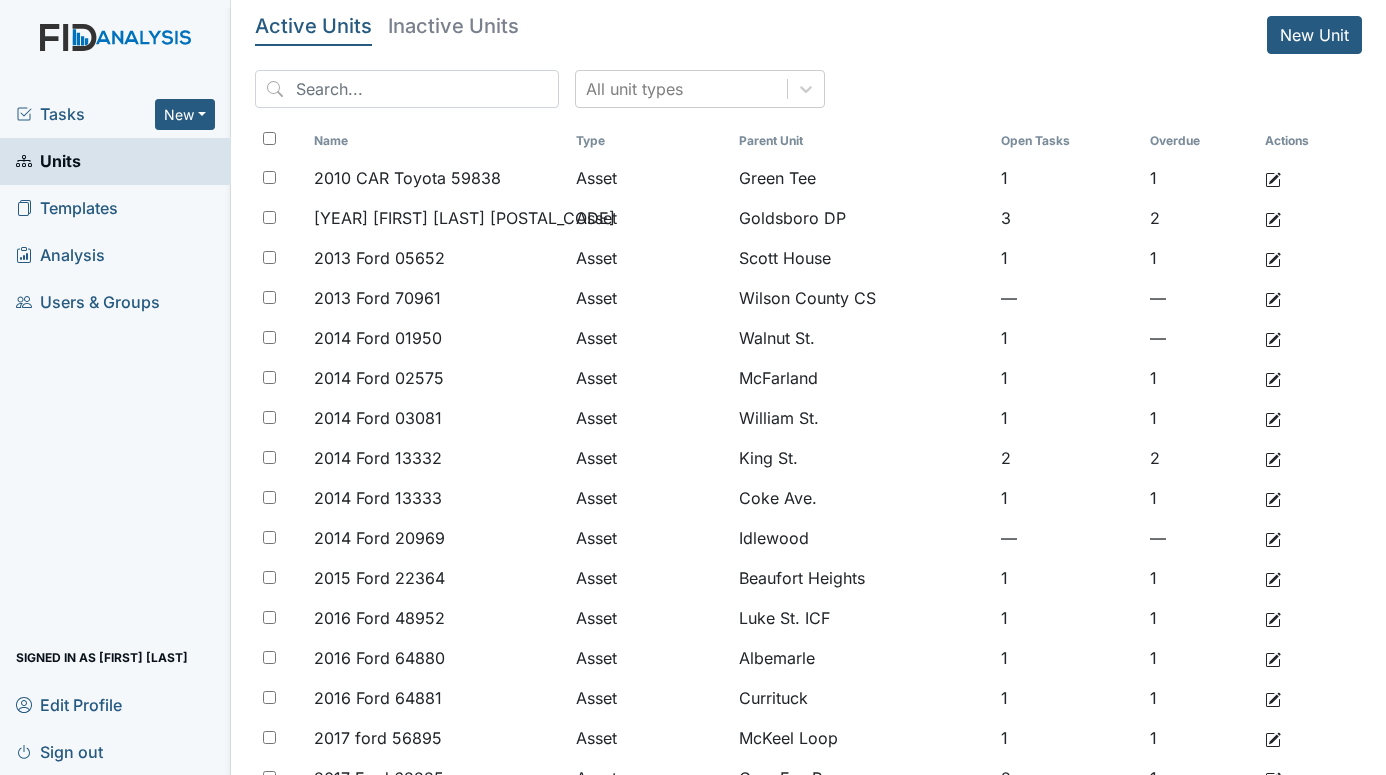 click on "Tasks" at bounding box center (85, 114) 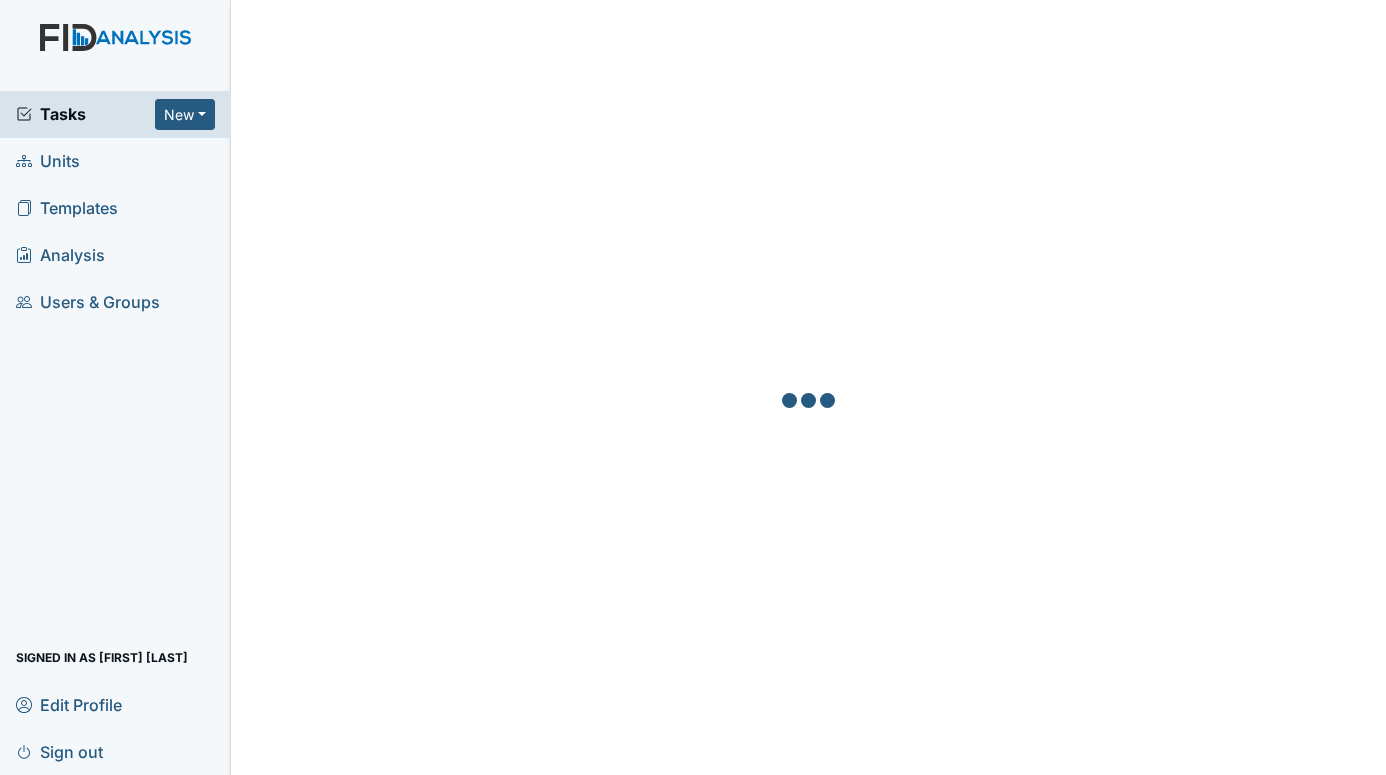 scroll, scrollTop: 0, scrollLeft: 0, axis: both 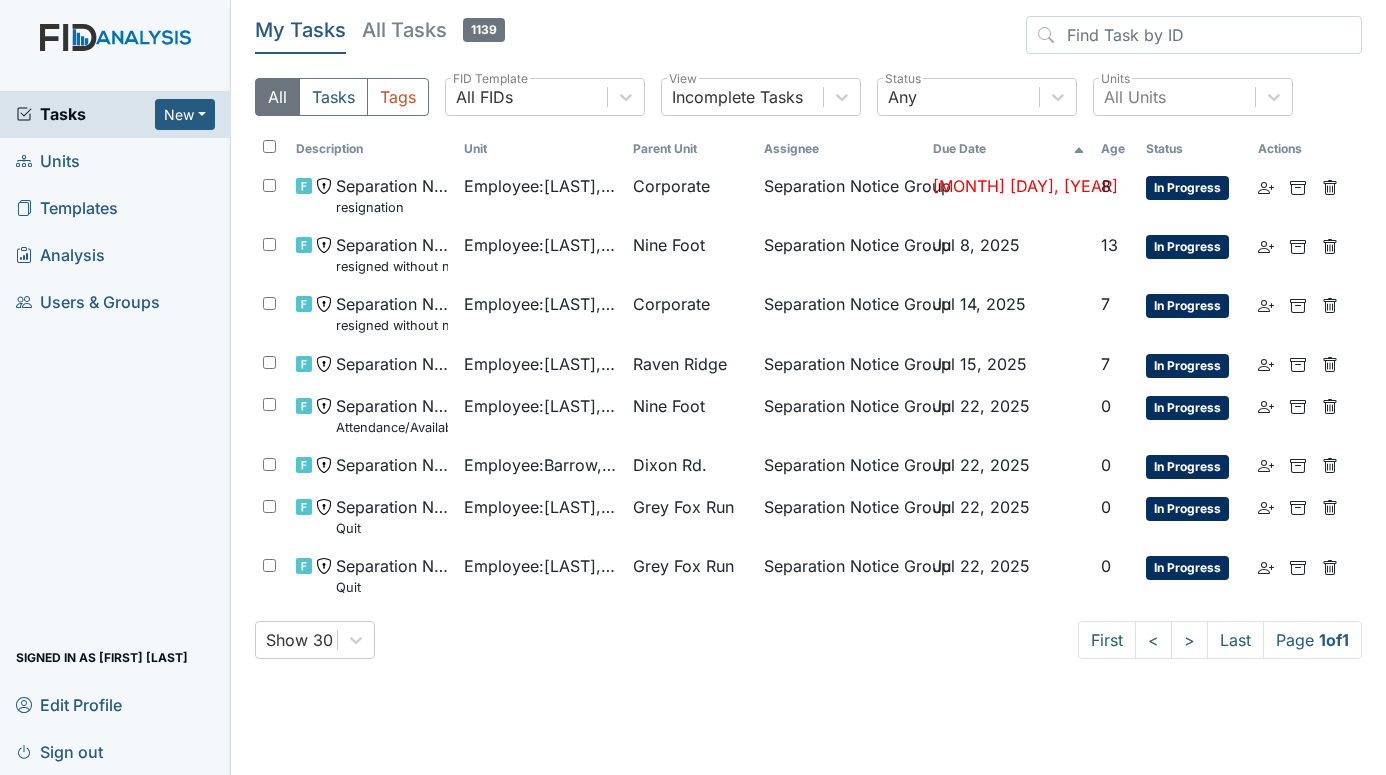 click on "Units" at bounding box center [48, 161] 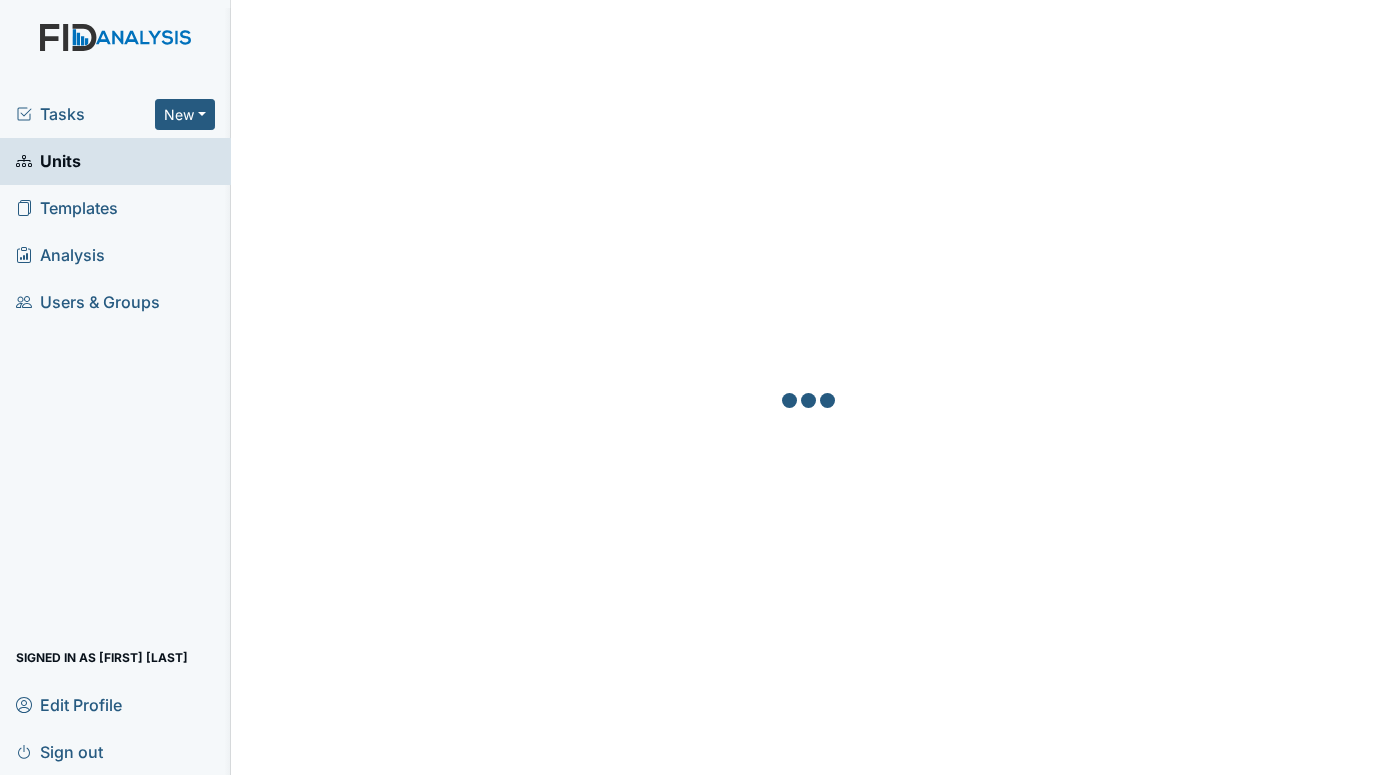 scroll, scrollTop: 0, scrollLeft: 0, axis: both 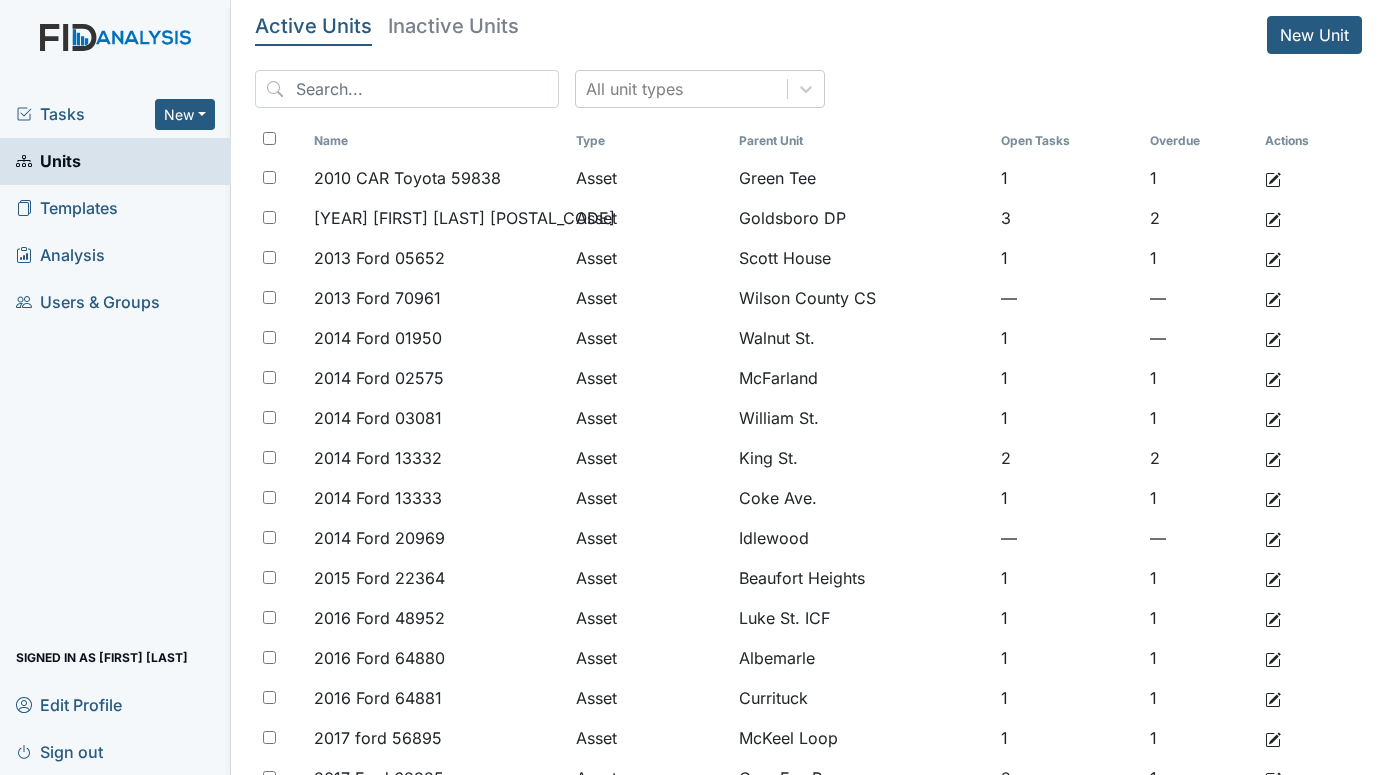 click on "Tasks" at bounding box center (85, 114) 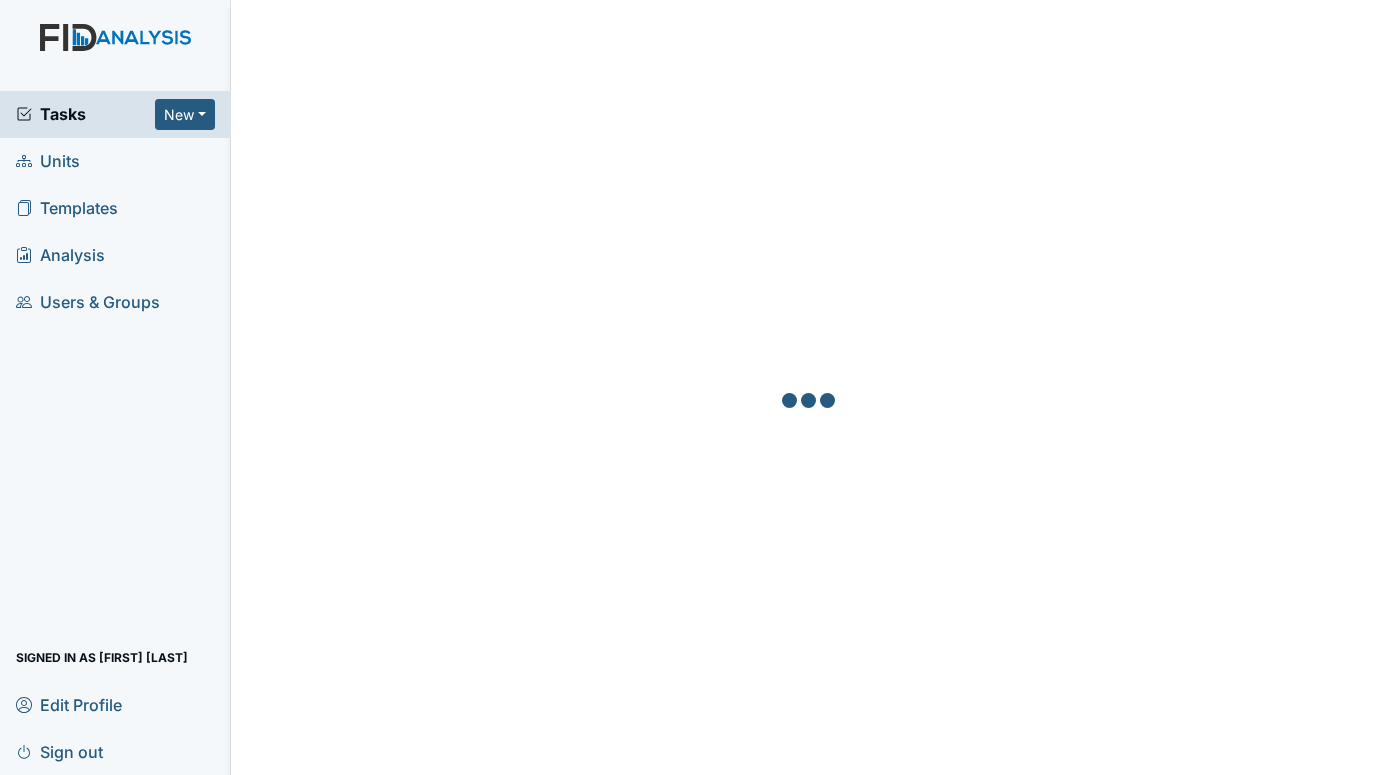 scroll, scrollTop: 0, scrollLeft: 0, axis: both 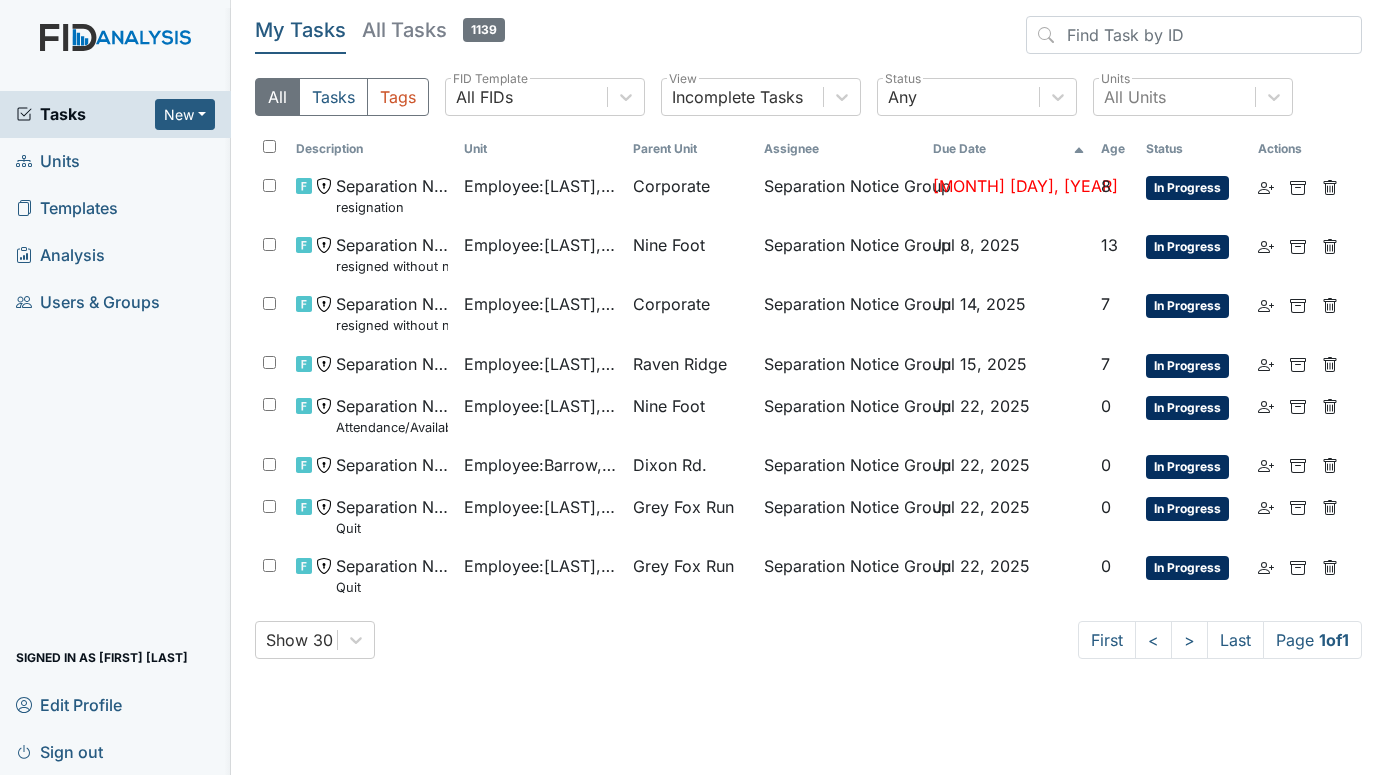 click on "Units" at bounding box center (48, 161) 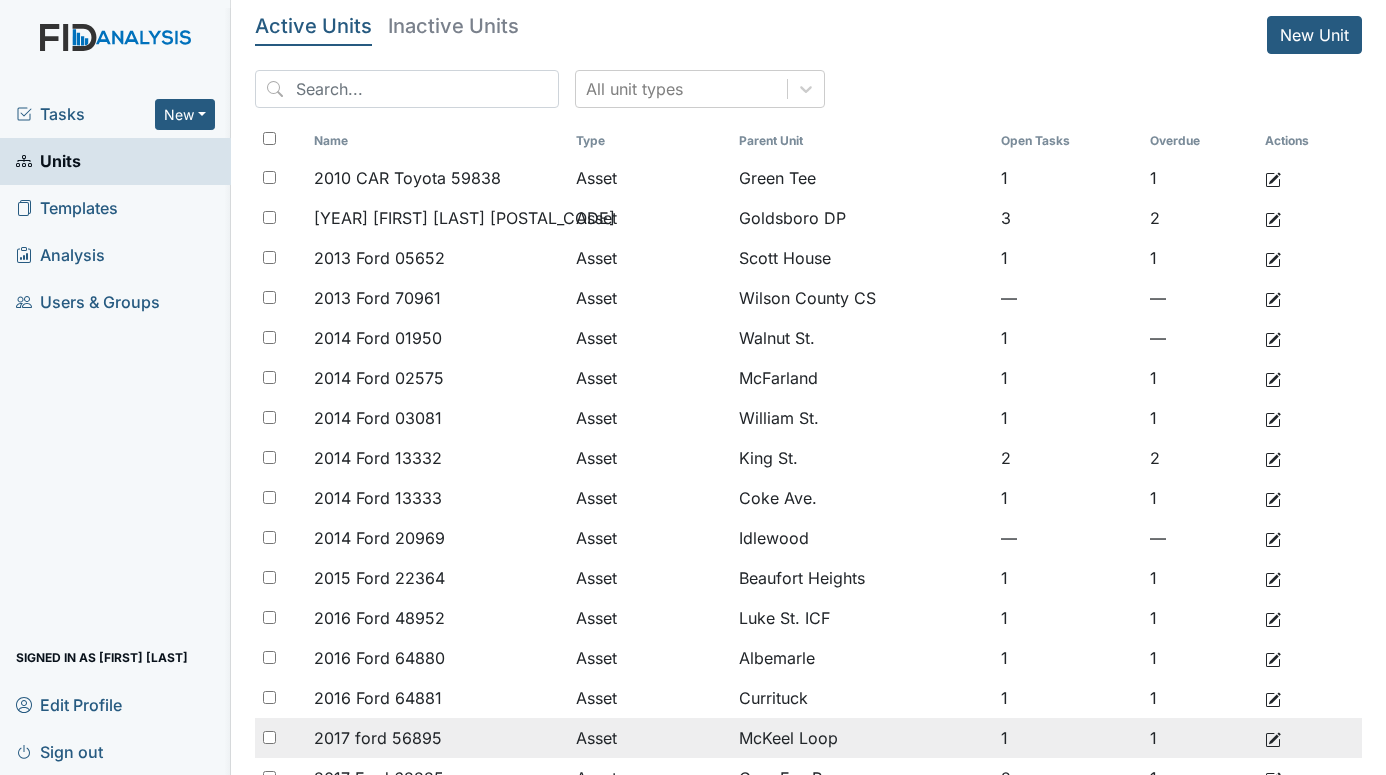 scroll, scrollTop: 0, scrollLeft: 0, axis: both 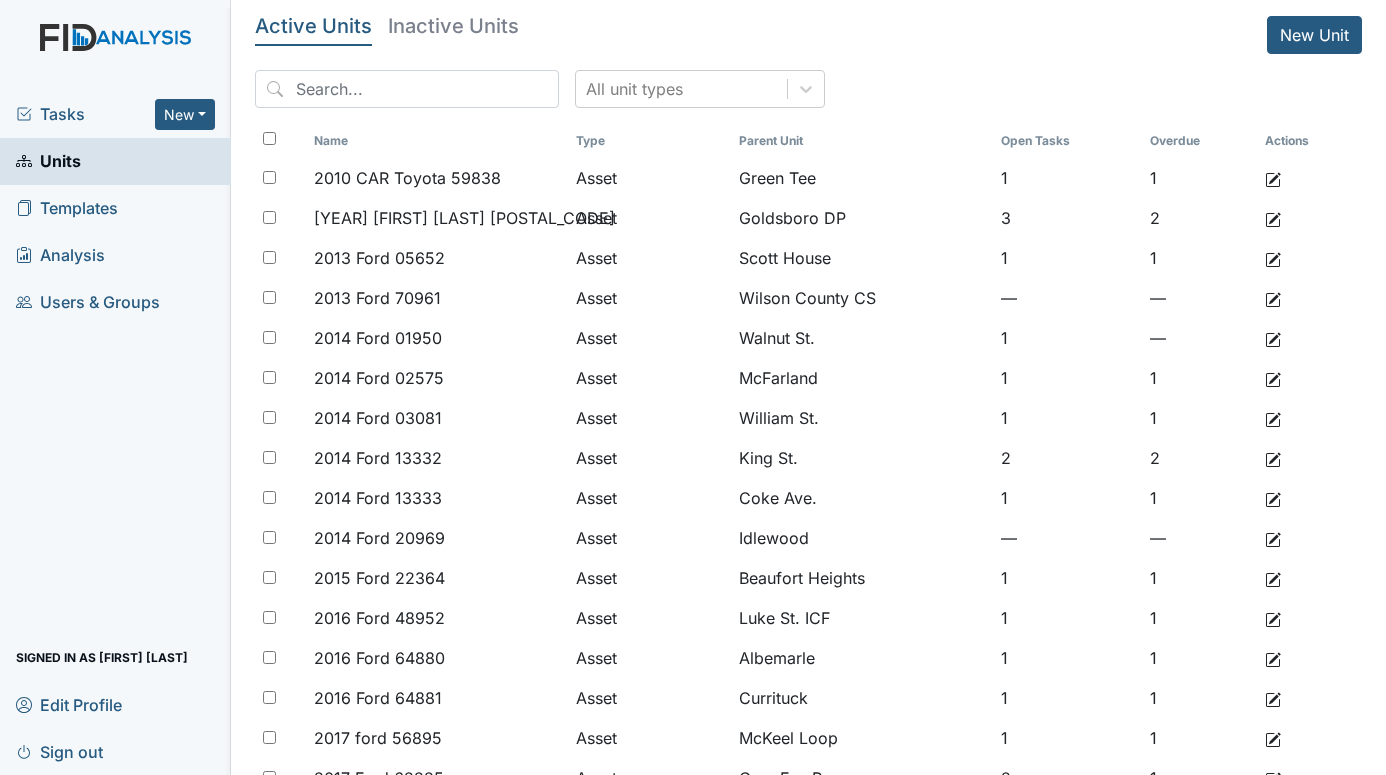 click on "Tasks" at bounding box center (85, 114) 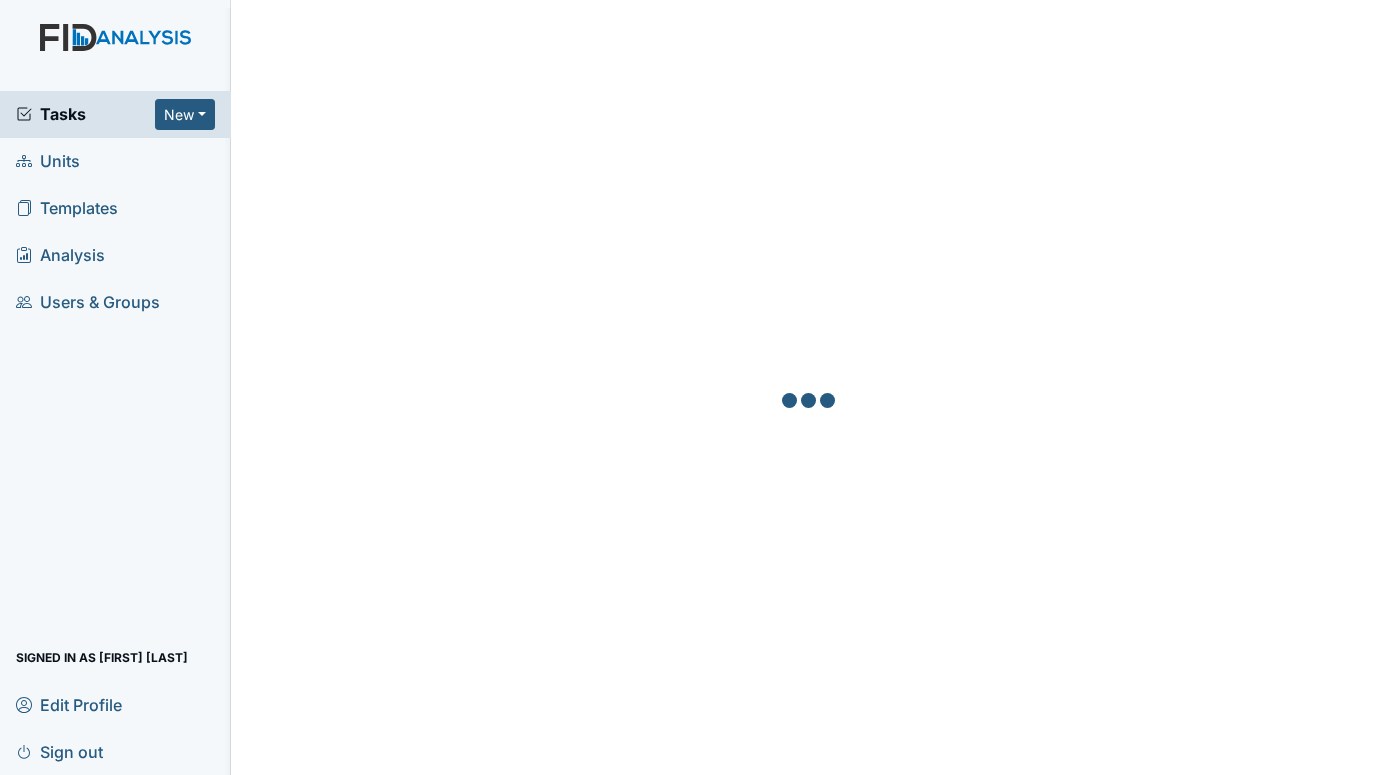 scroll, scrollTop: 0, scrollLeft: 0, axis: both 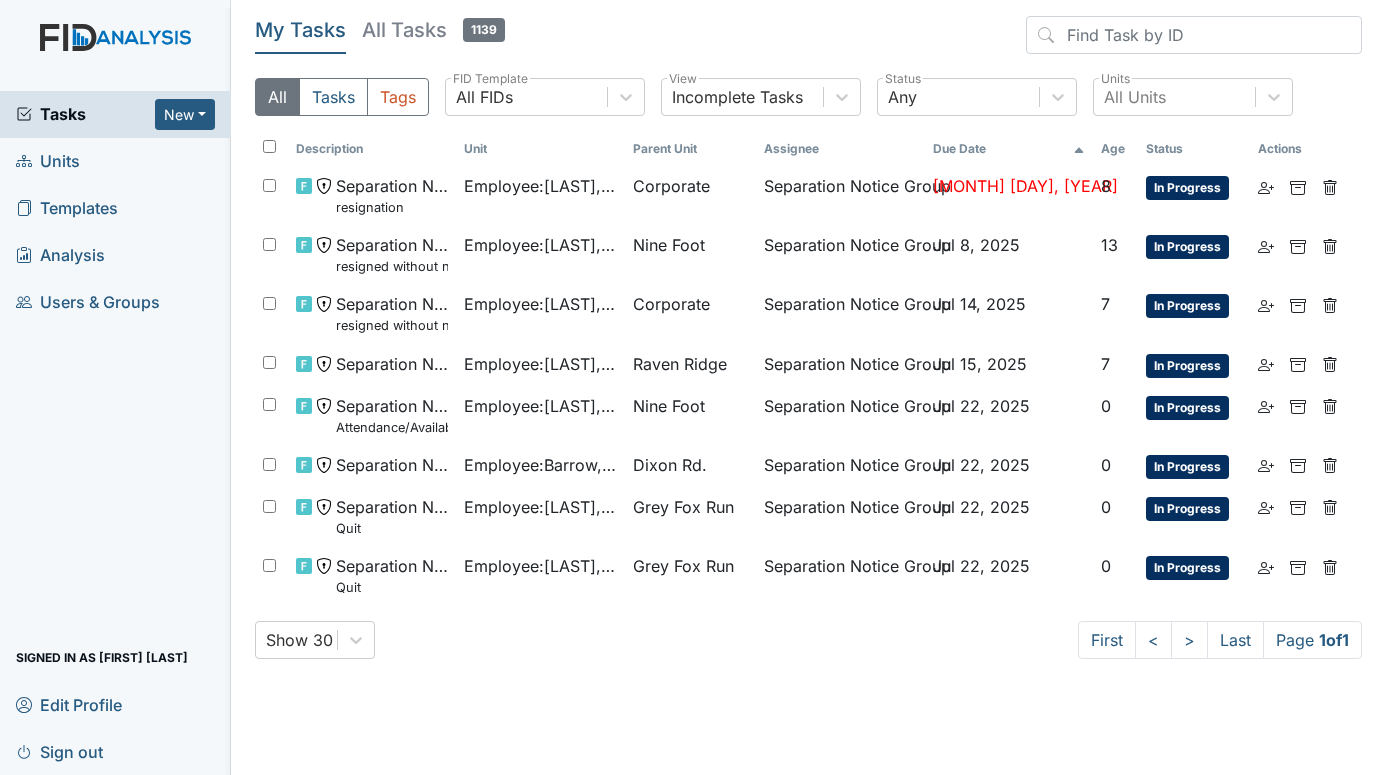 click on "Units" at bounding box center (48, 161) 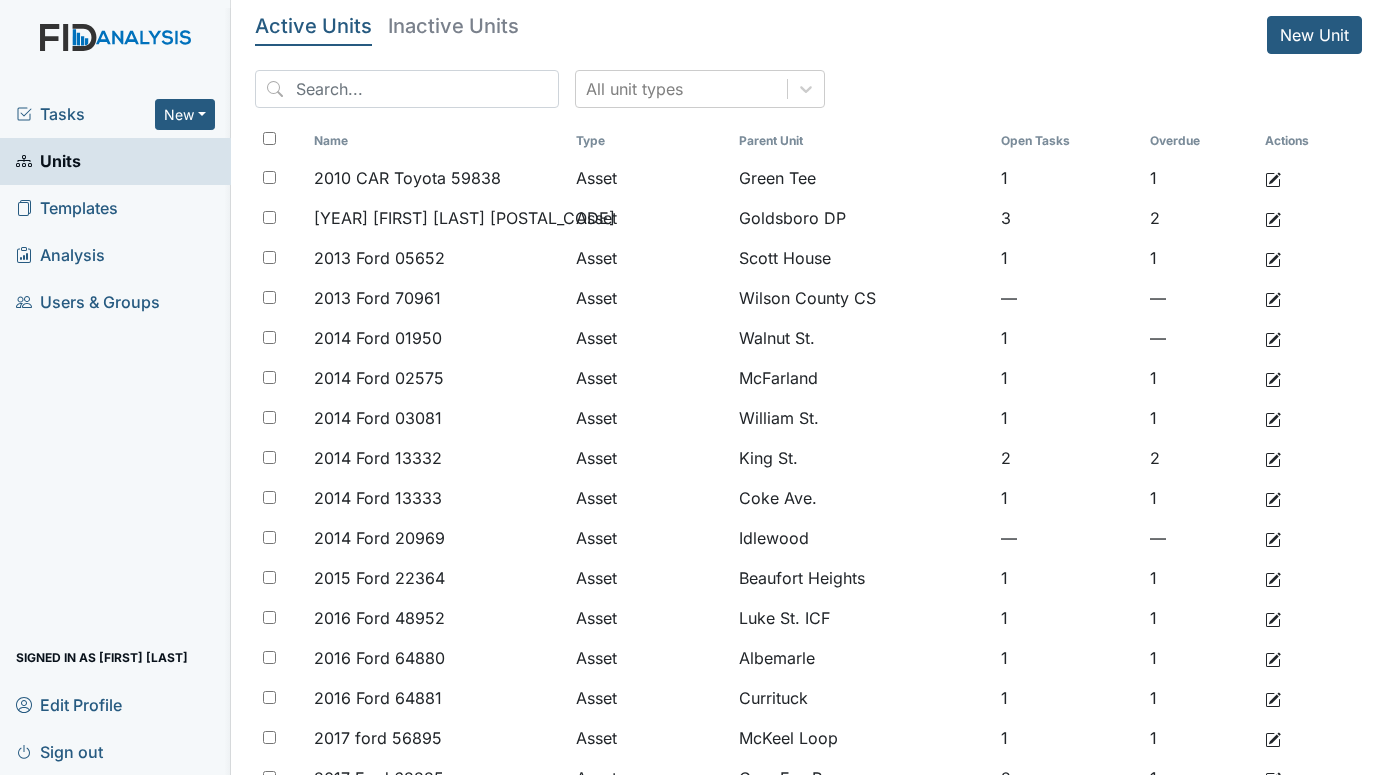 scroll, scrollTop: 0, scrollLeft: 0, axis: both 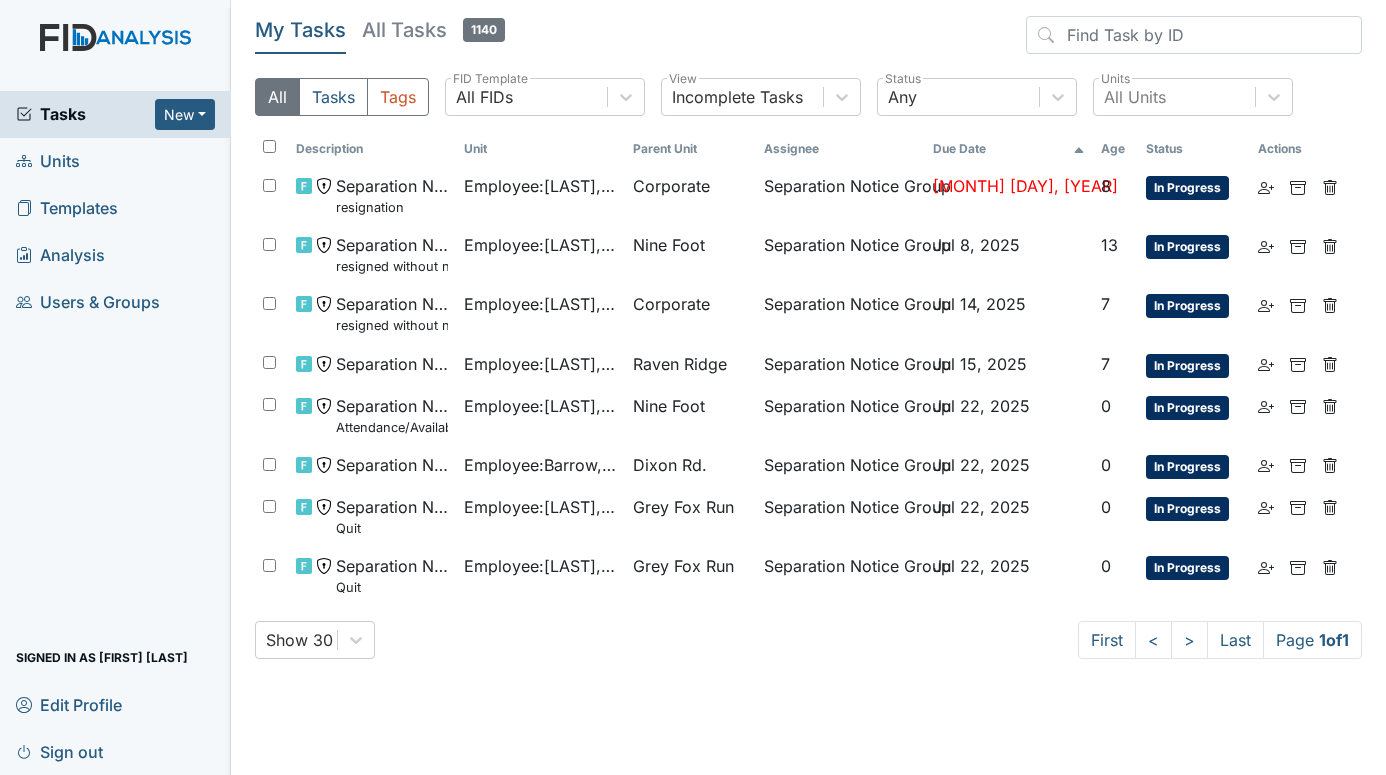 click on "Units" at bounding box center [48, 161] 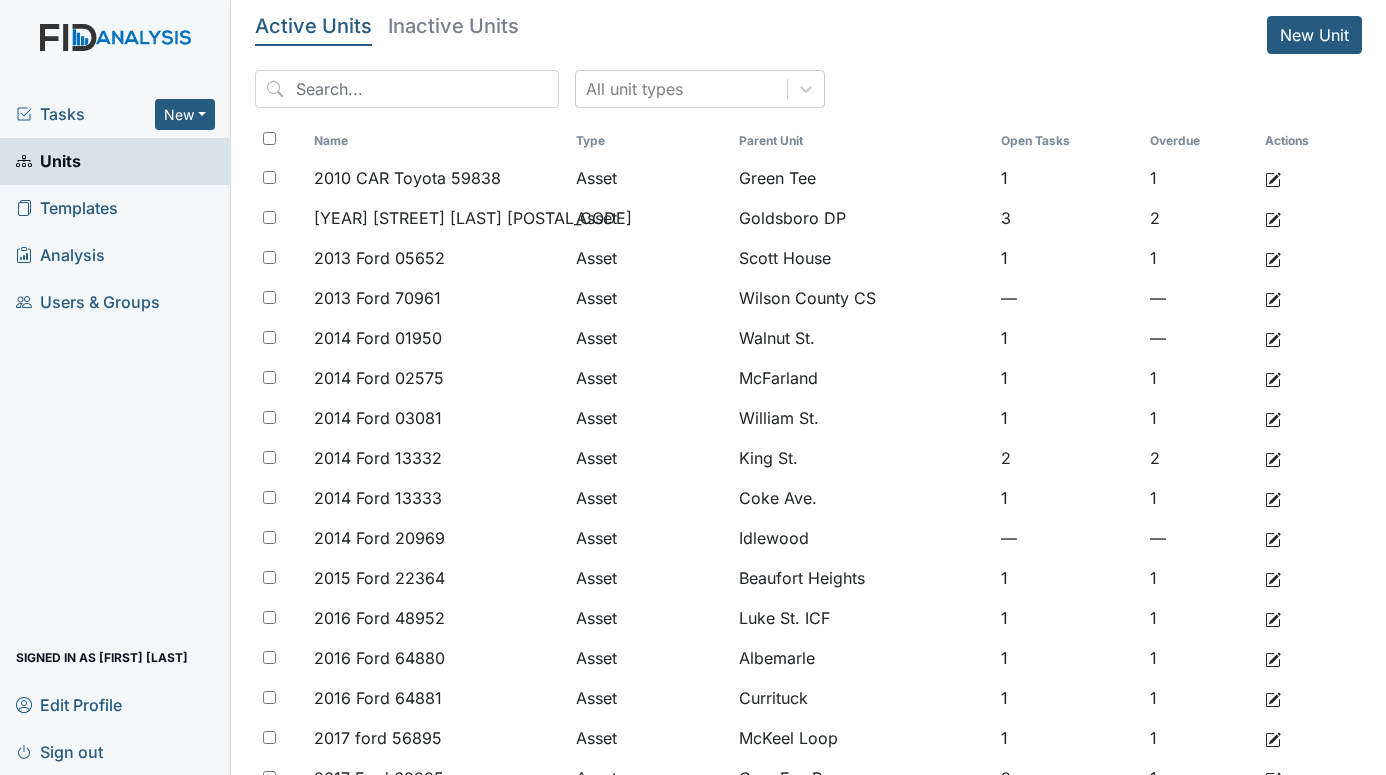 scroll, scrollTop: 0, scrollLeft: 0, axis: both 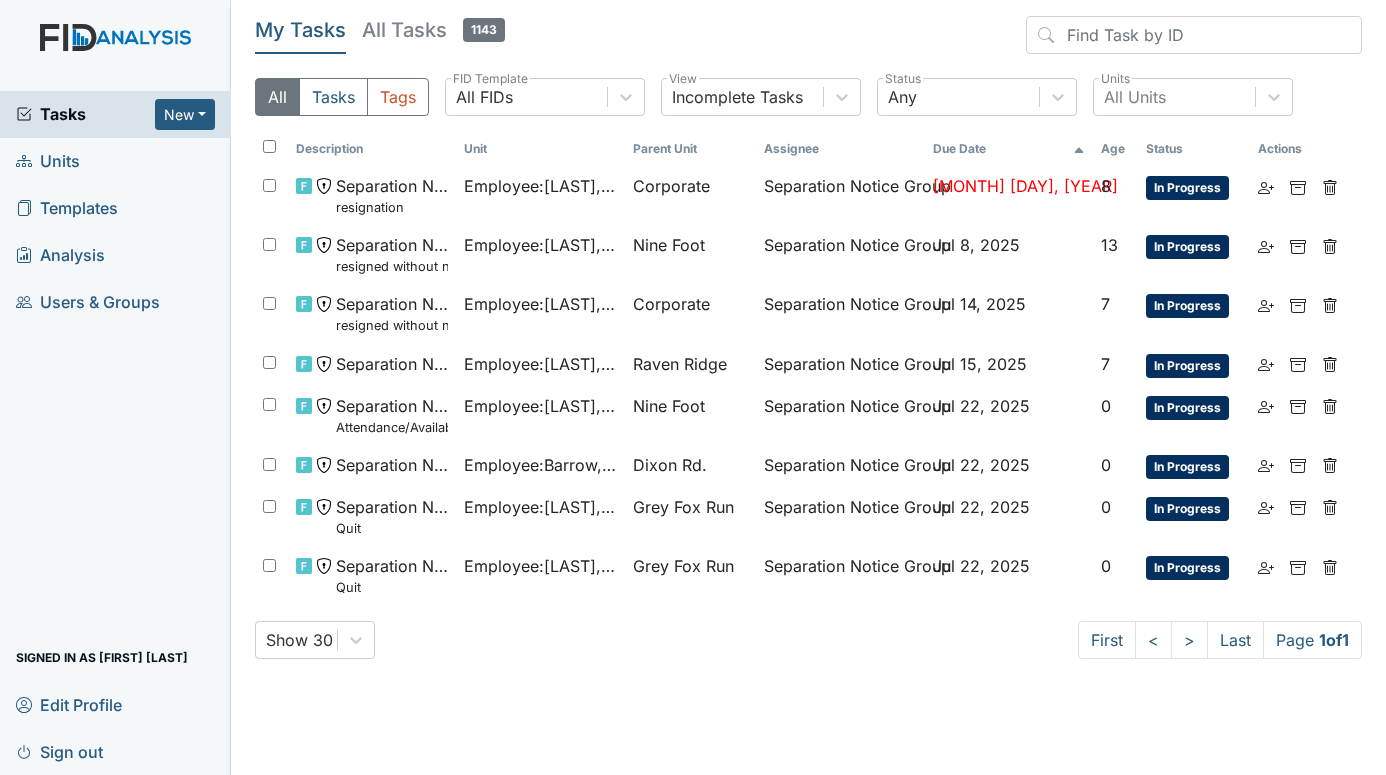 click on "Units" at bounding box center (48, 161) 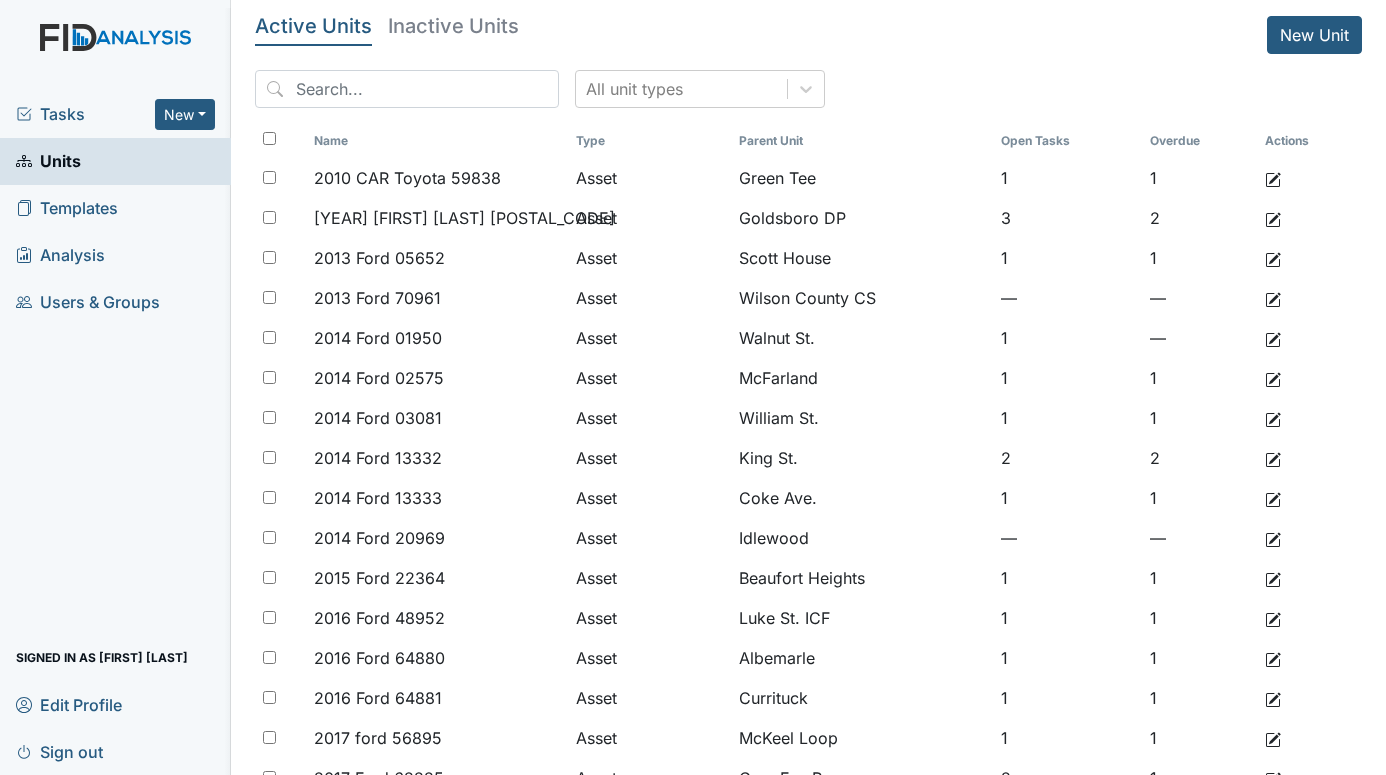 scroll, scrollTop: 0, scrollLeft: 0, axis: both 